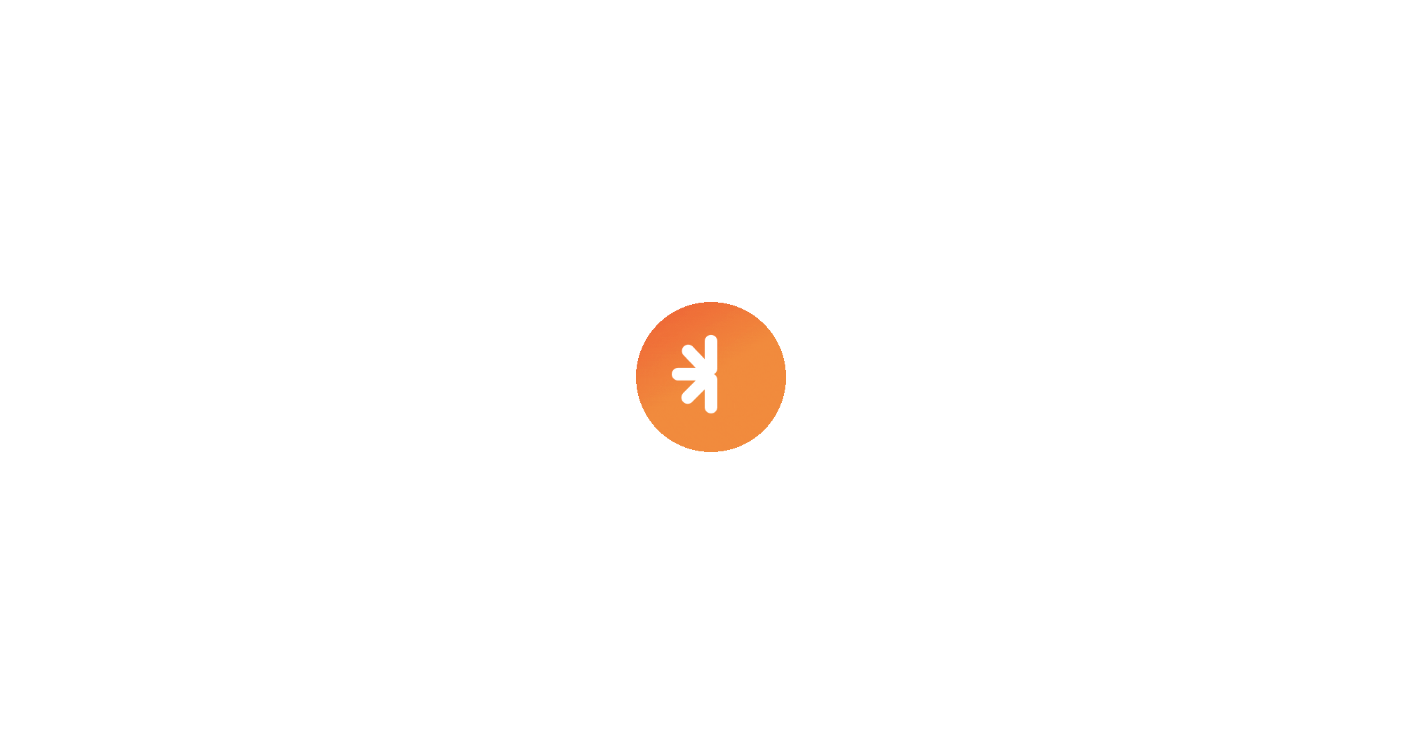 scroll, scrollTop: 0, scrollLeft: 0, axis: both 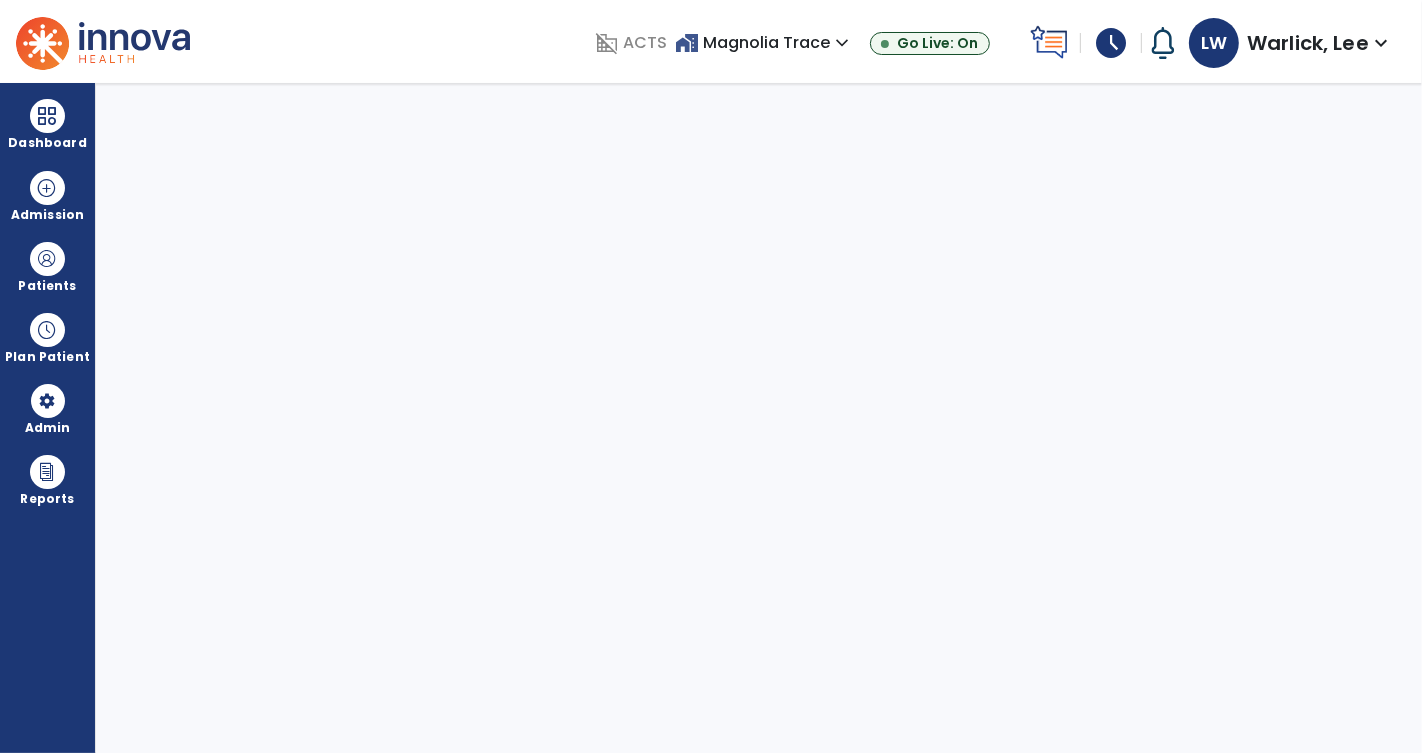 select on "****" 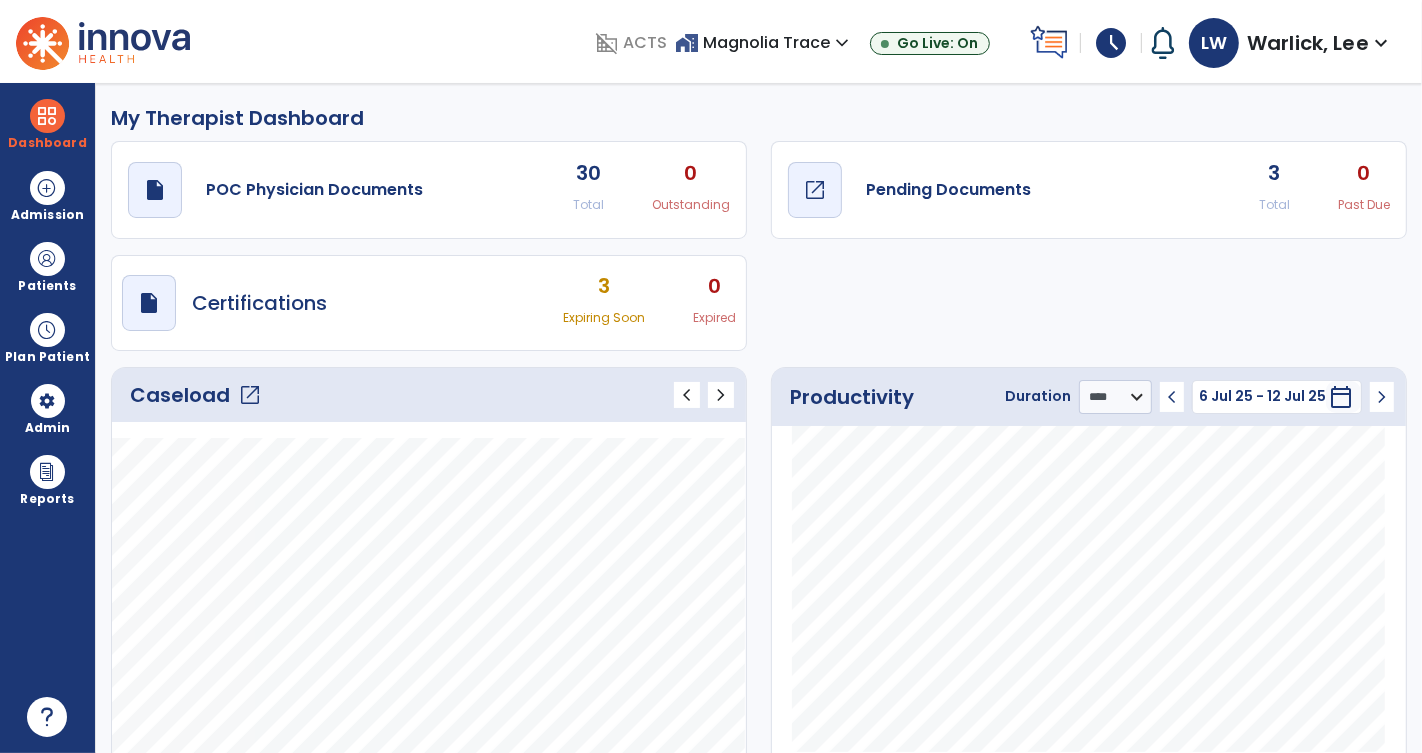 click on "Pending Documents" 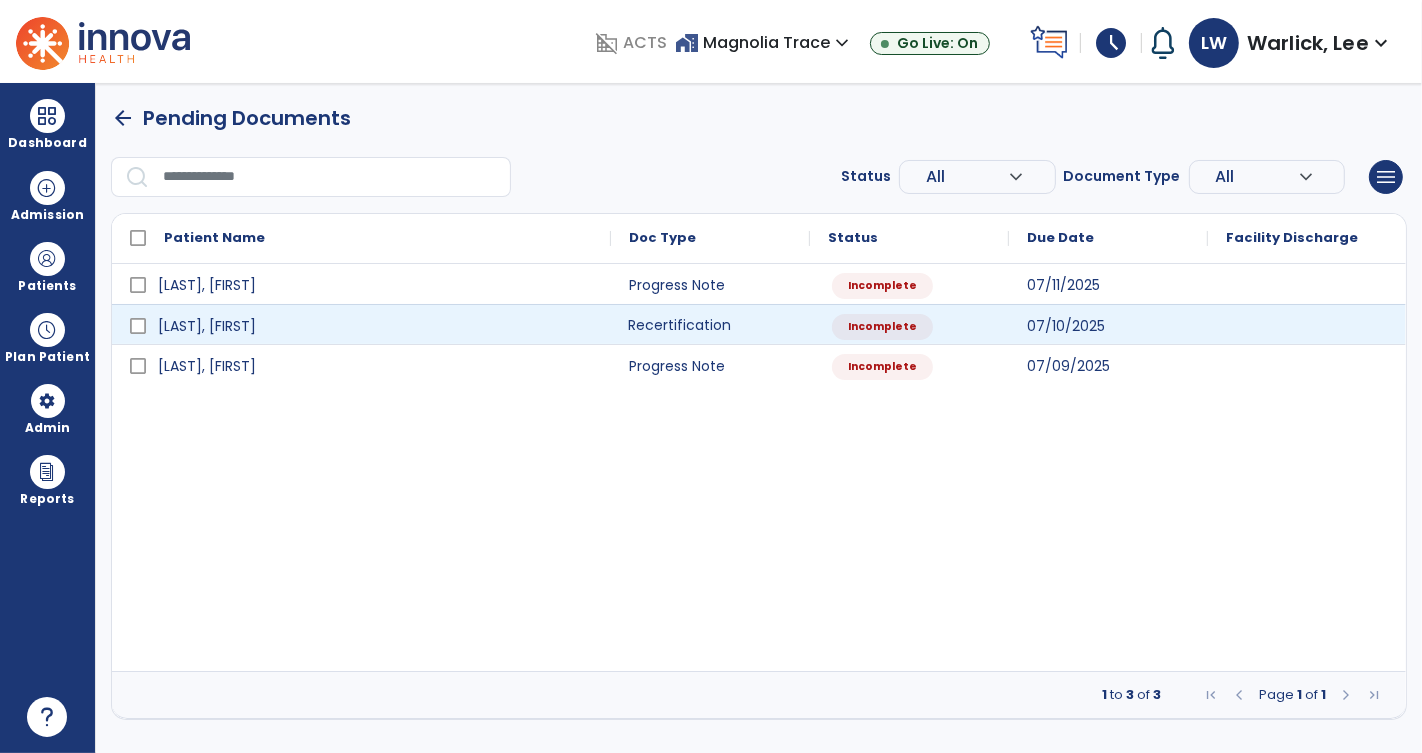 click on "Recertification" at bounding box center [710, 324] 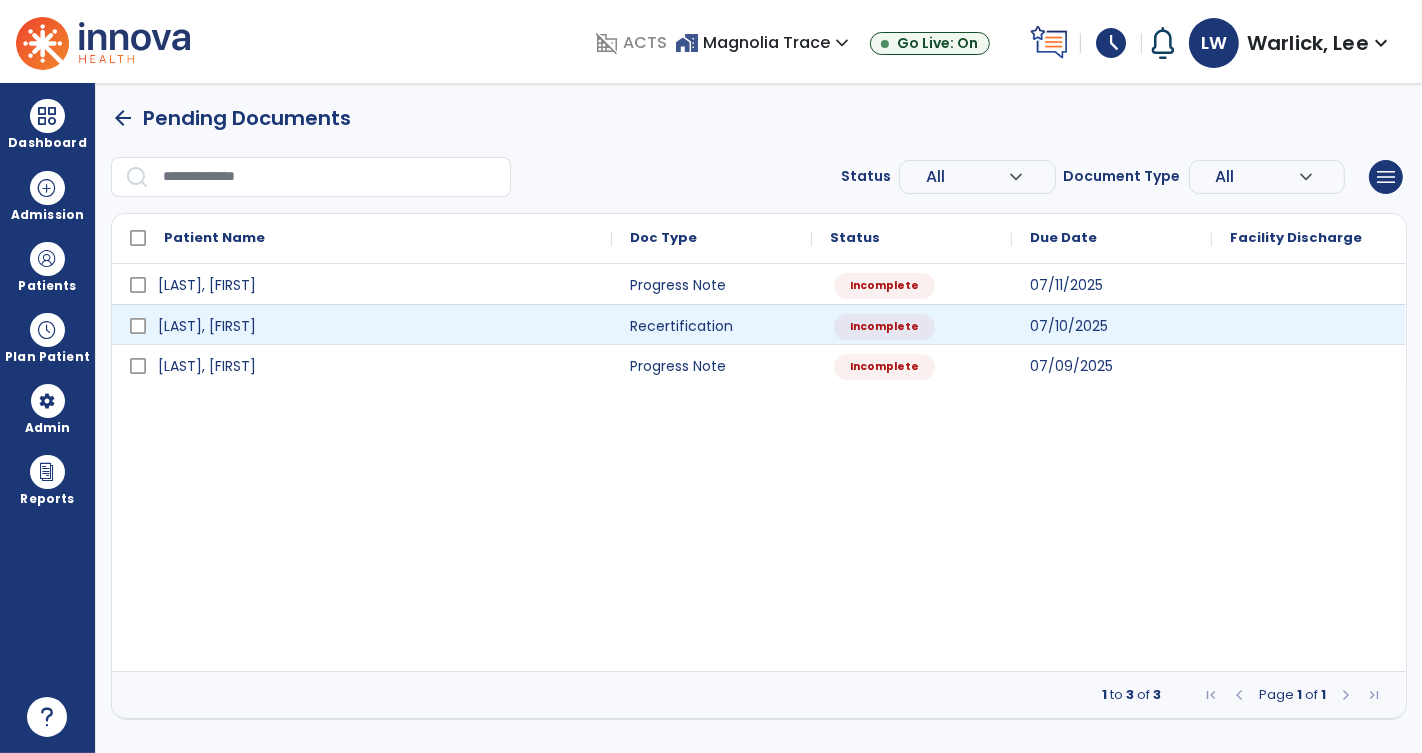 select on "**" 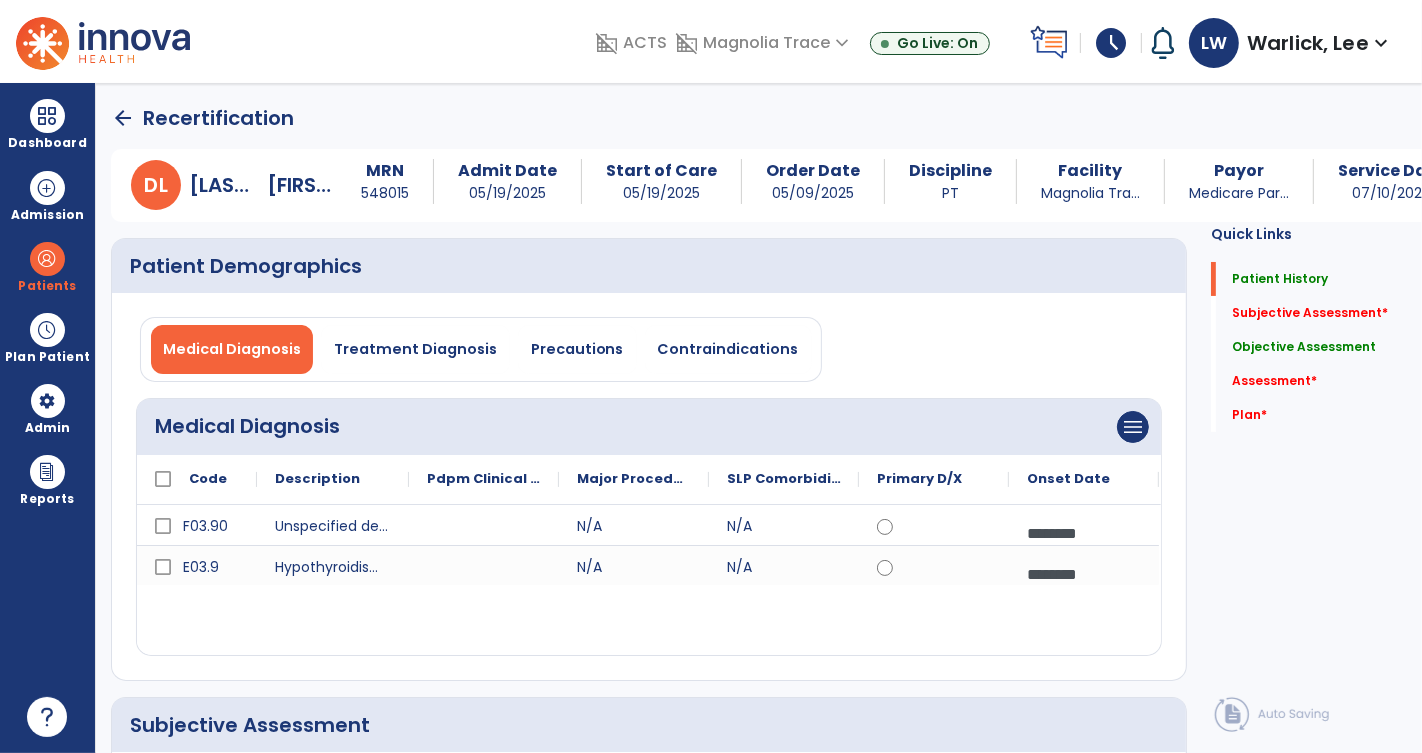 click 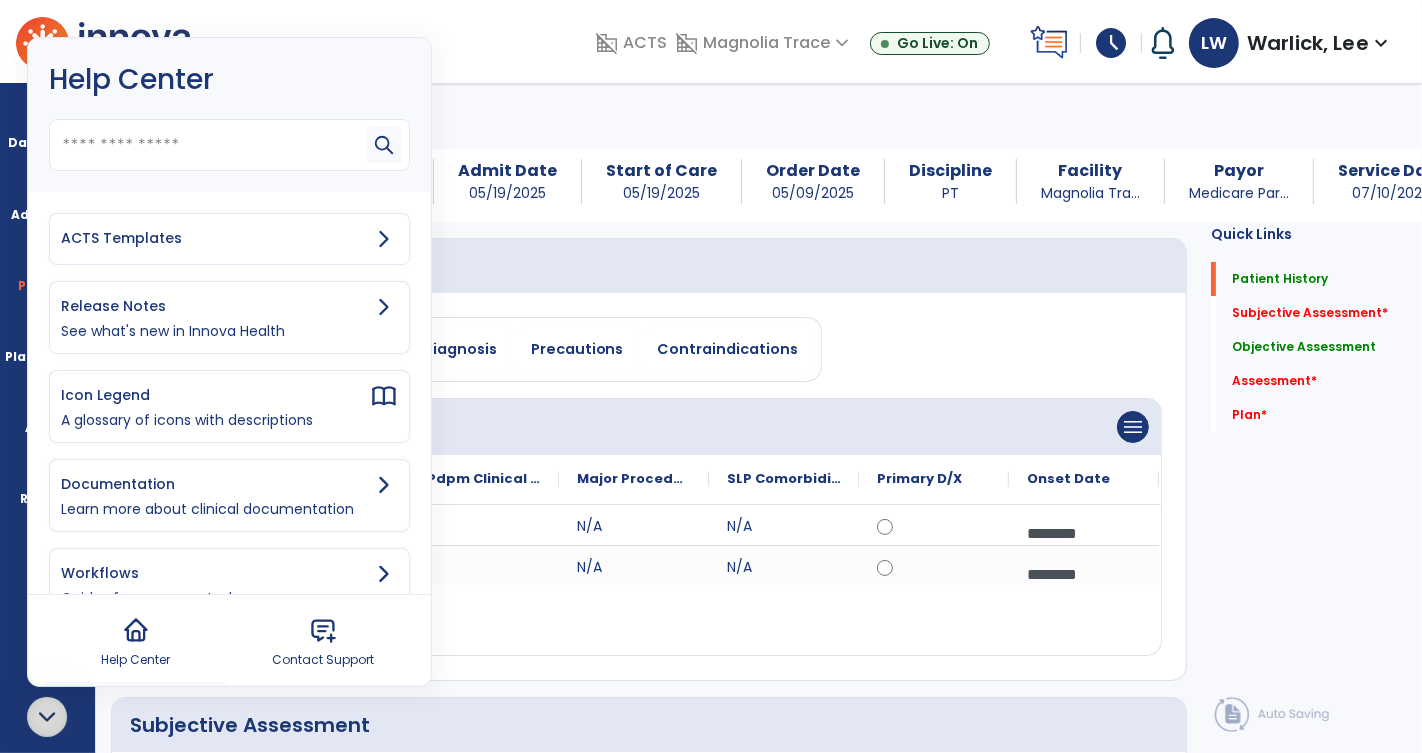 click 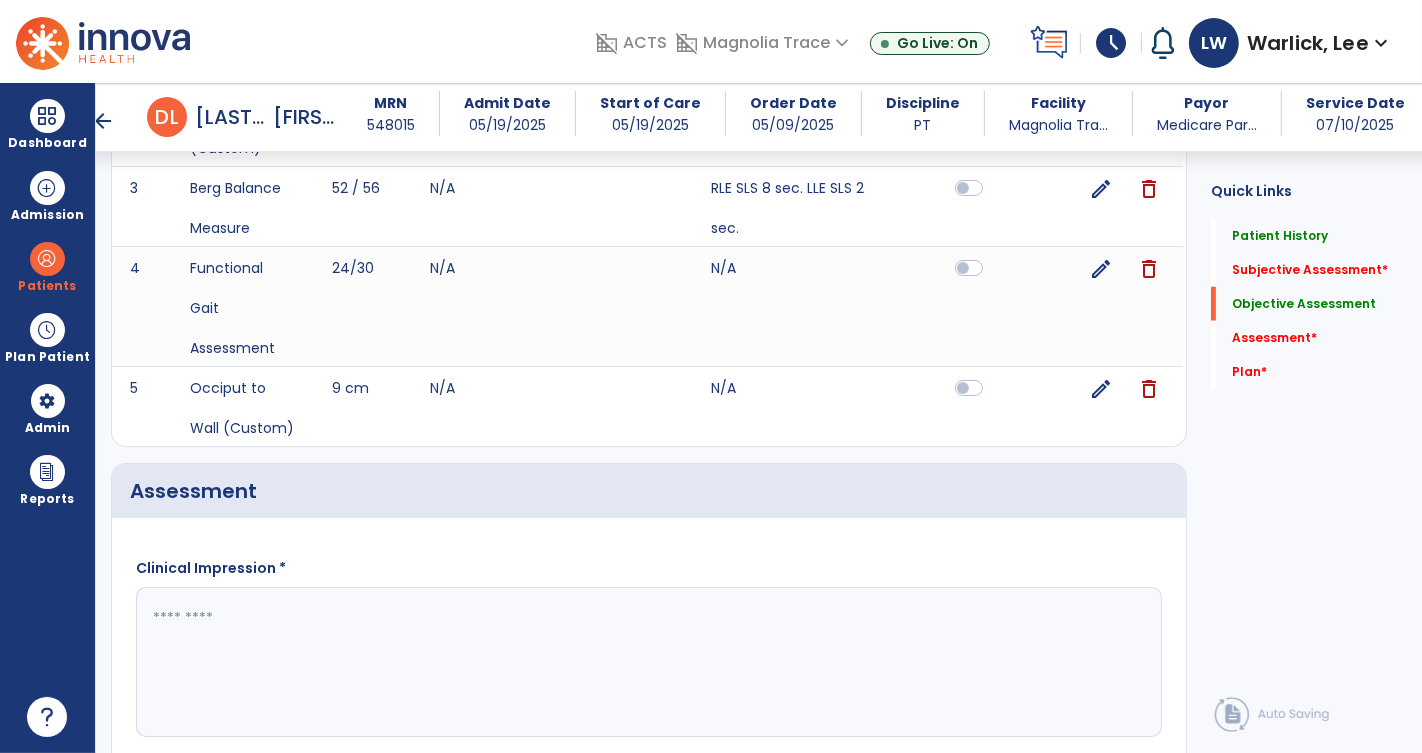 scroll, scrollTop: 1832, scrollLeft: 0, axis: vertical 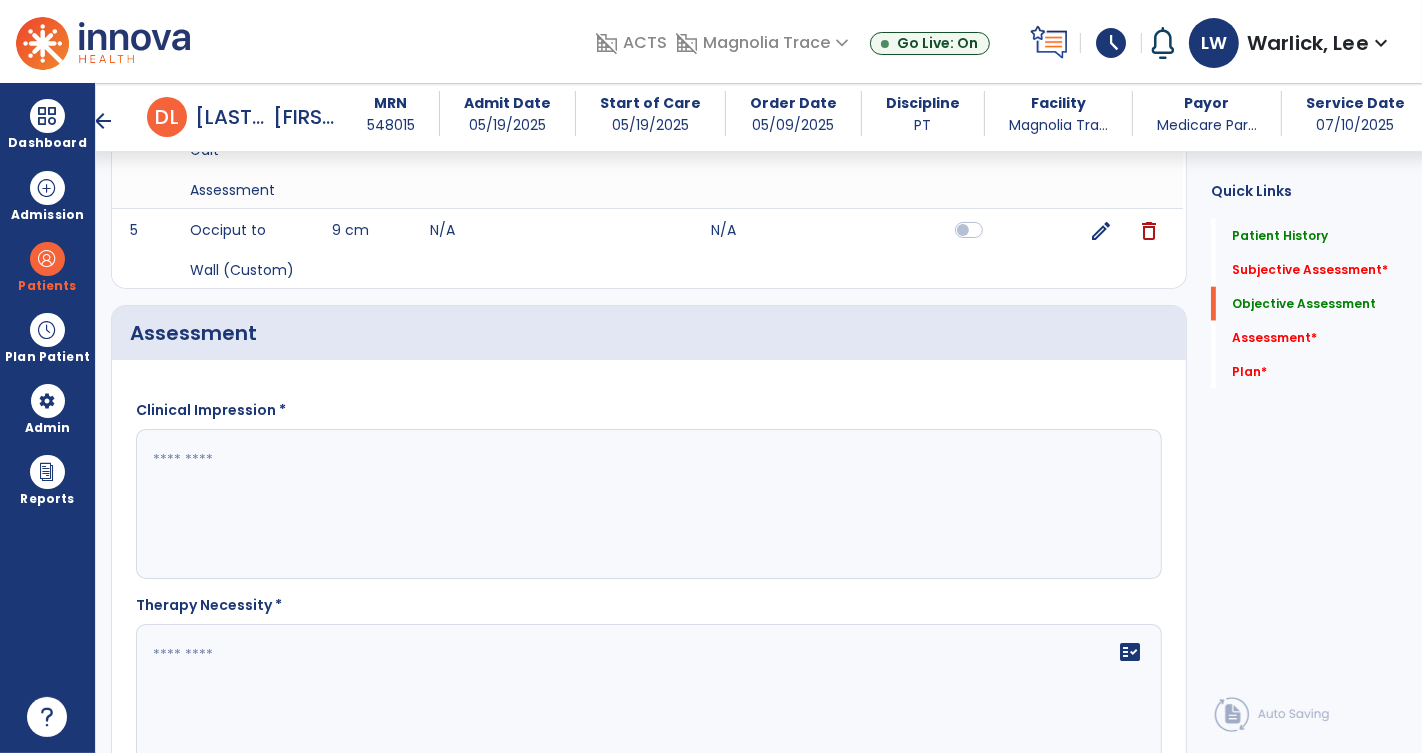 click 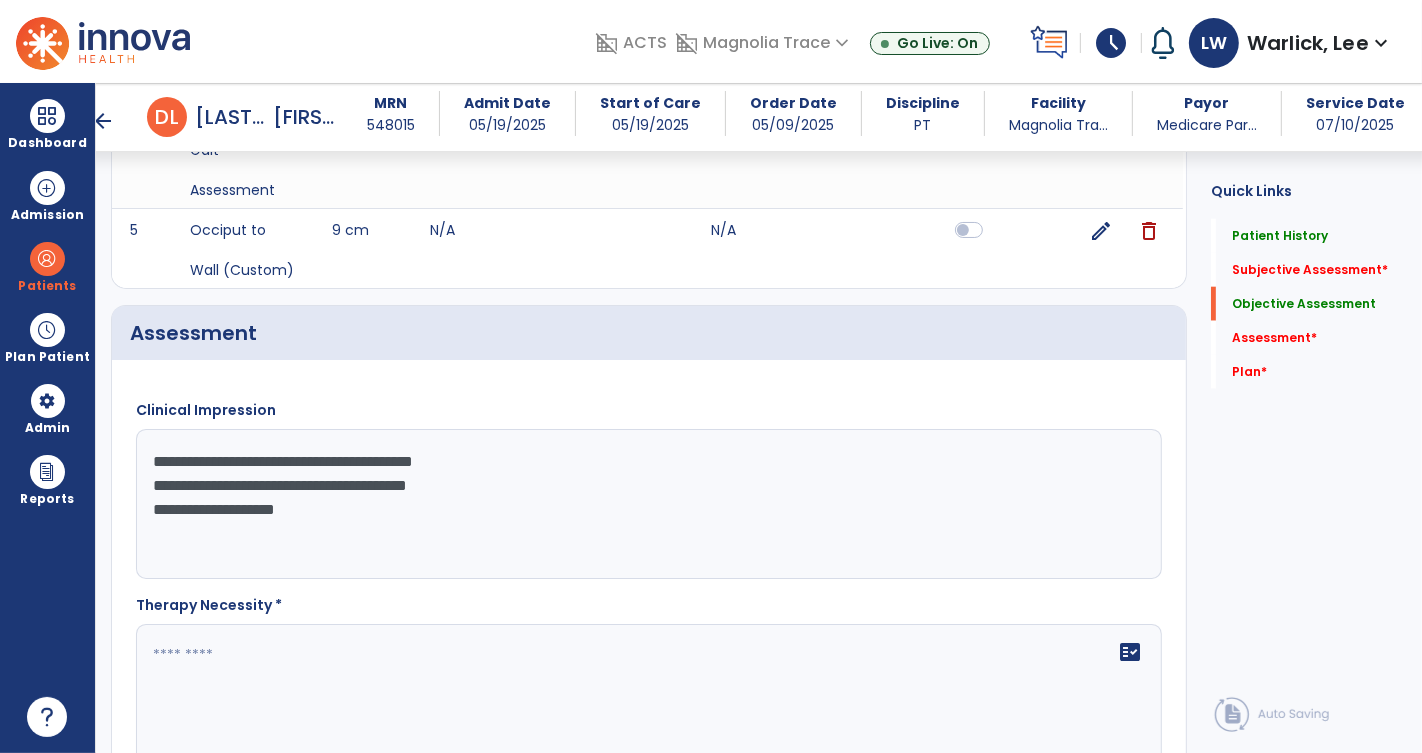click on "fact_check" 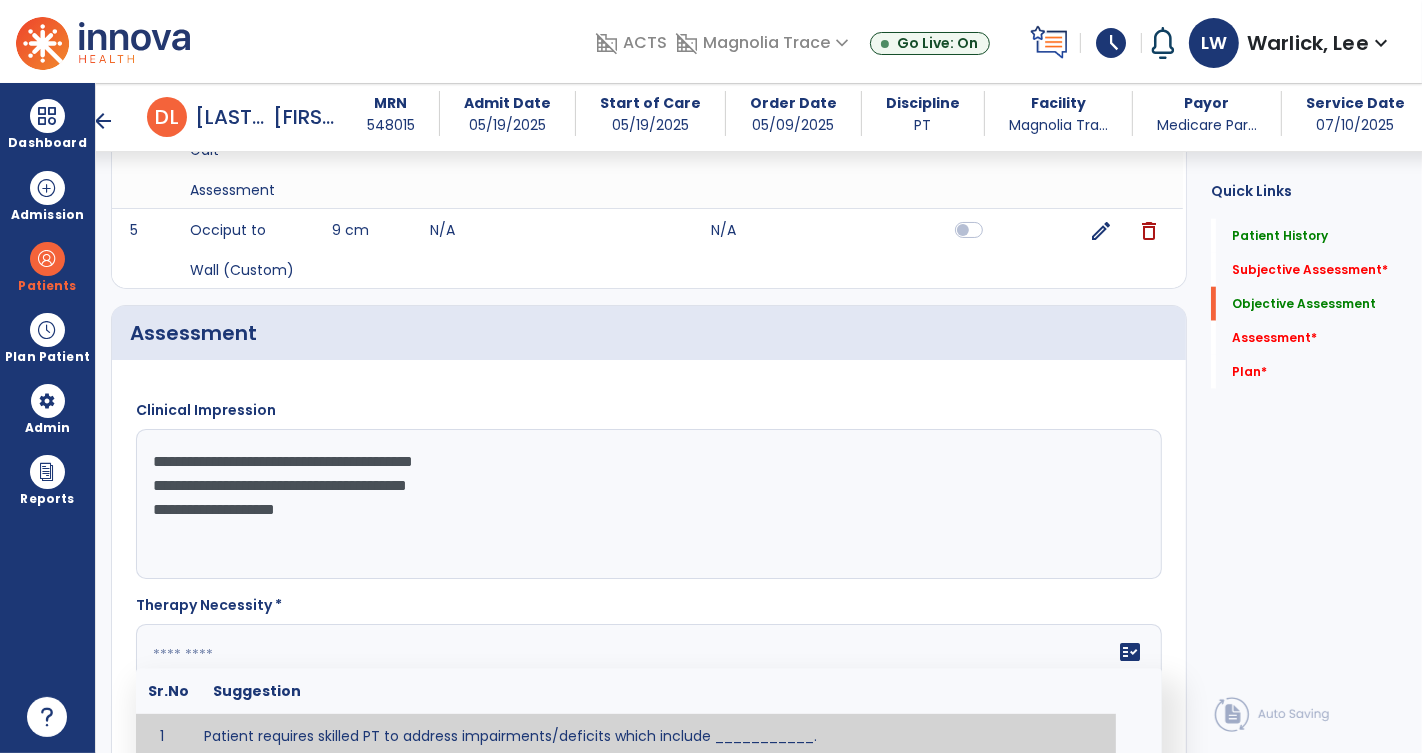 paste on "**********" 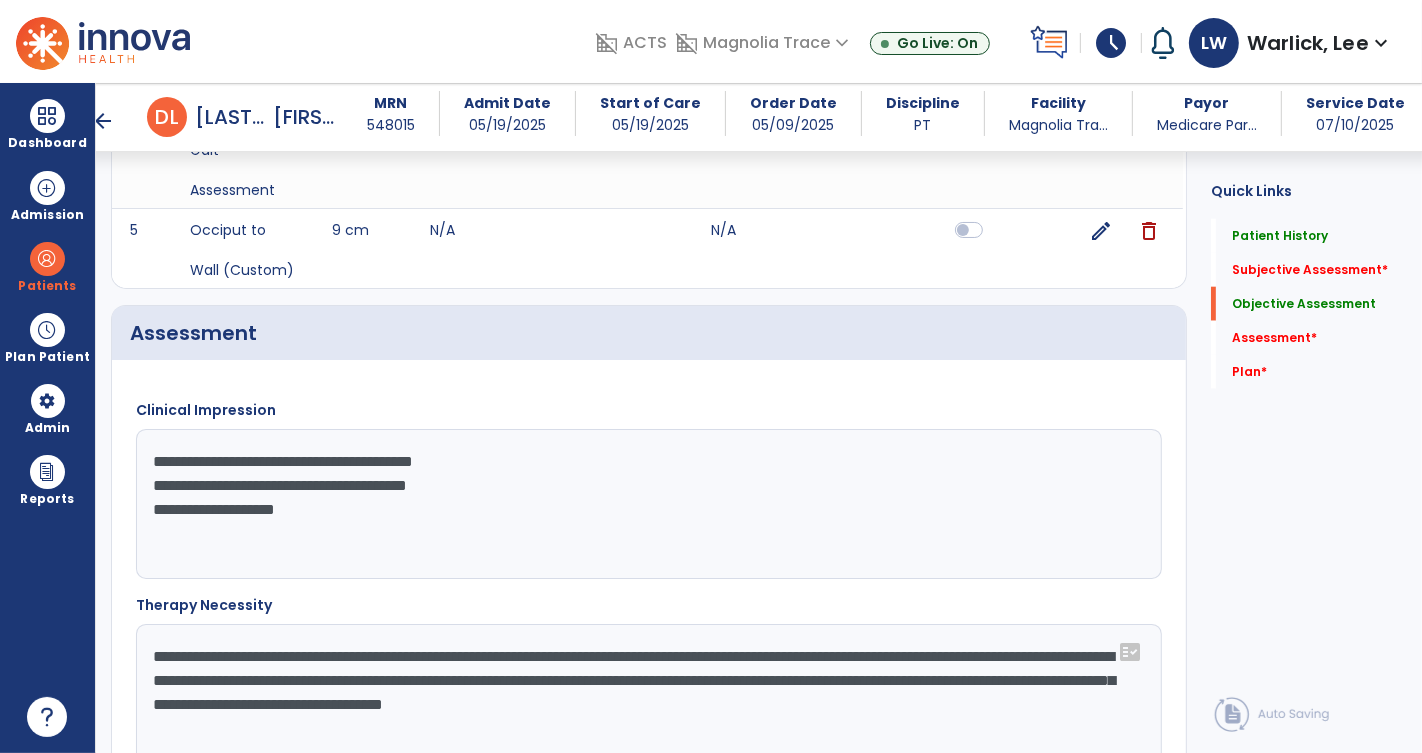 type on "**********" 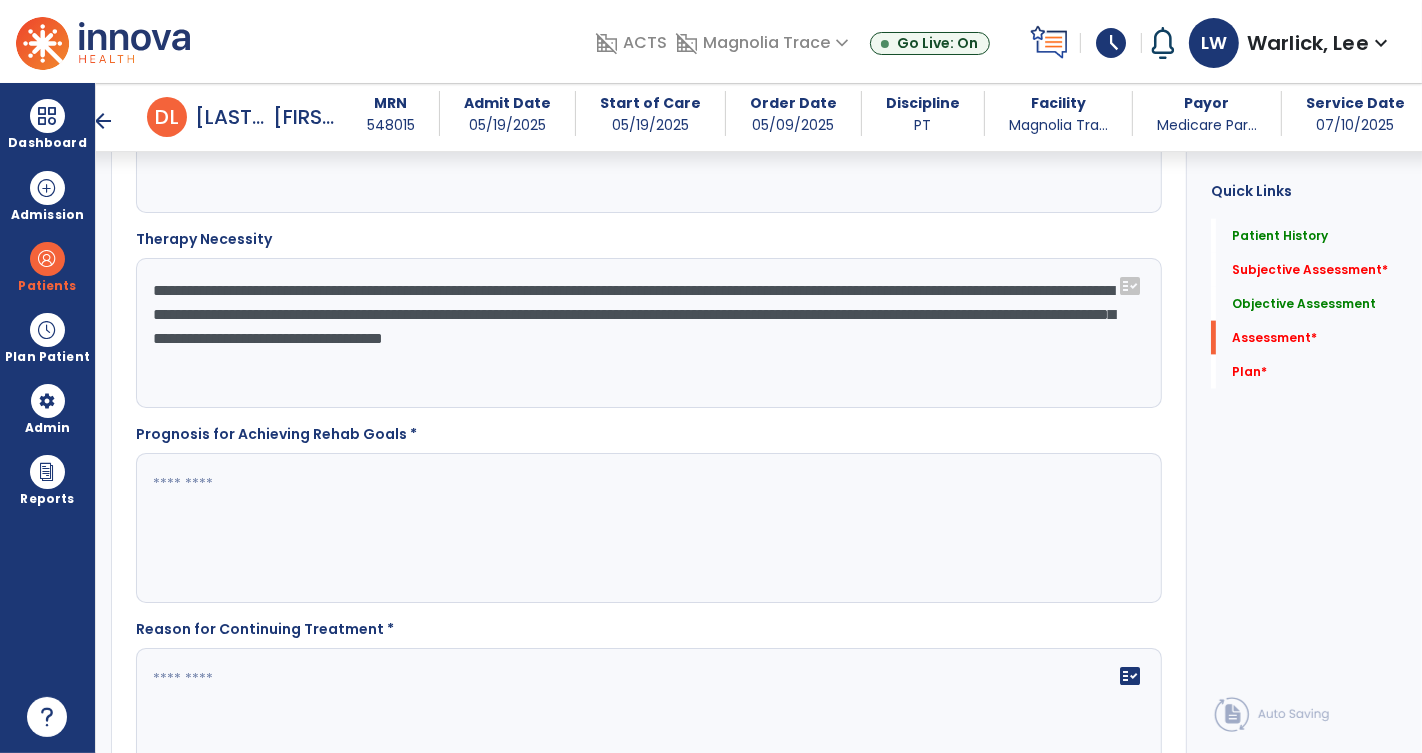scroll, scrollTop: 2190, scrollLeft: 0, axis: vertical 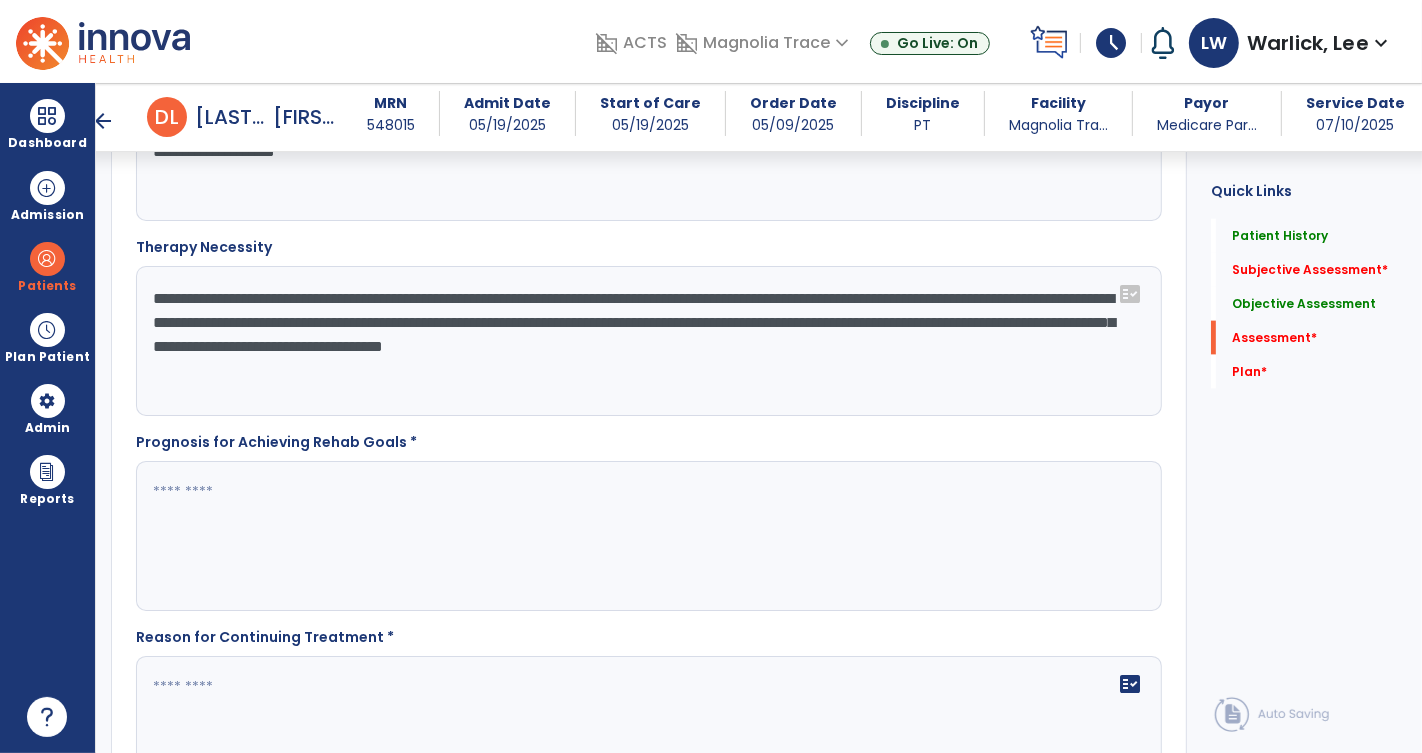 click 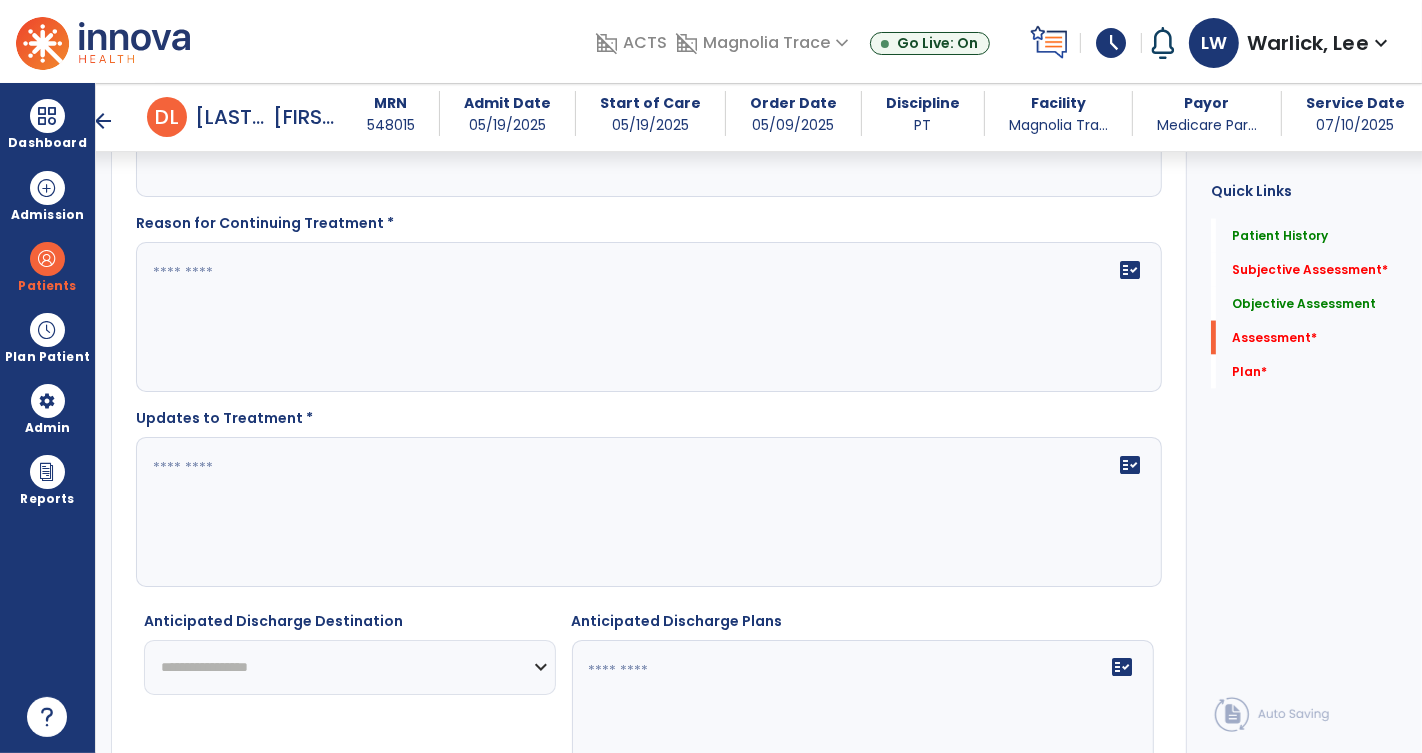 scroll, scrollTop: 2587, scrollLeft: 0, axis: vertical 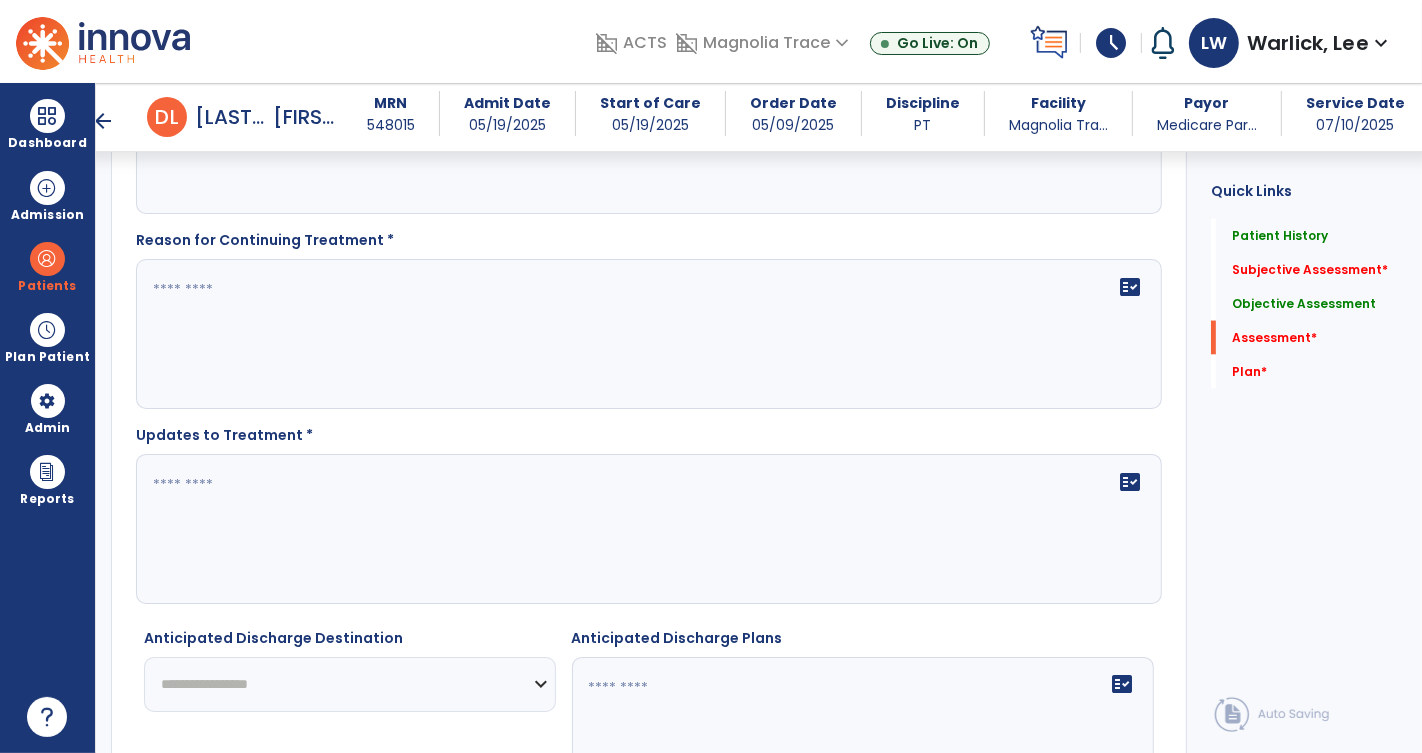 type on "**********" 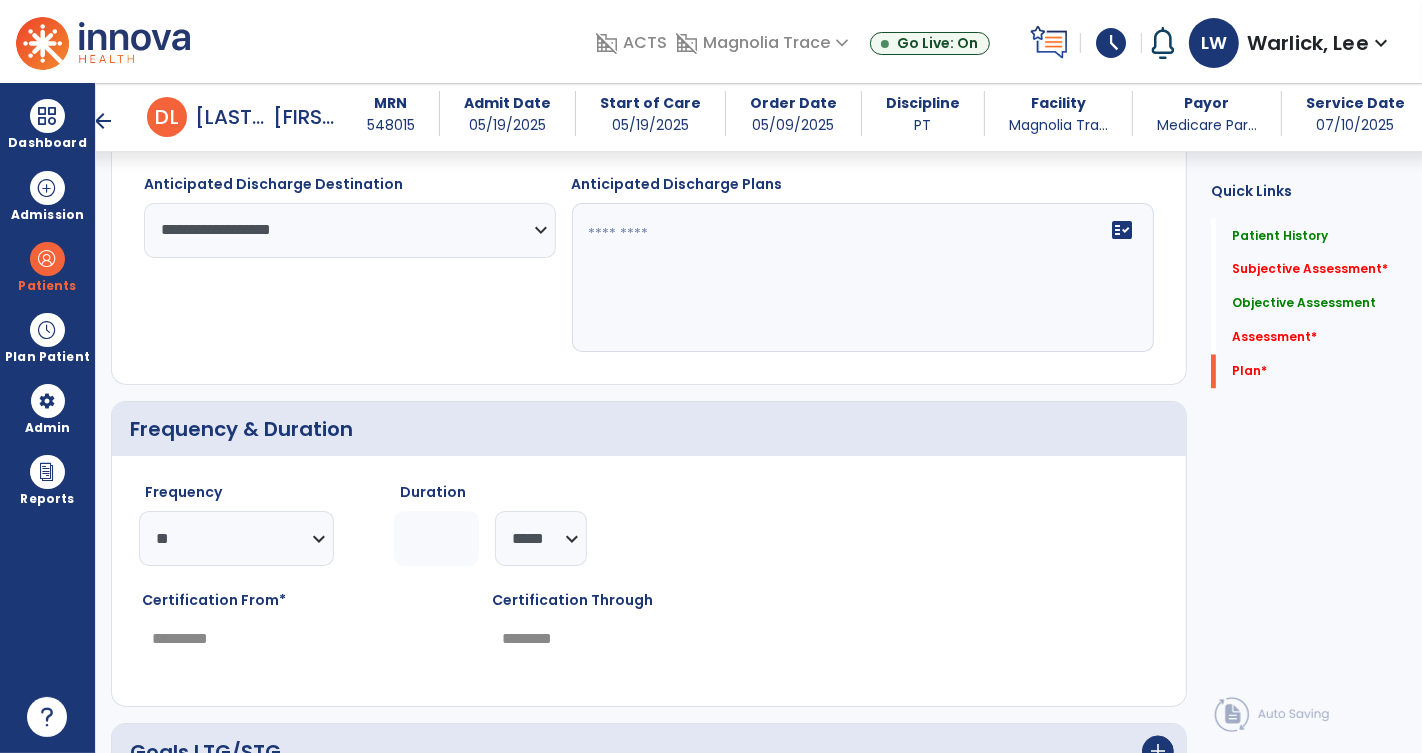 scroll, scrollTop: 3060, scrollLeft: 0, axis: vertical 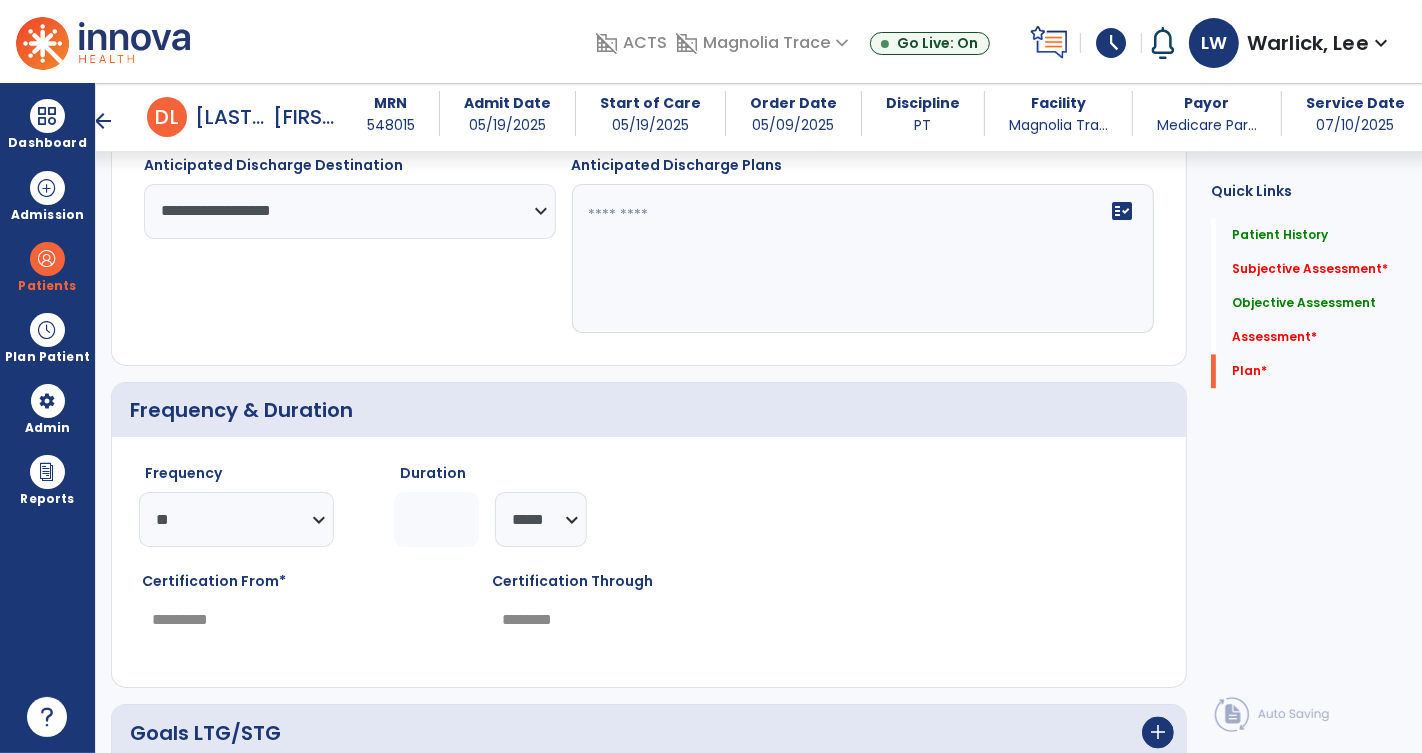 click on "*" 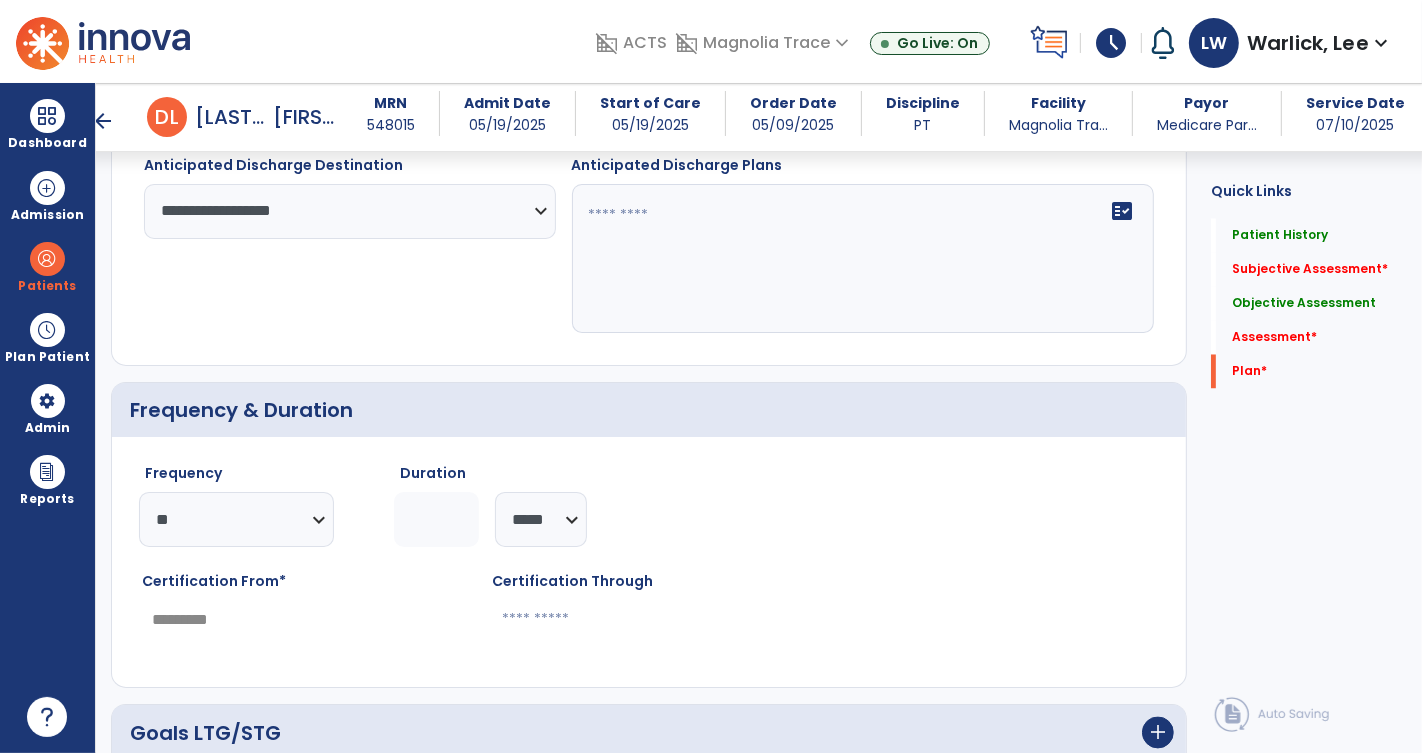 type on "*" 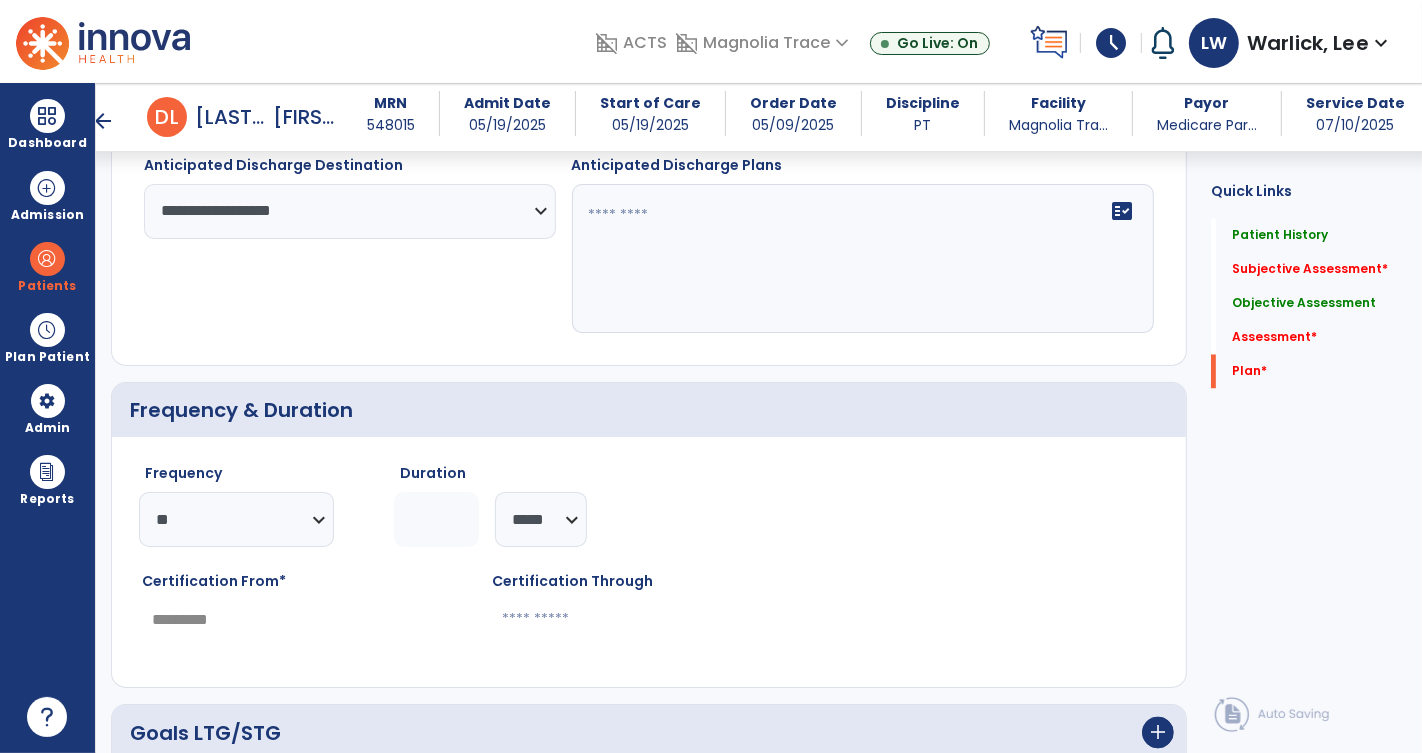 type on "********" 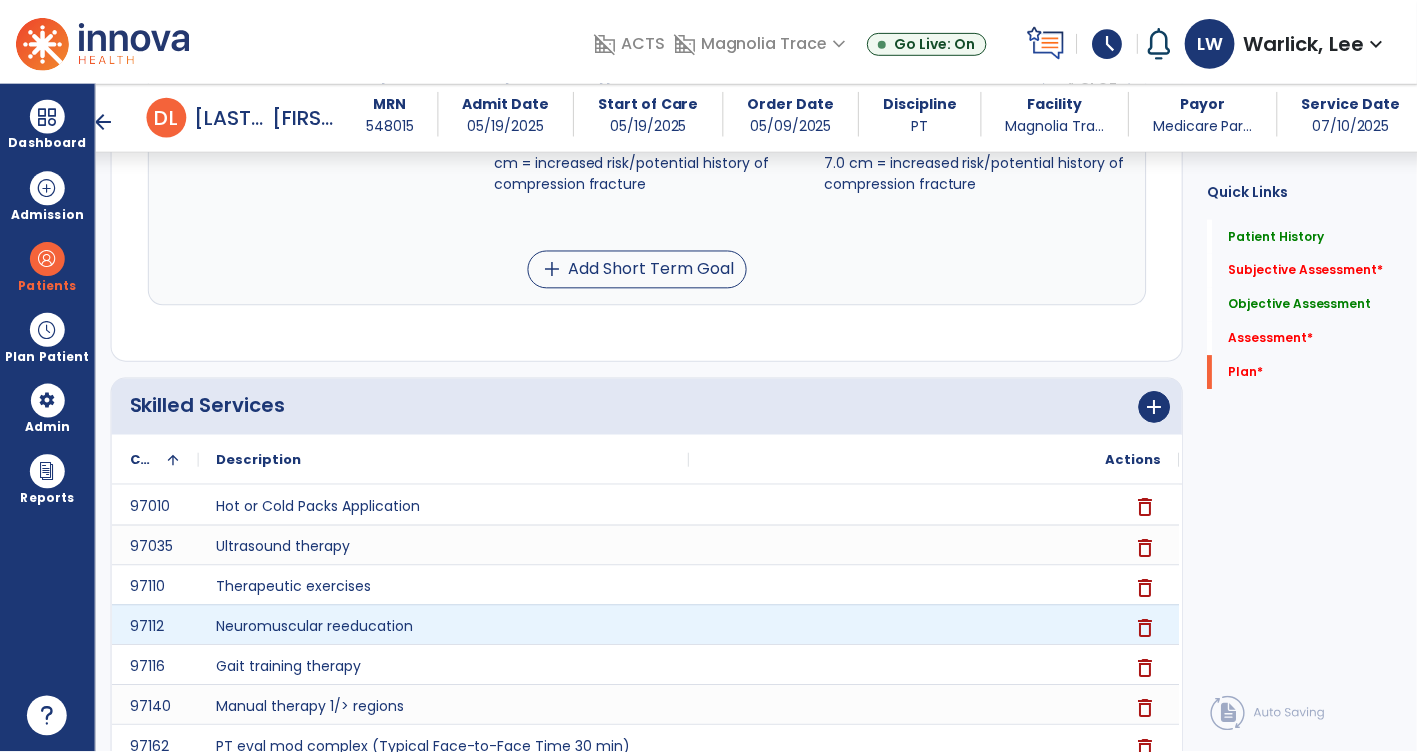 scroll, scrollTop: 4747, scrollLeft: 0, axis: vertical 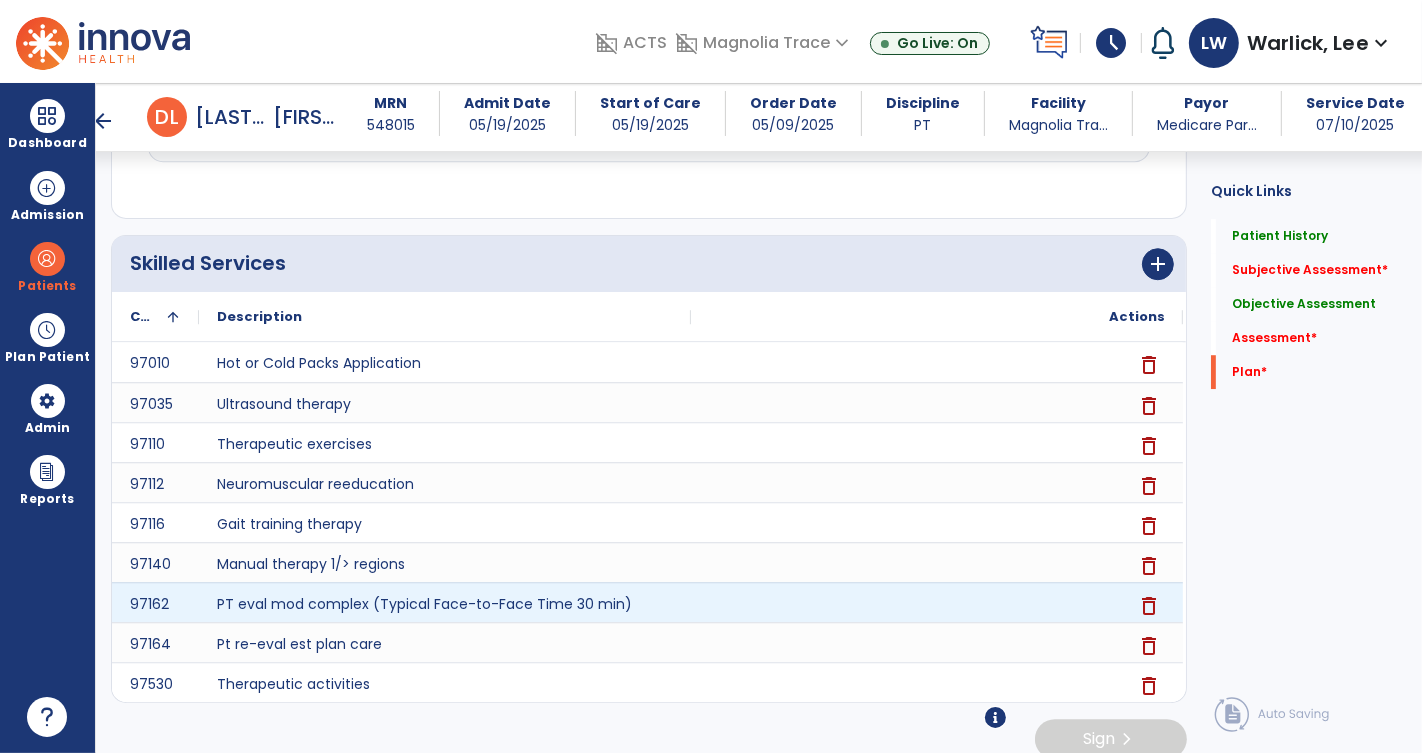 type on "*" 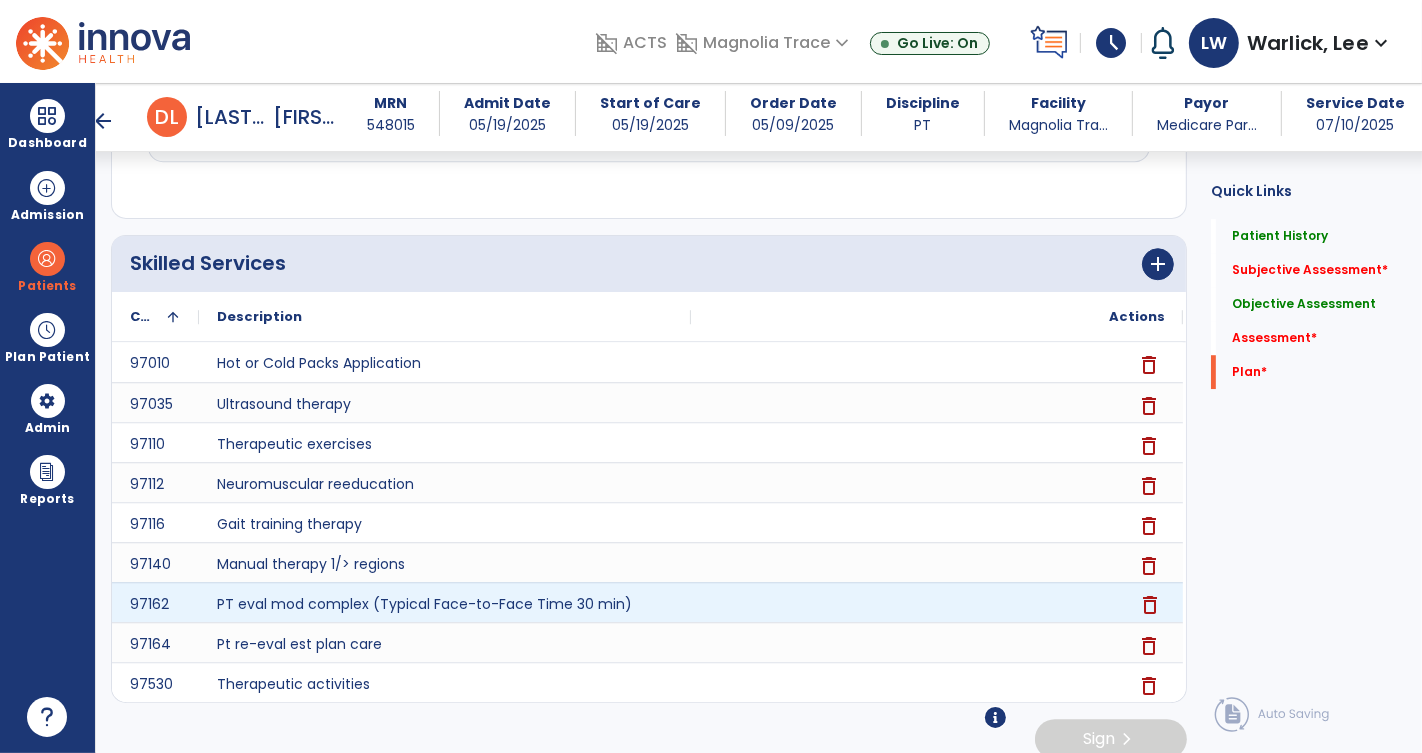 click on "delete" 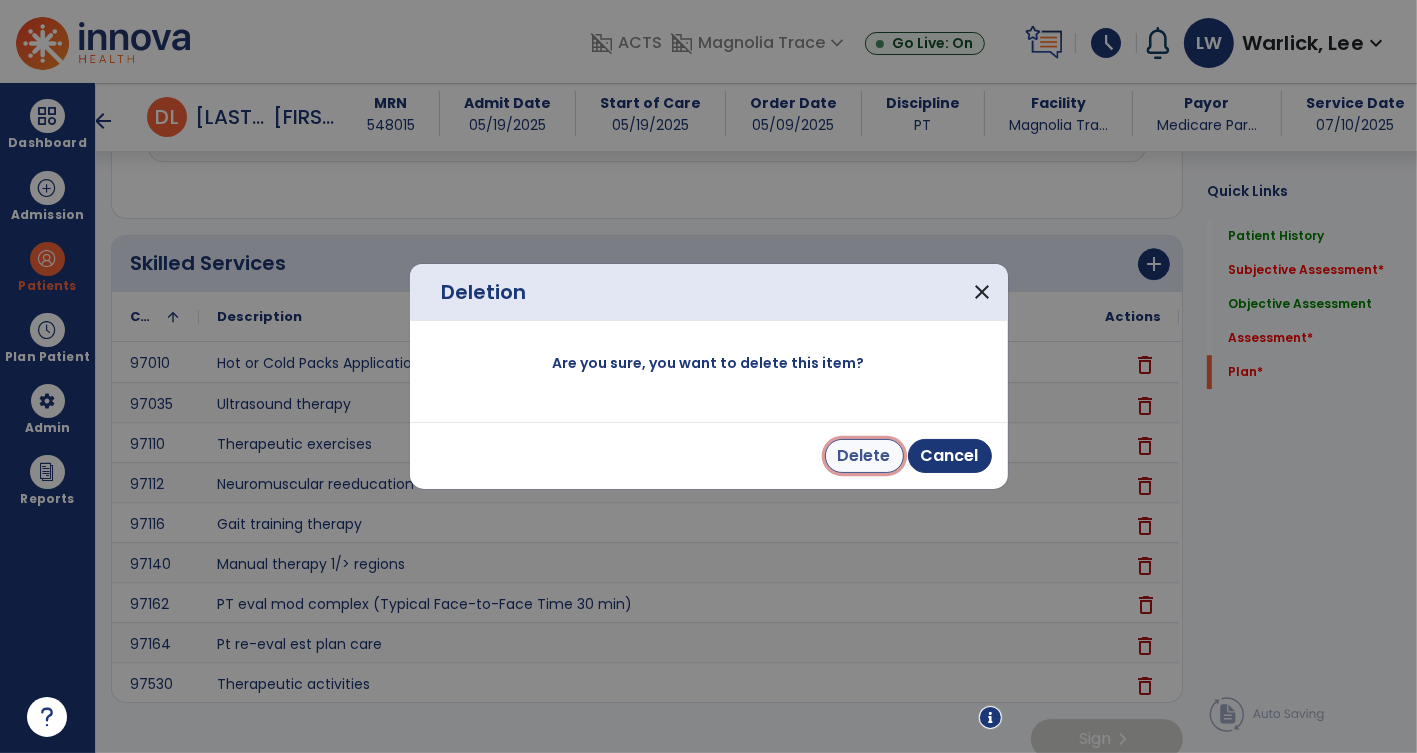 click on "Delete" at bounding box center [864, 456] 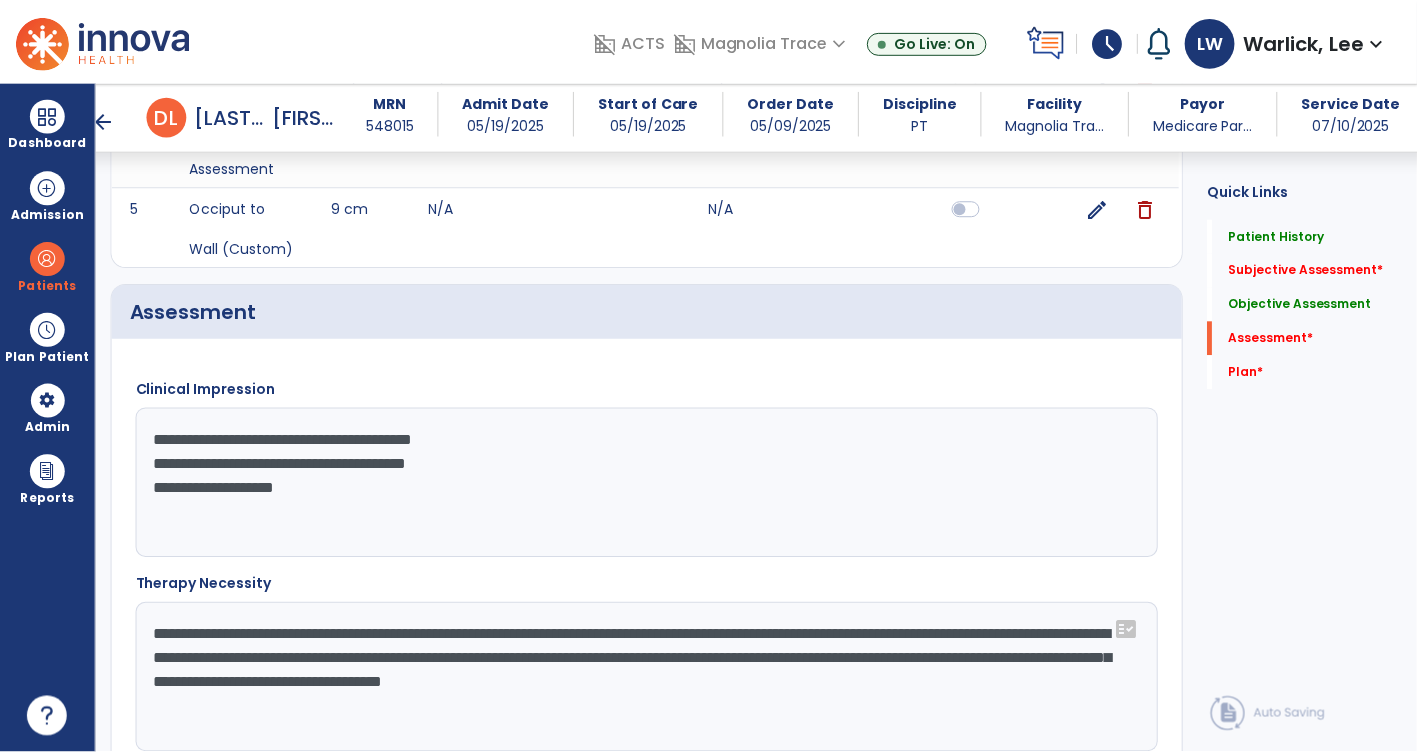 scroll, scrollTop: 1847, scrollLeft: 0, axis: vertical 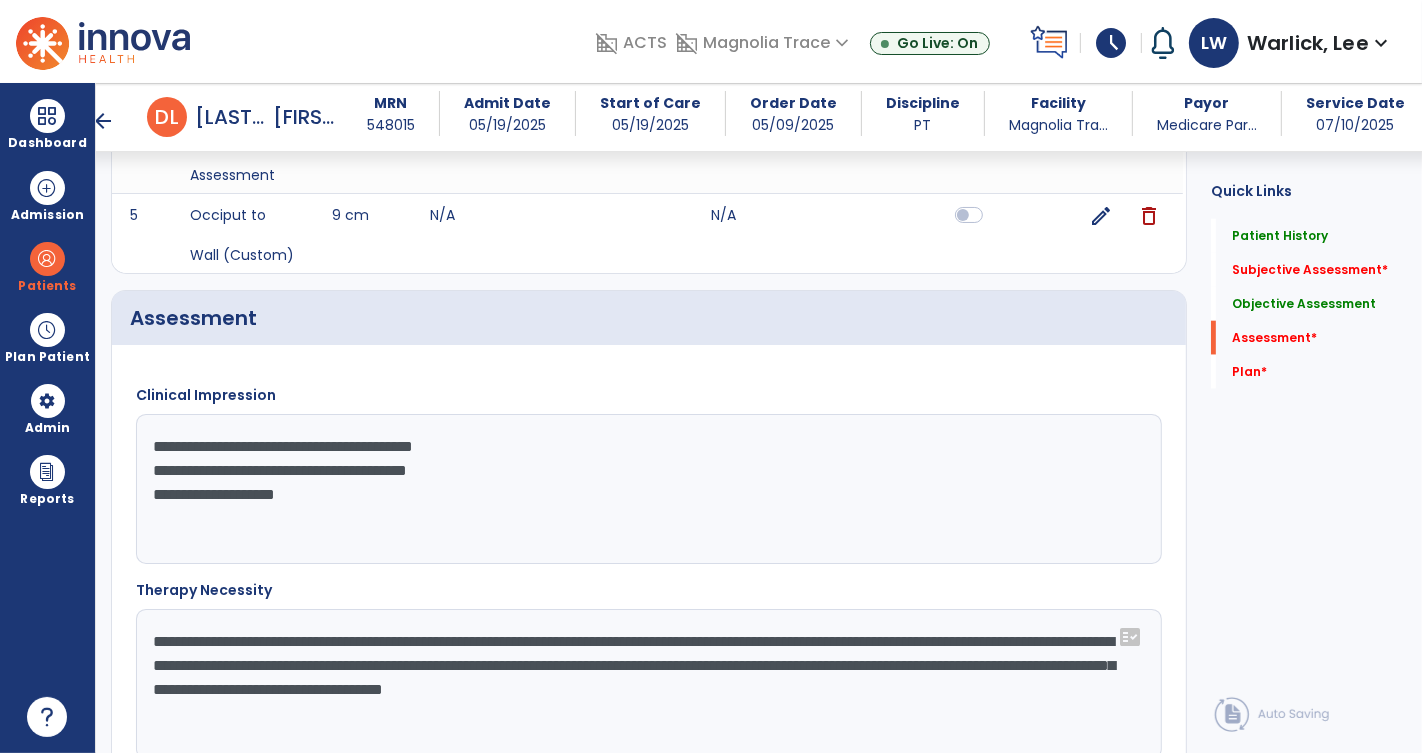 click on "**********" 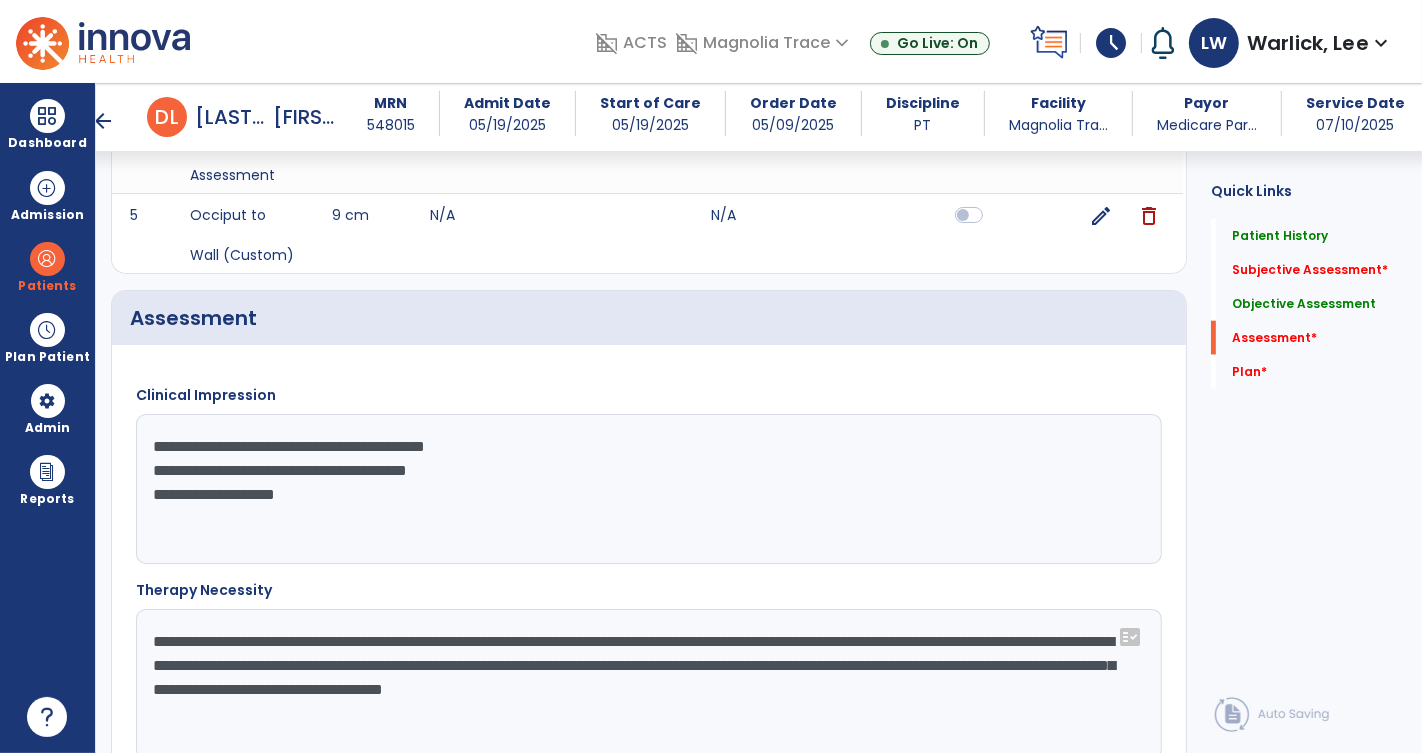 click on "**********" 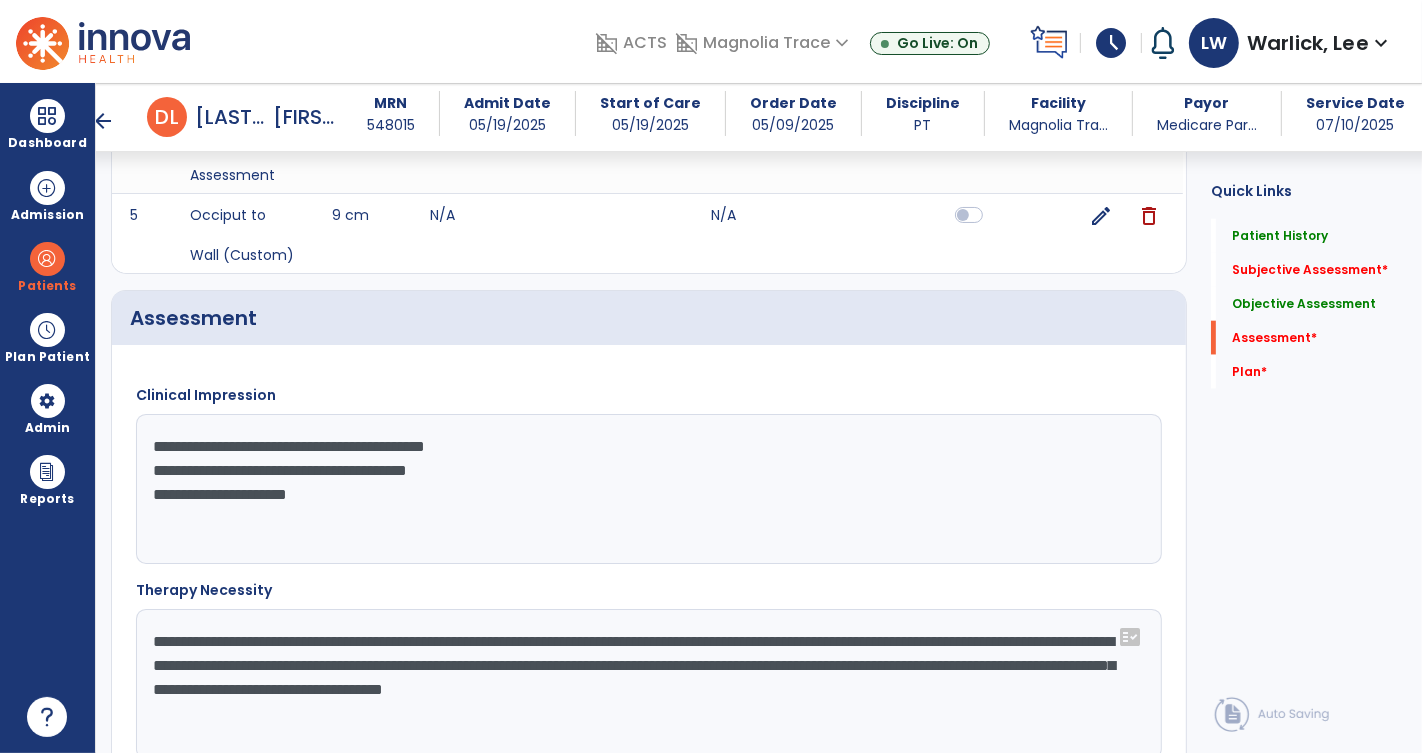 click on "**********" 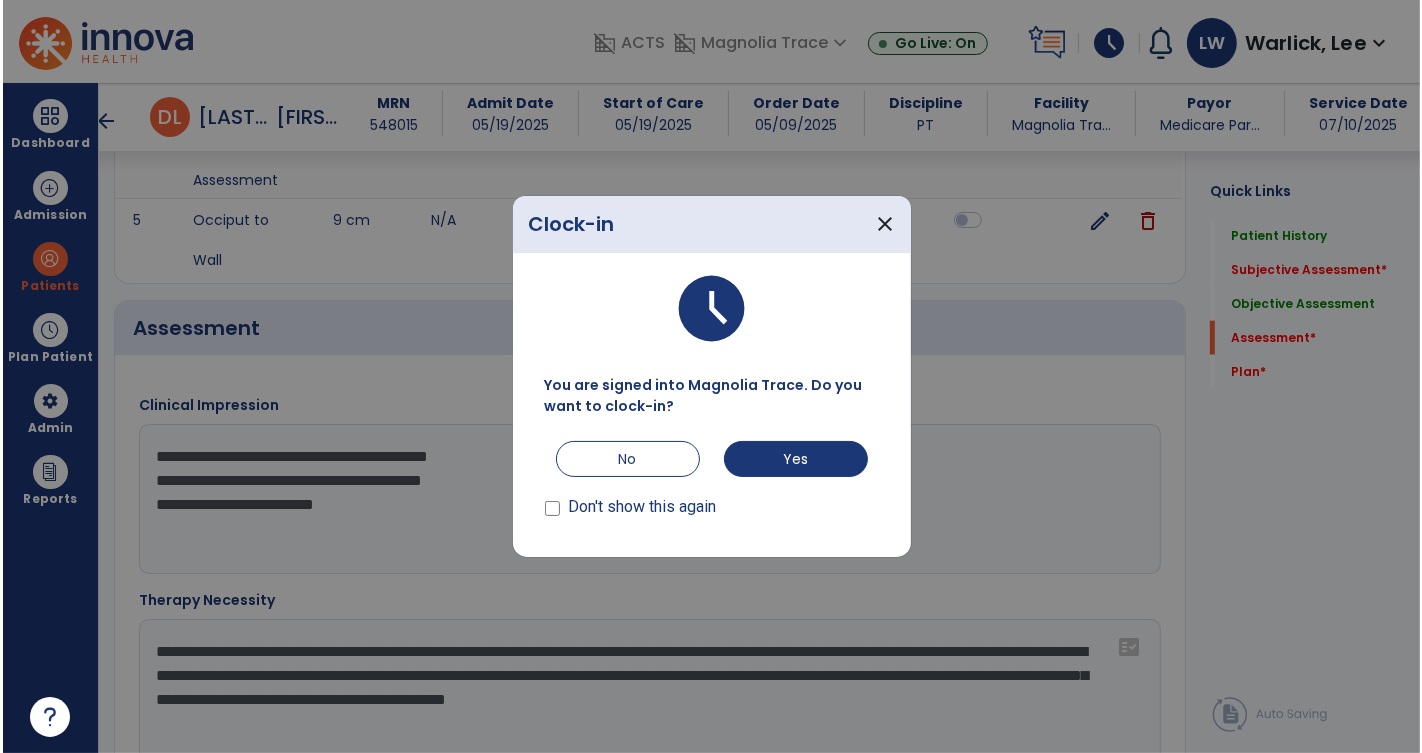 scroll, scrollTop: 1847, scrollLeft: 0, axis: vertical 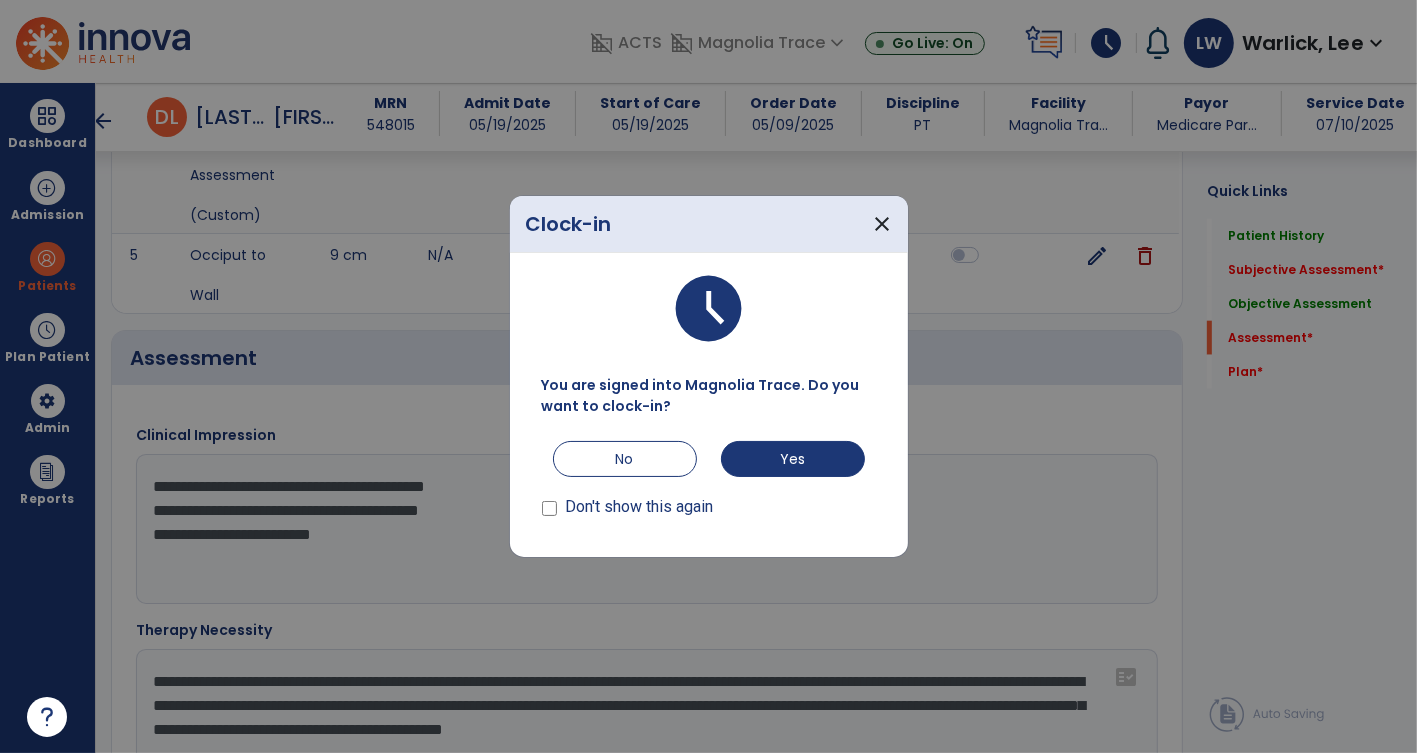 type on "**********" 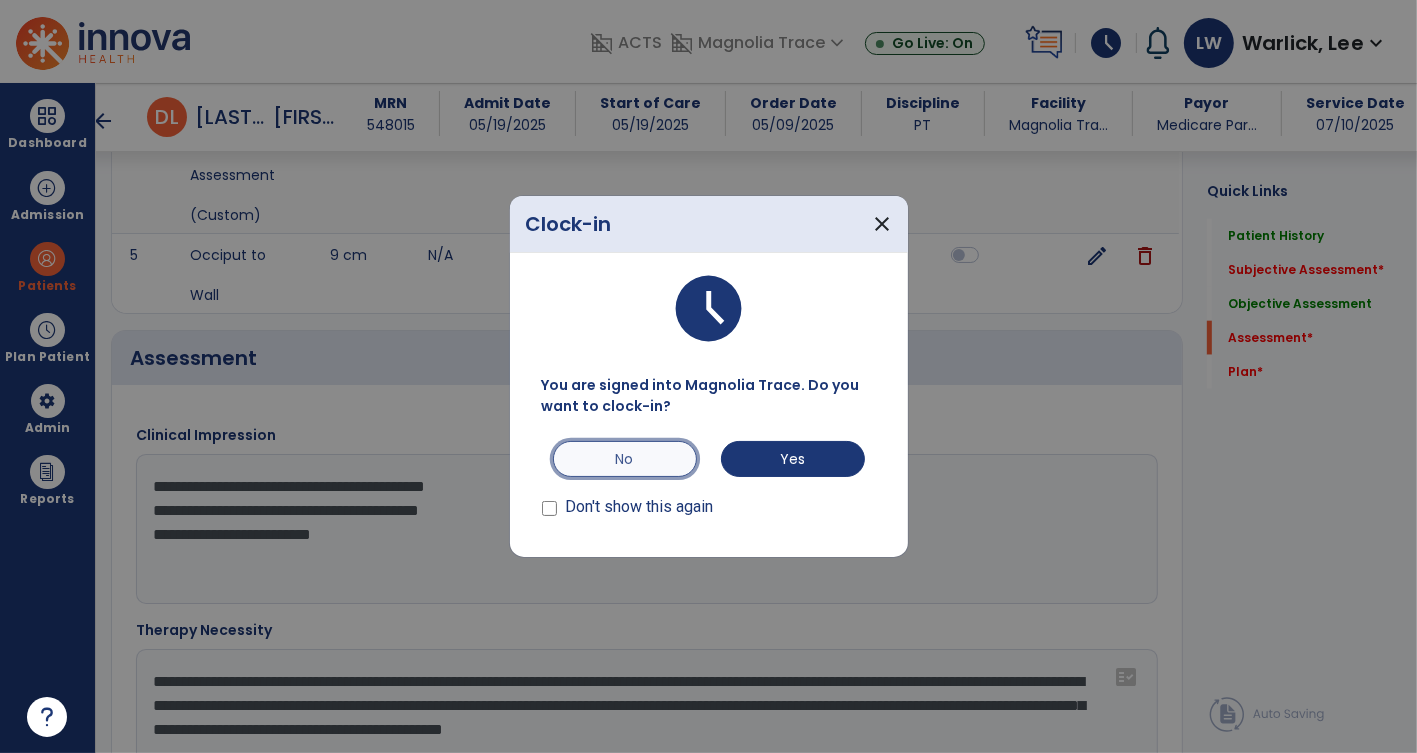 click on "No" at bounding box center [625, 459] 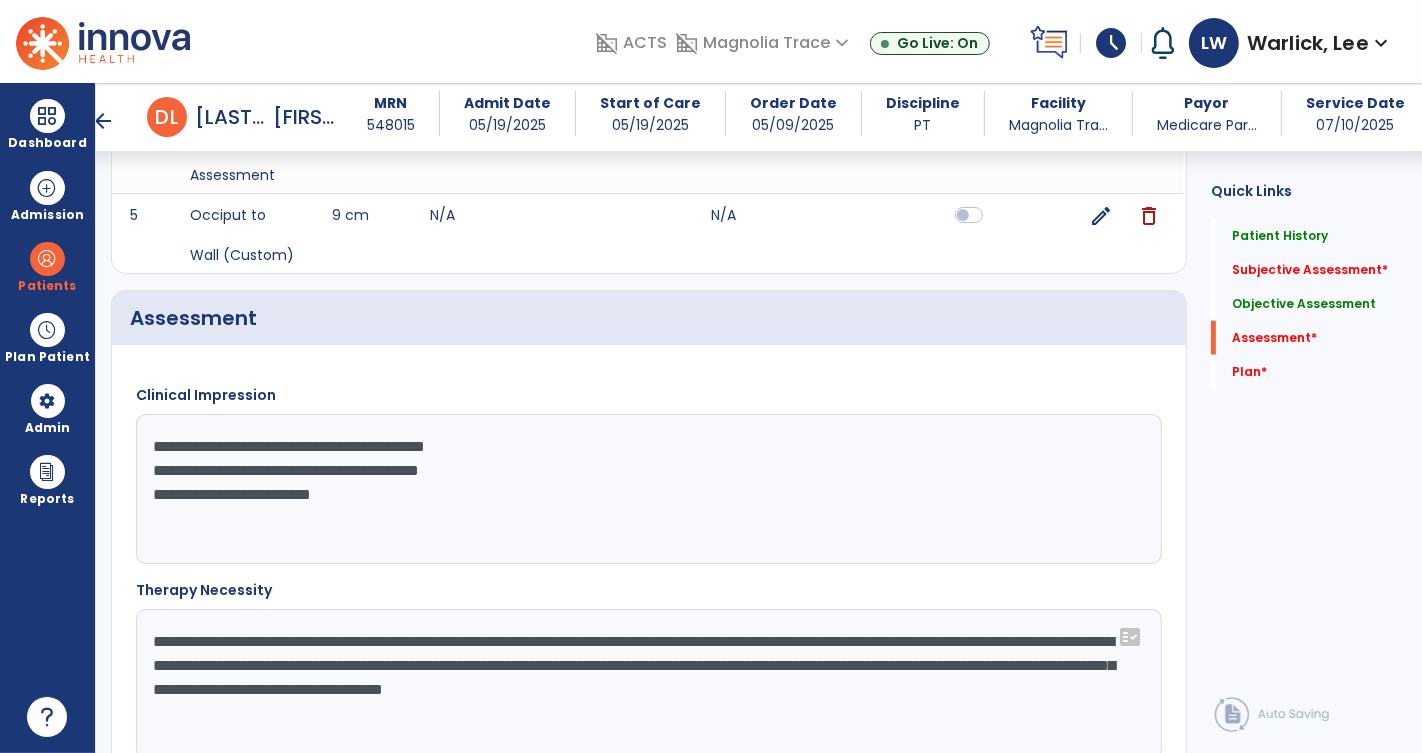click on "**********" 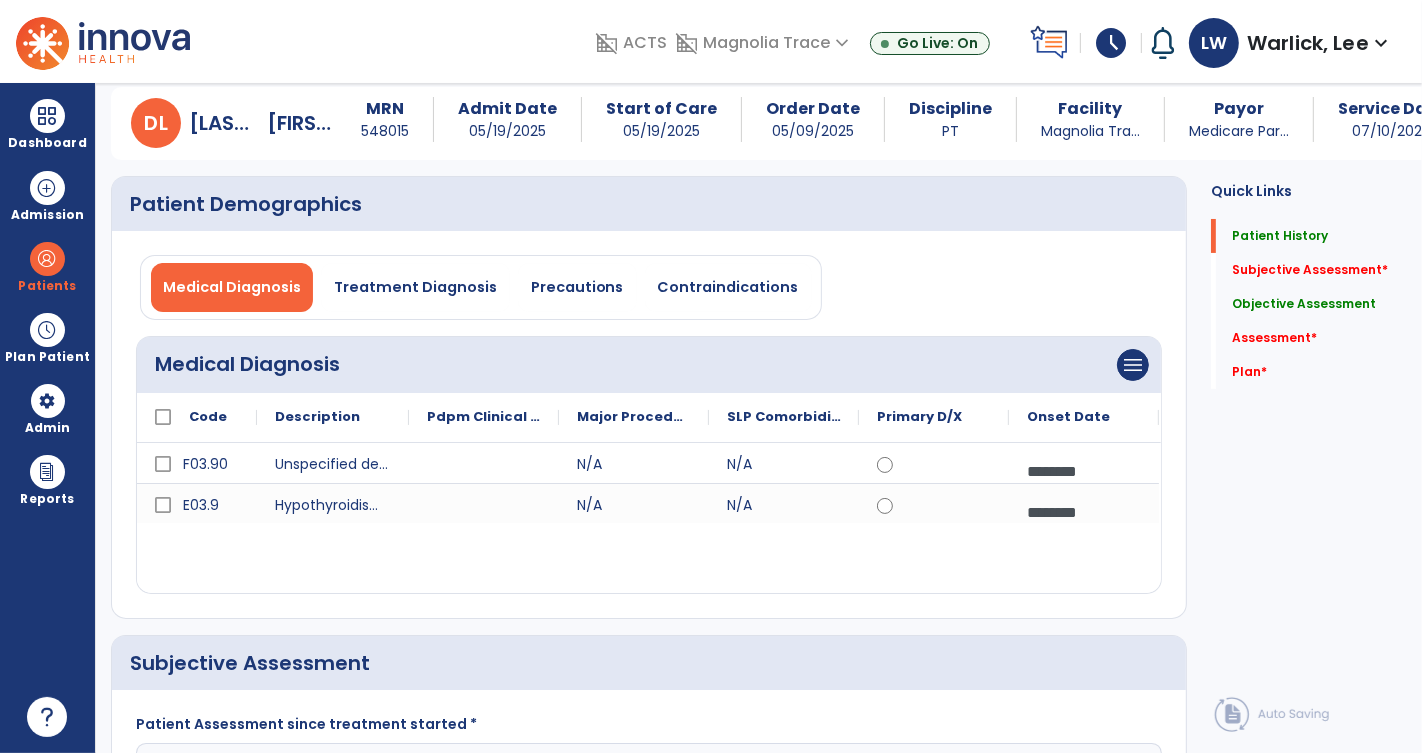 scroll, scrollTop: 0, scrollLeft: 0, axis: both 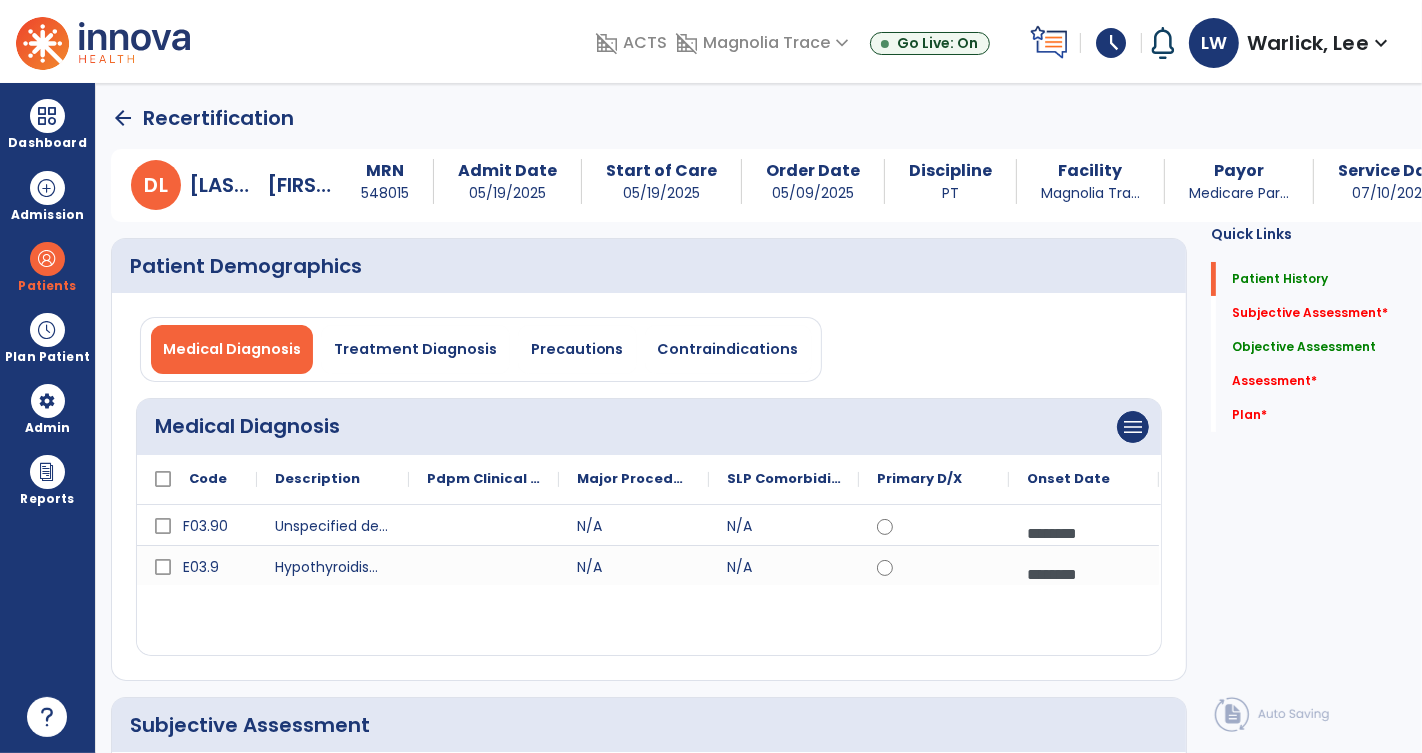 type on "**********" 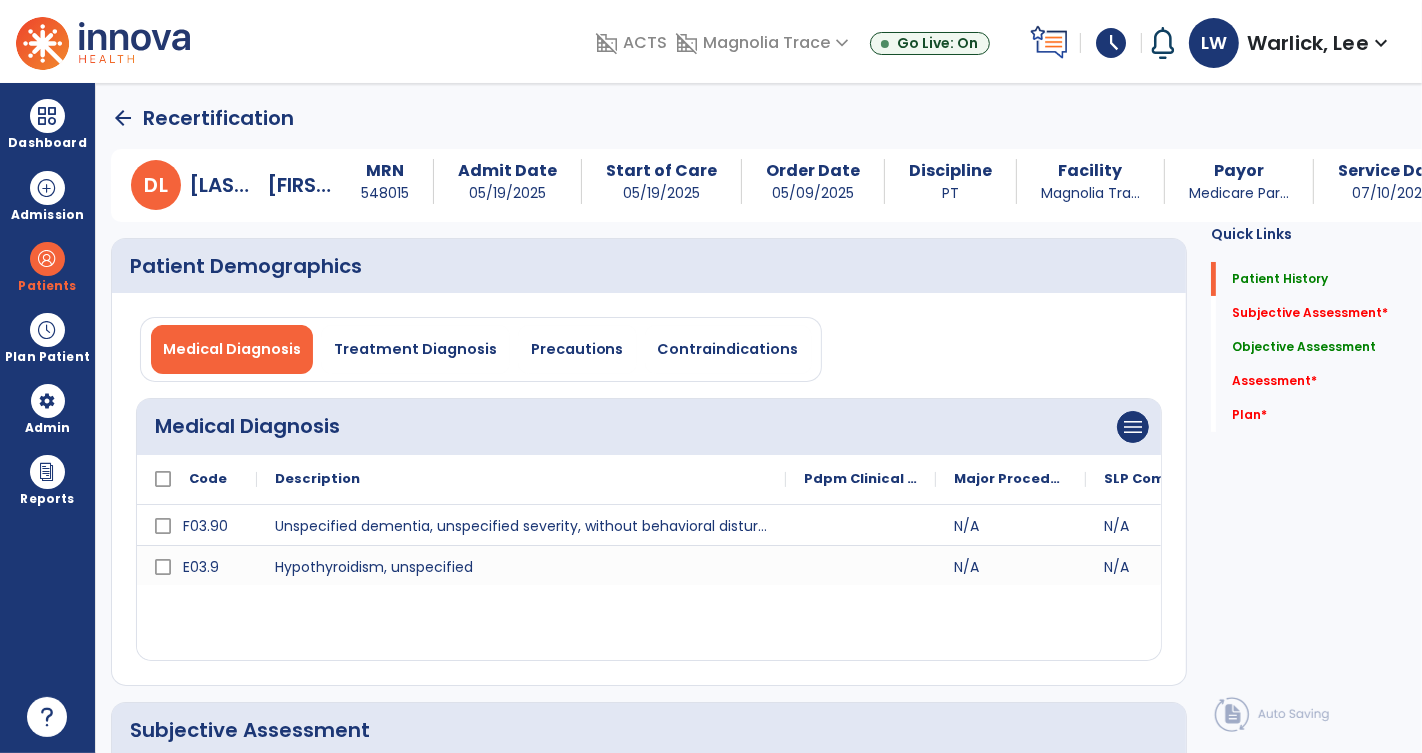 drag, startPoint x: 403, startPoint y: 480, endPoint x: 780, endPoint y: 455, distance: 377.828 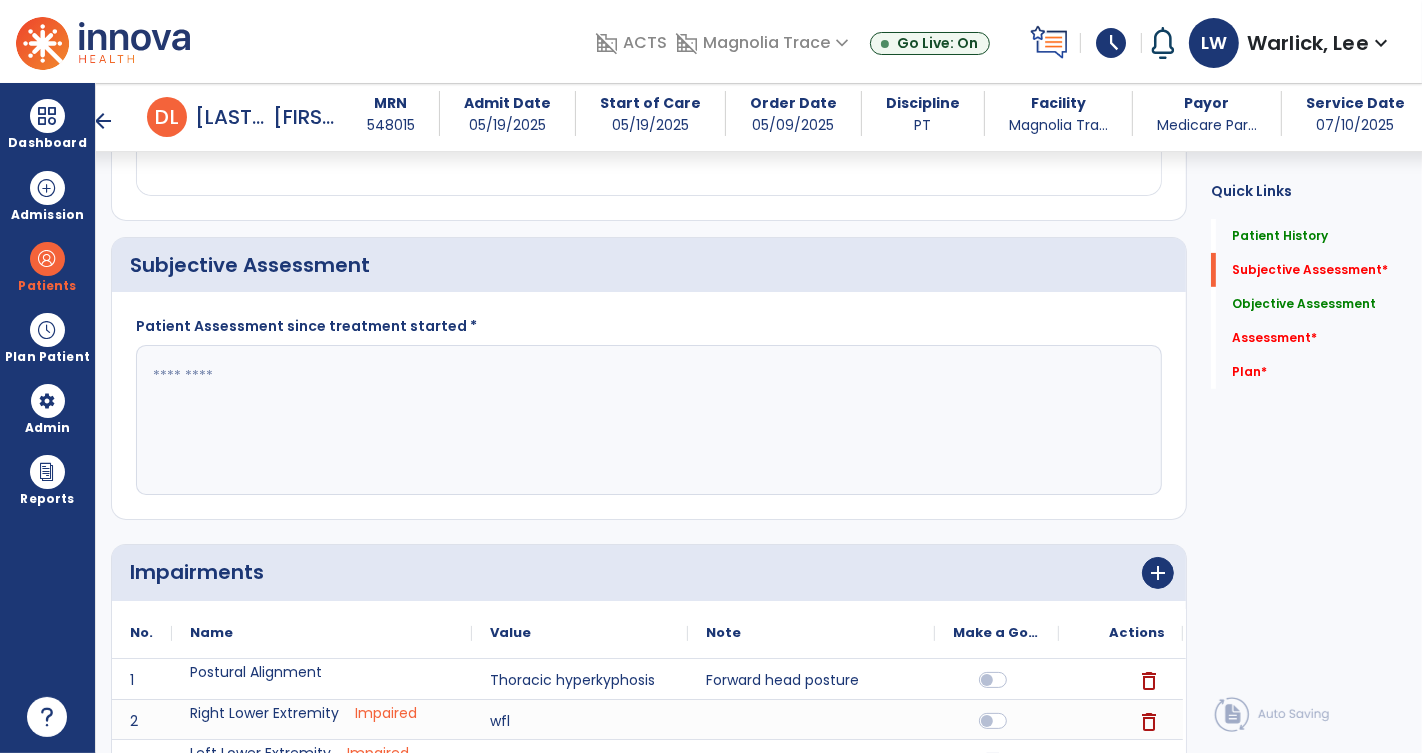 scroll, scrollTop: 527, scrollLeft: 0, axis: vertical 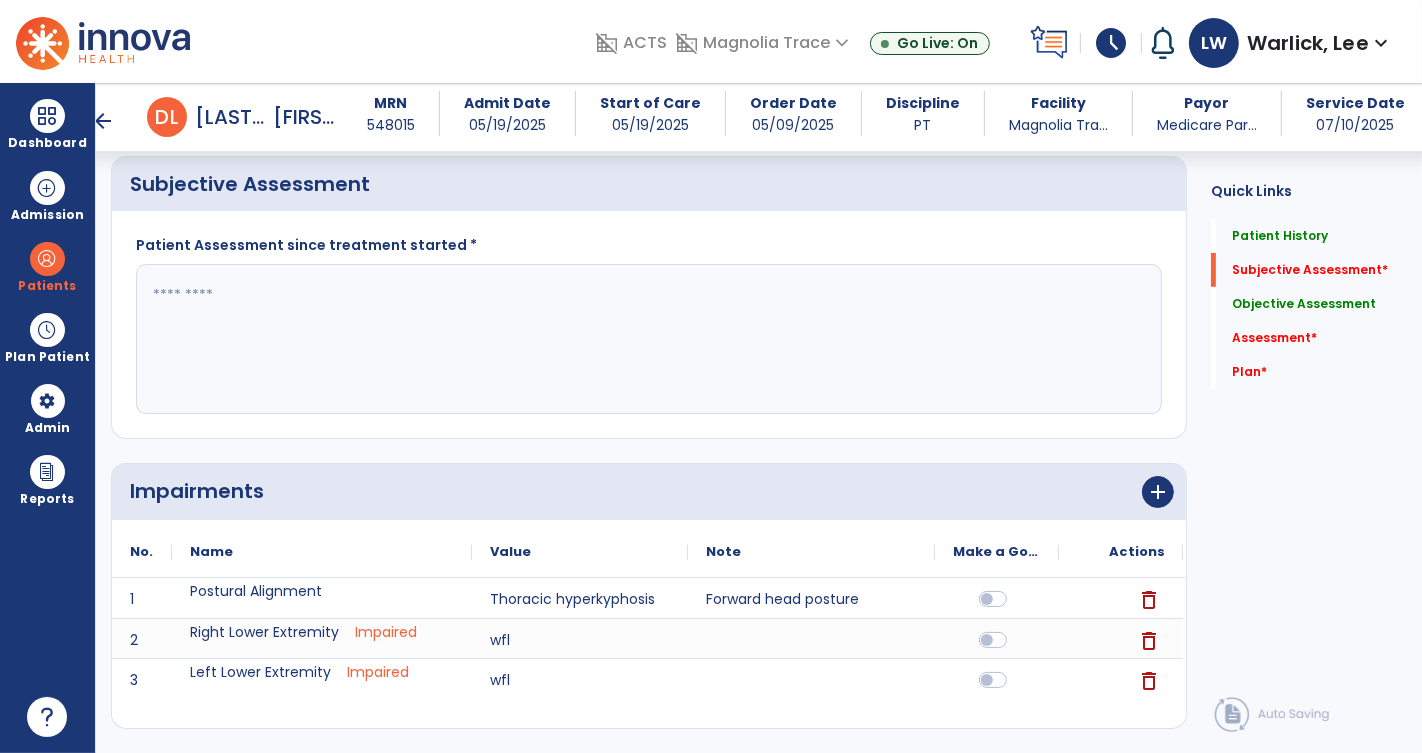 click 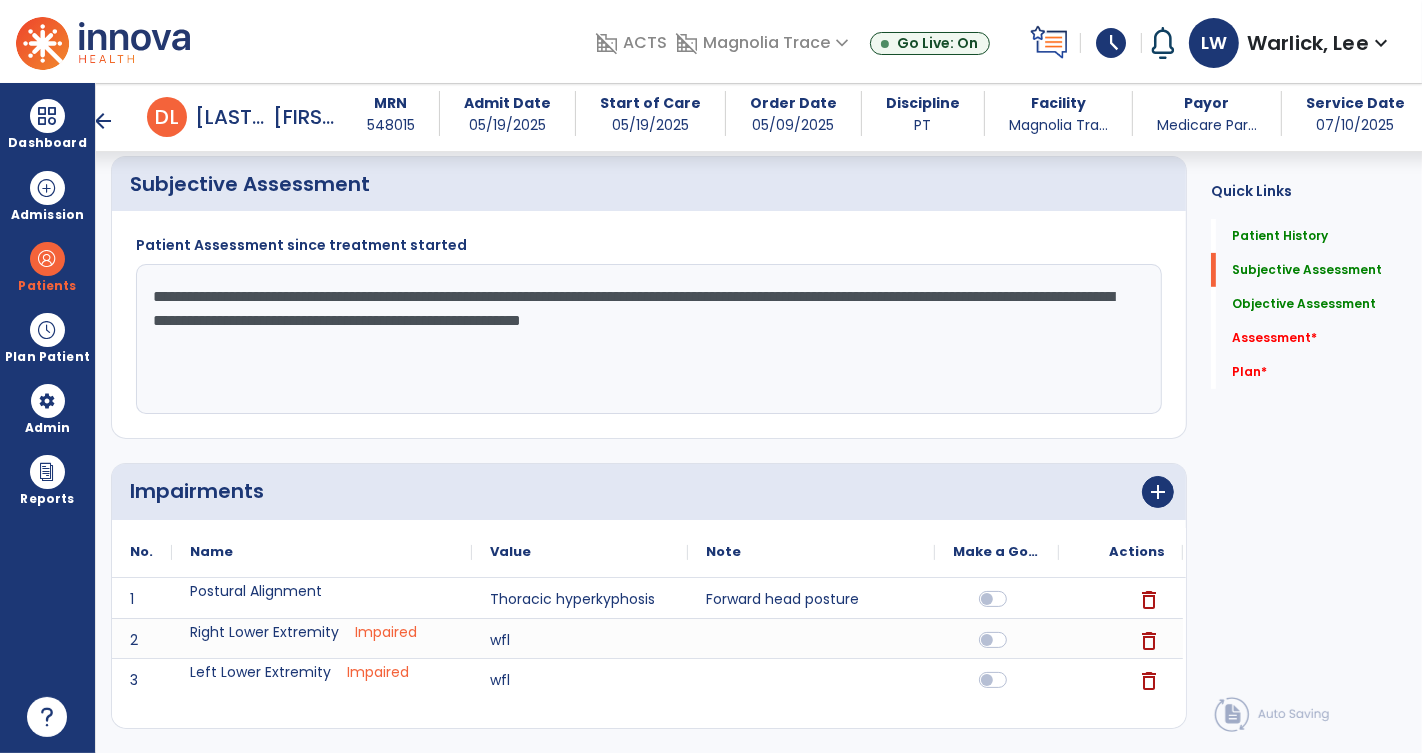 type on "**********" 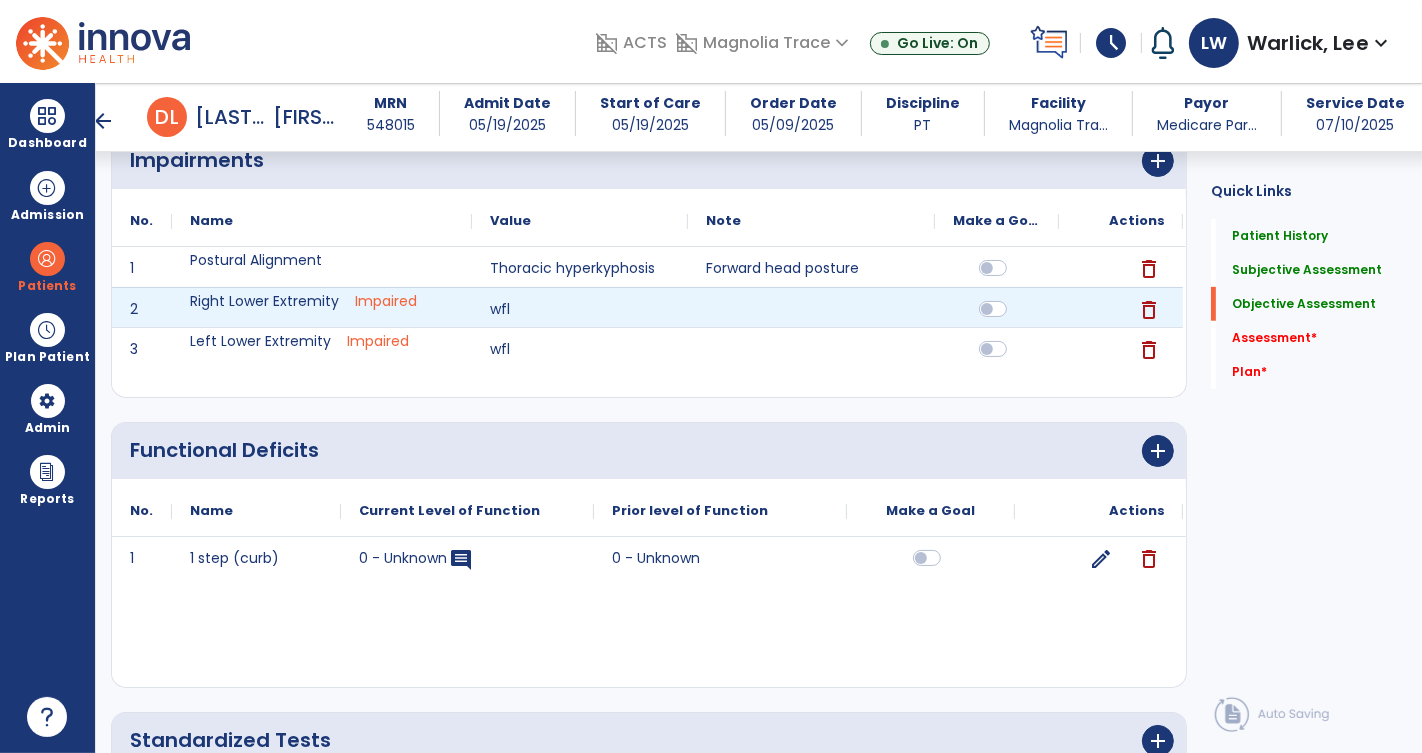 scroll, scrollTop: 855, scrollLeft: 0, axis: vertical 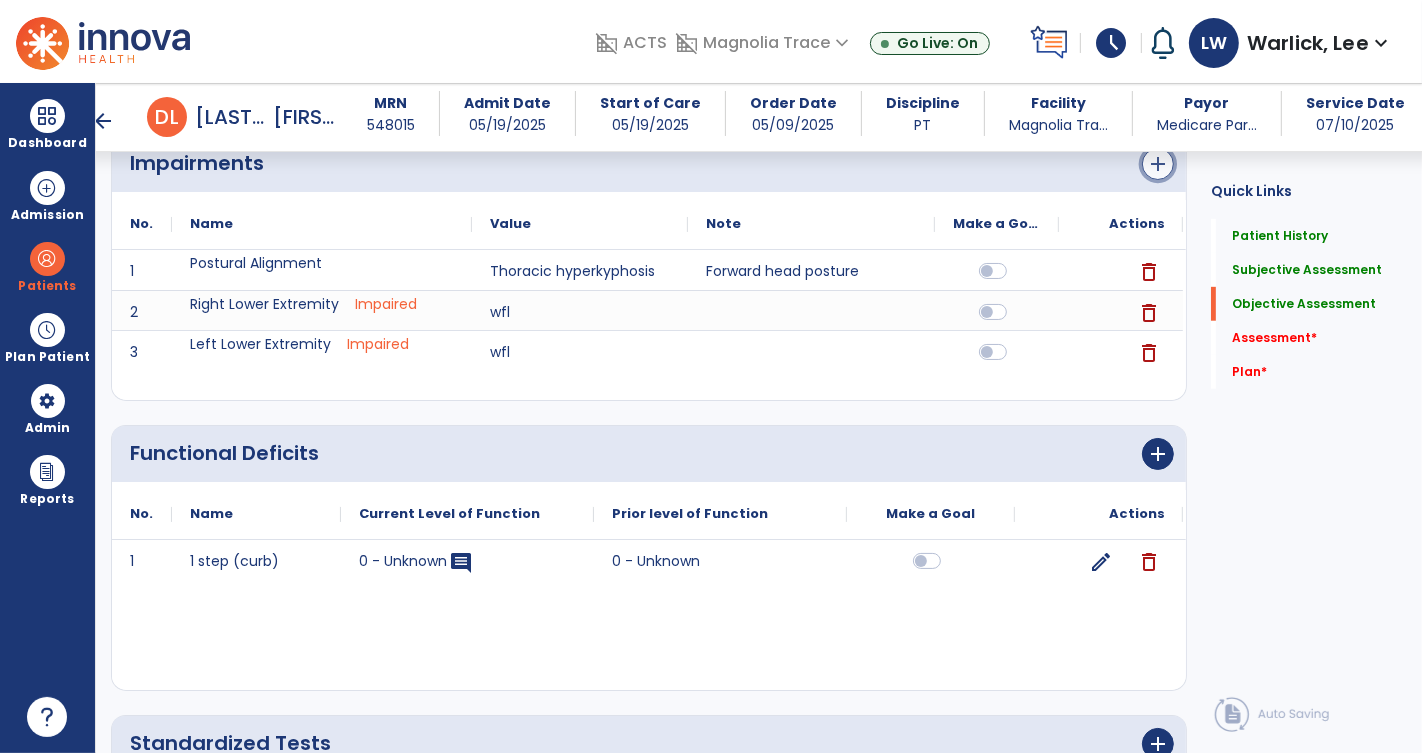 click on "add" 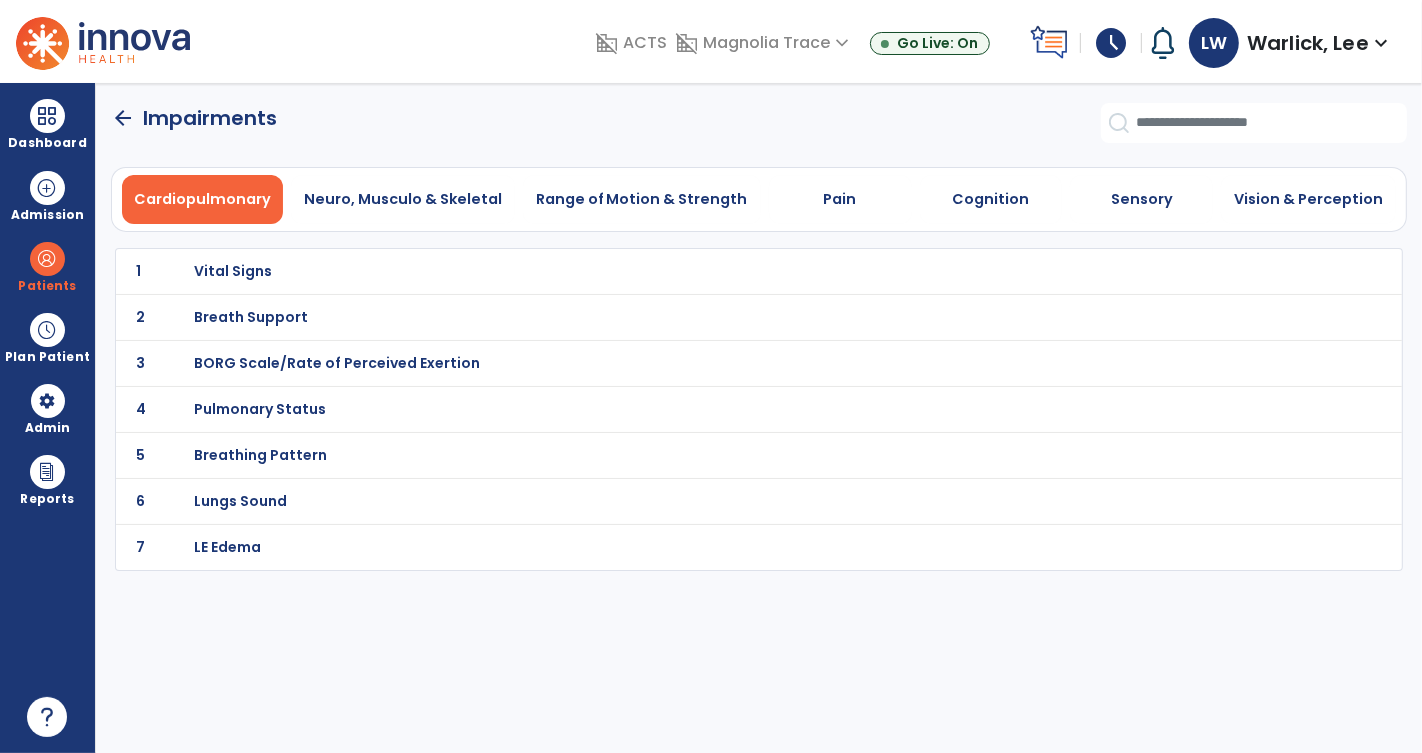 scroll, scrollTop: 0, scrollLeft: 0, axis: both 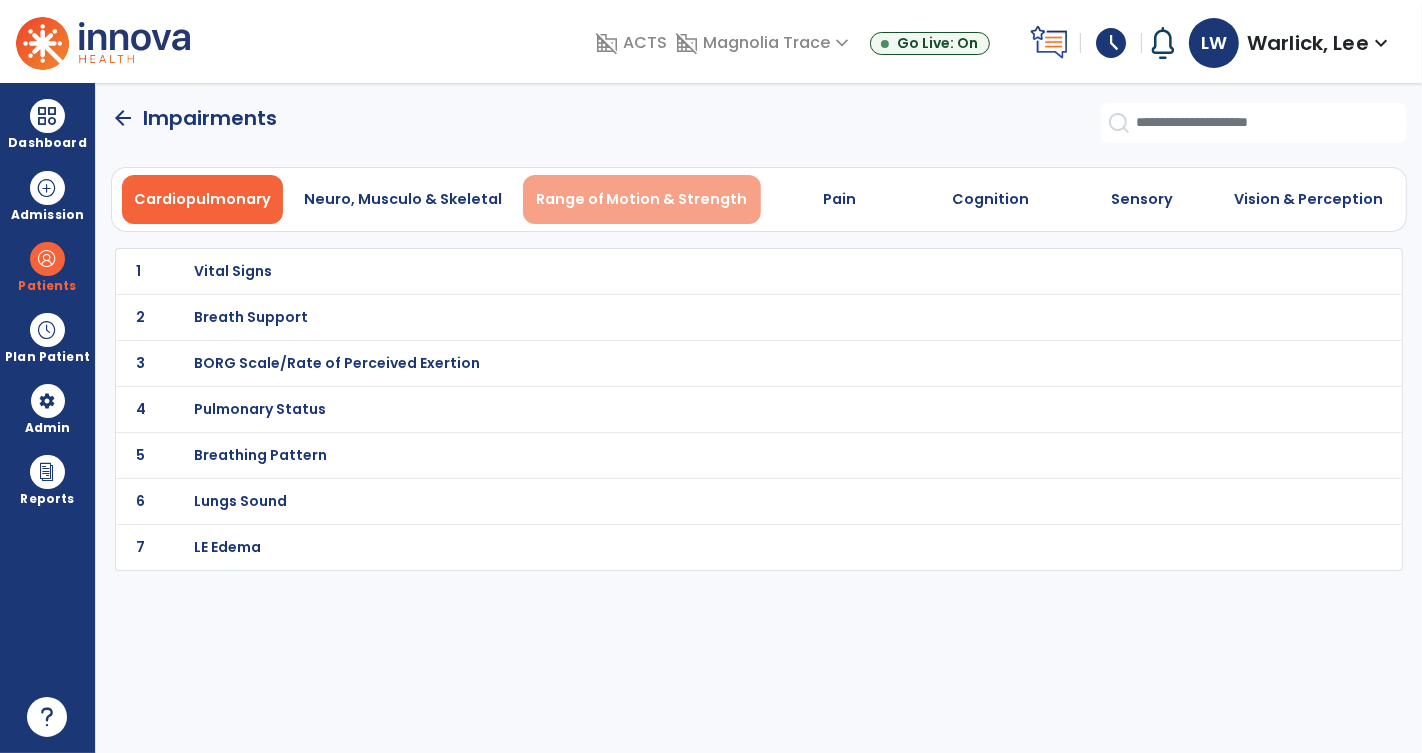 click on "Range of Motion & Strength" at bounding box center (642, 199) 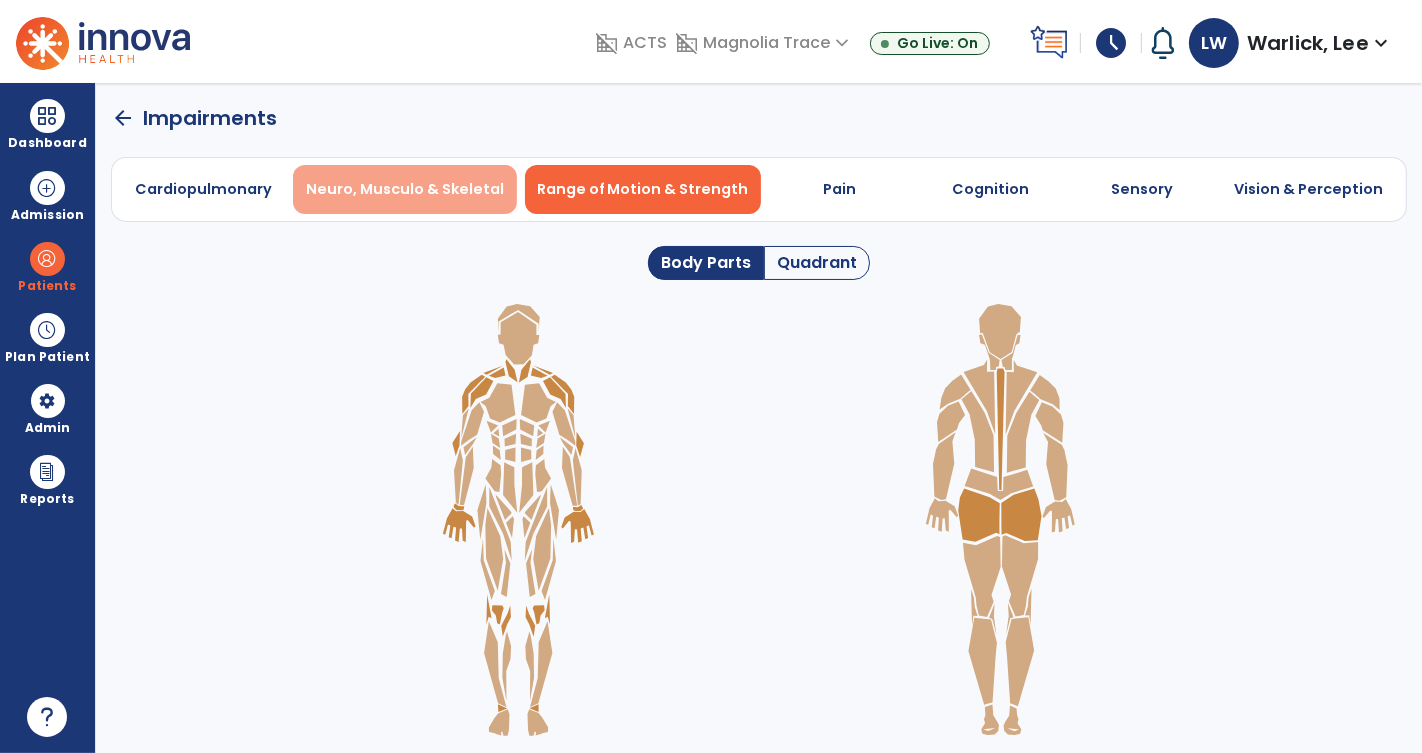 click on "Neuro, Musculo & Skeletal" at bounding box center (405, 189) 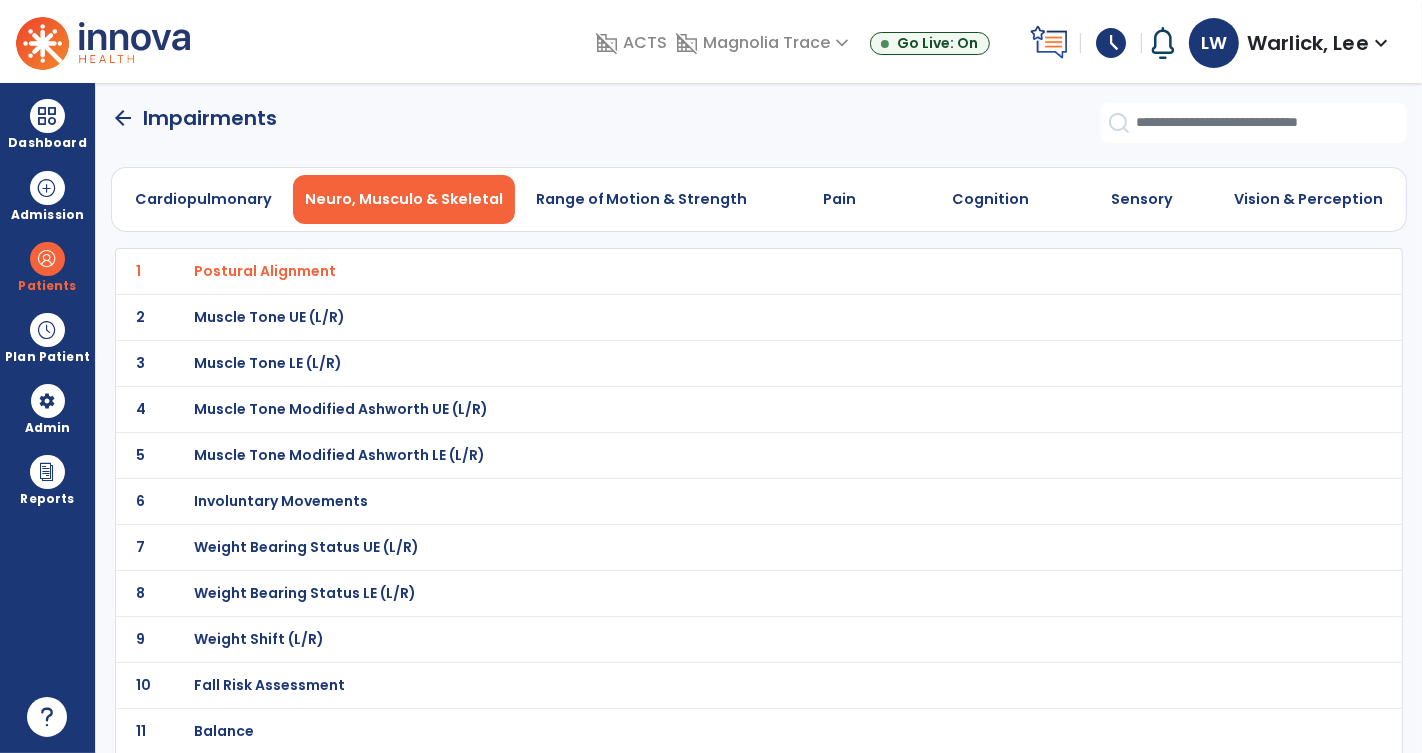 click on "Neuro, Musculo & Skeletal" at bounding box center (404, 199) 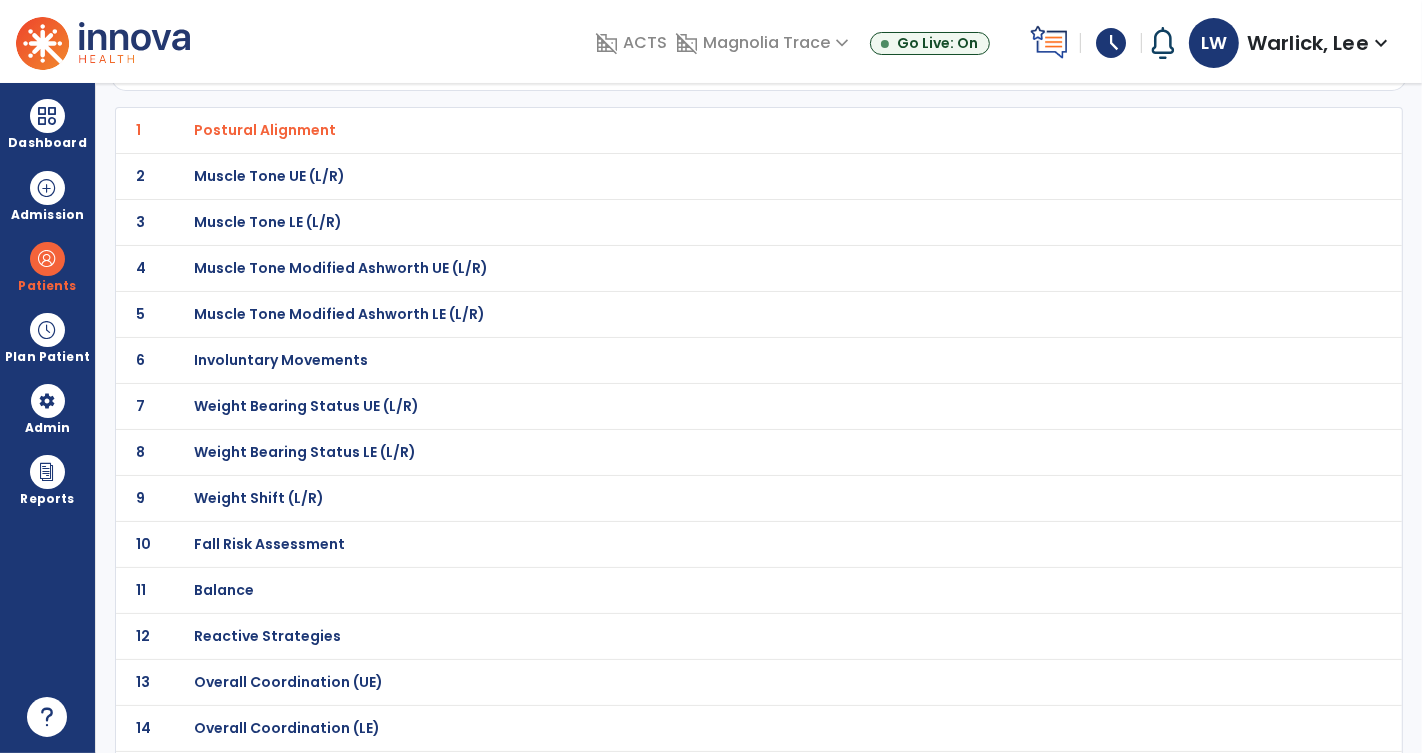 scroll, scrollTop: 0, scrollLeft: 0, axis: both 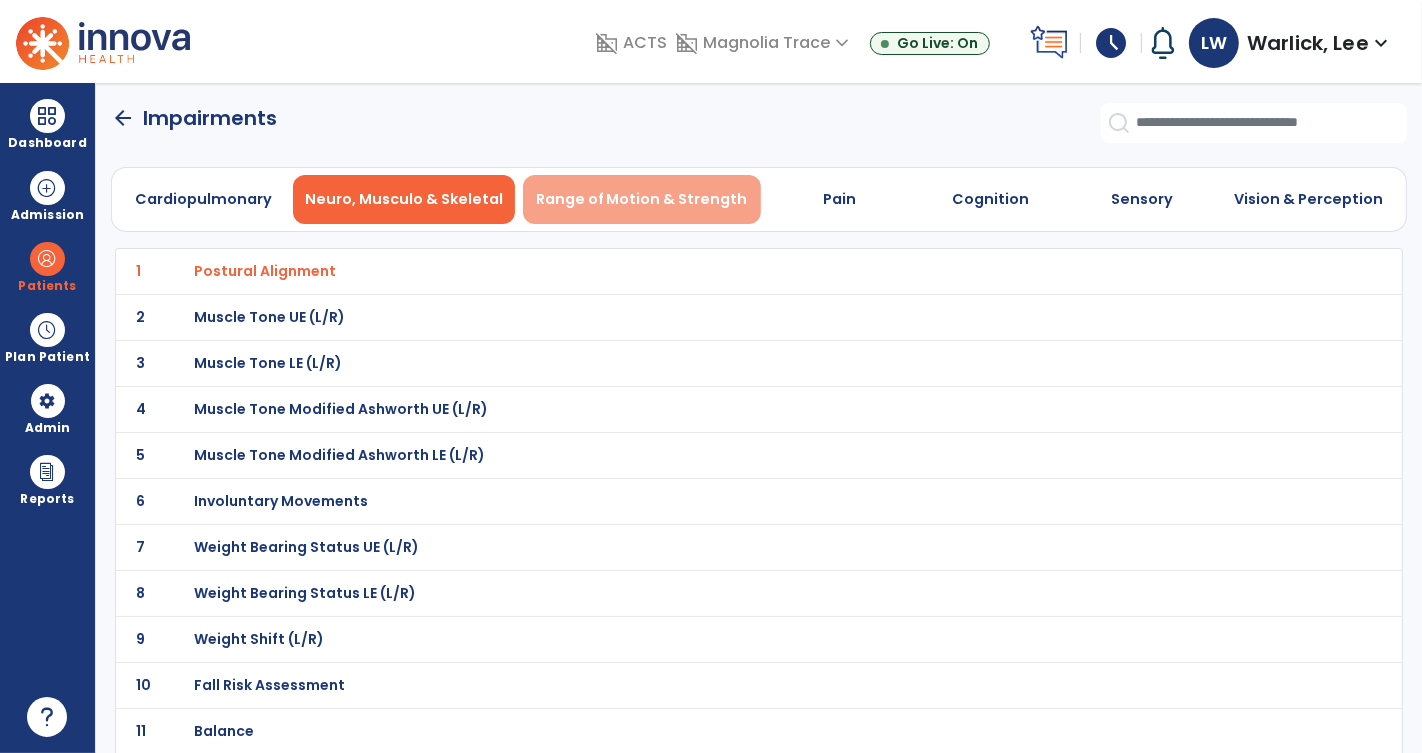 click on "Range of Motion & Strength" at bounding box center (642, 199) 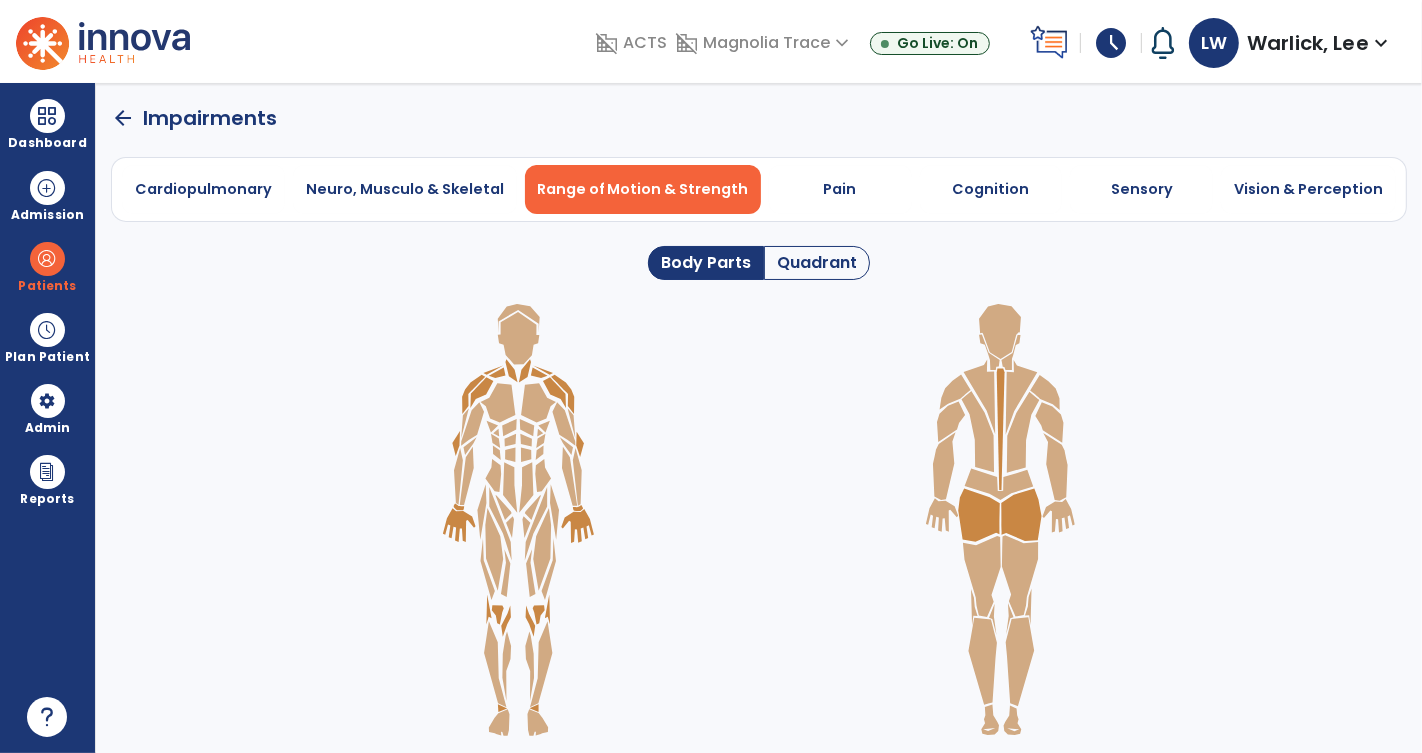 click on "Quadrant" 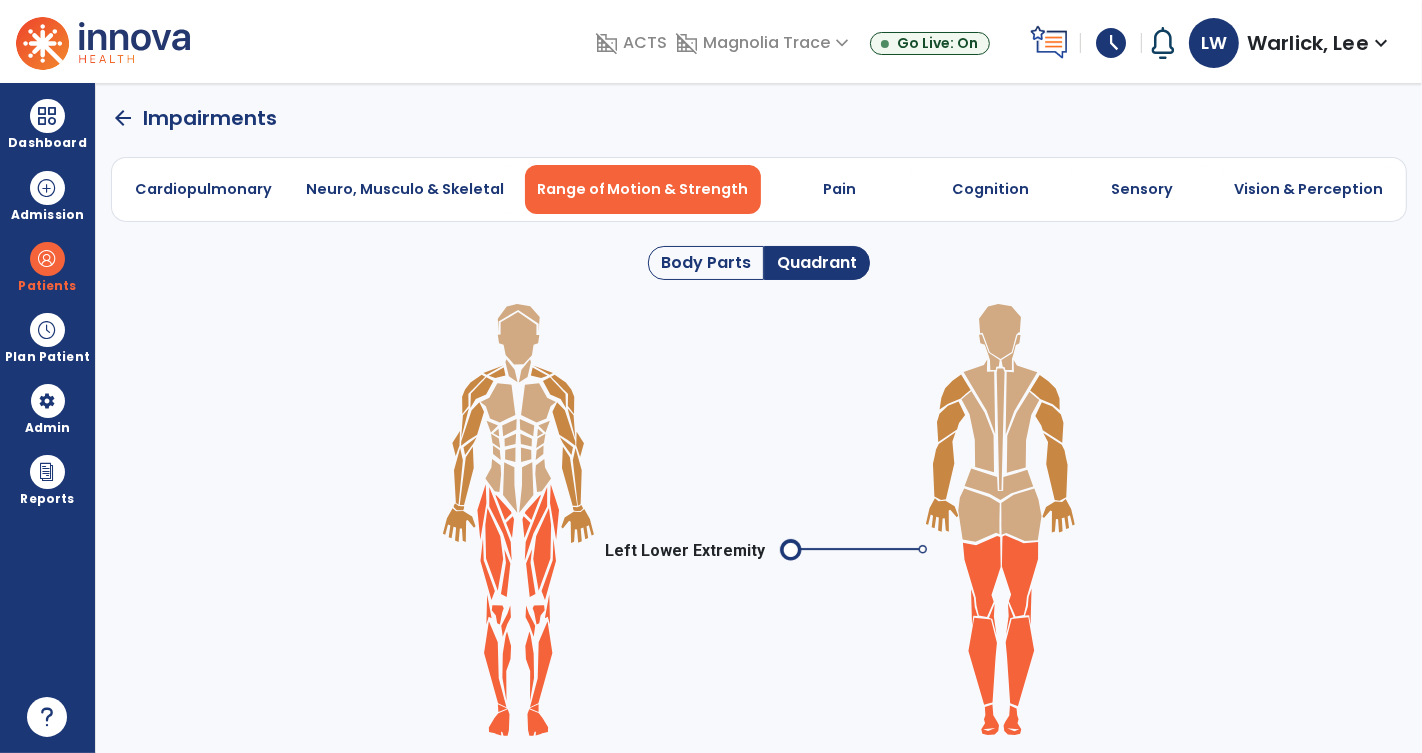 click 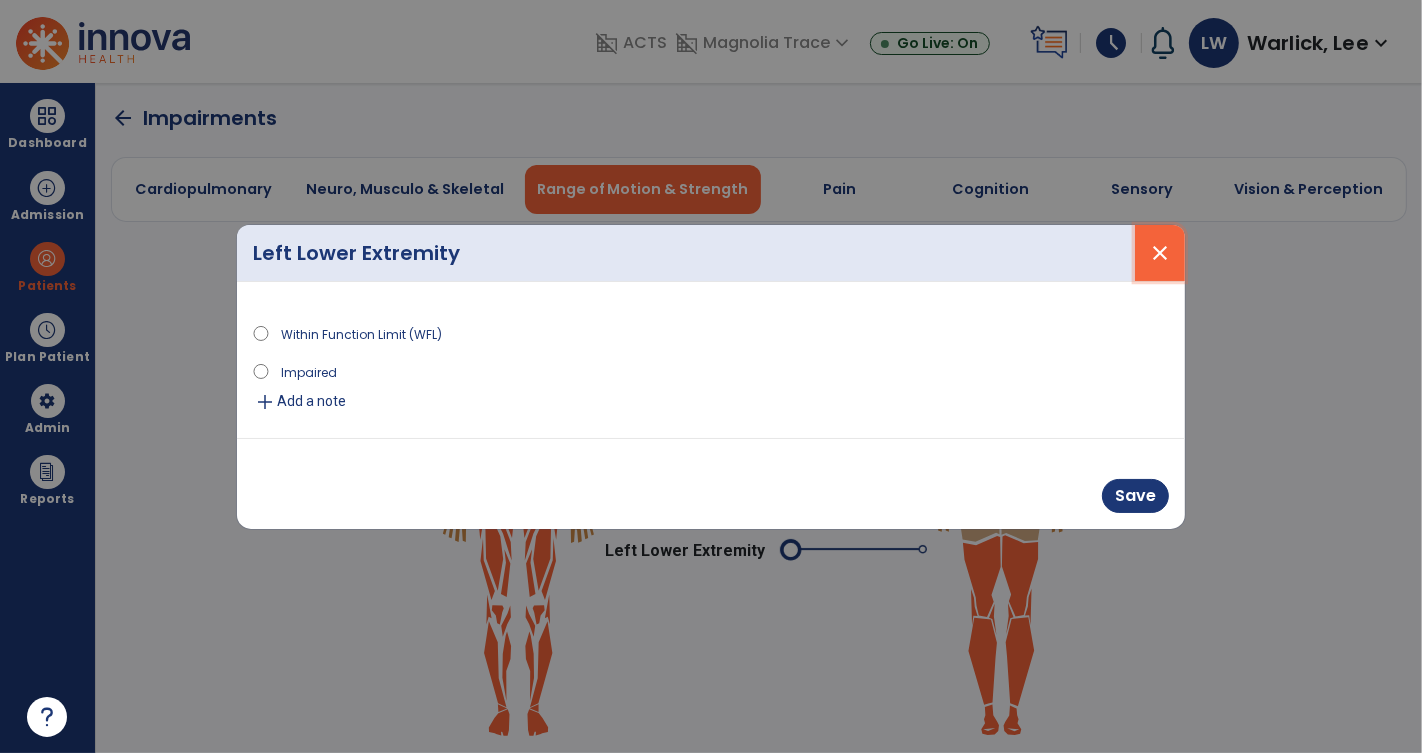 click on "close" at bounding box center [1160, 253] 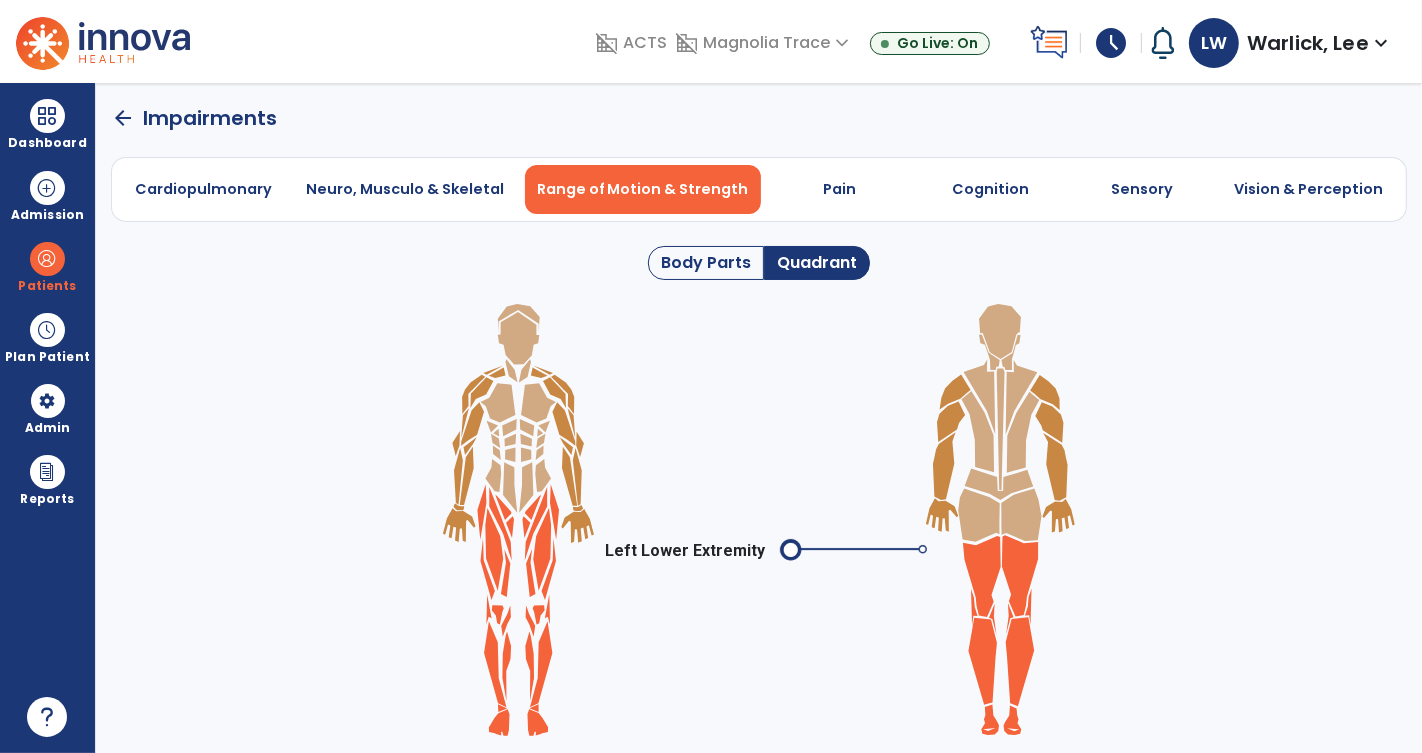 click on "arrow_back" 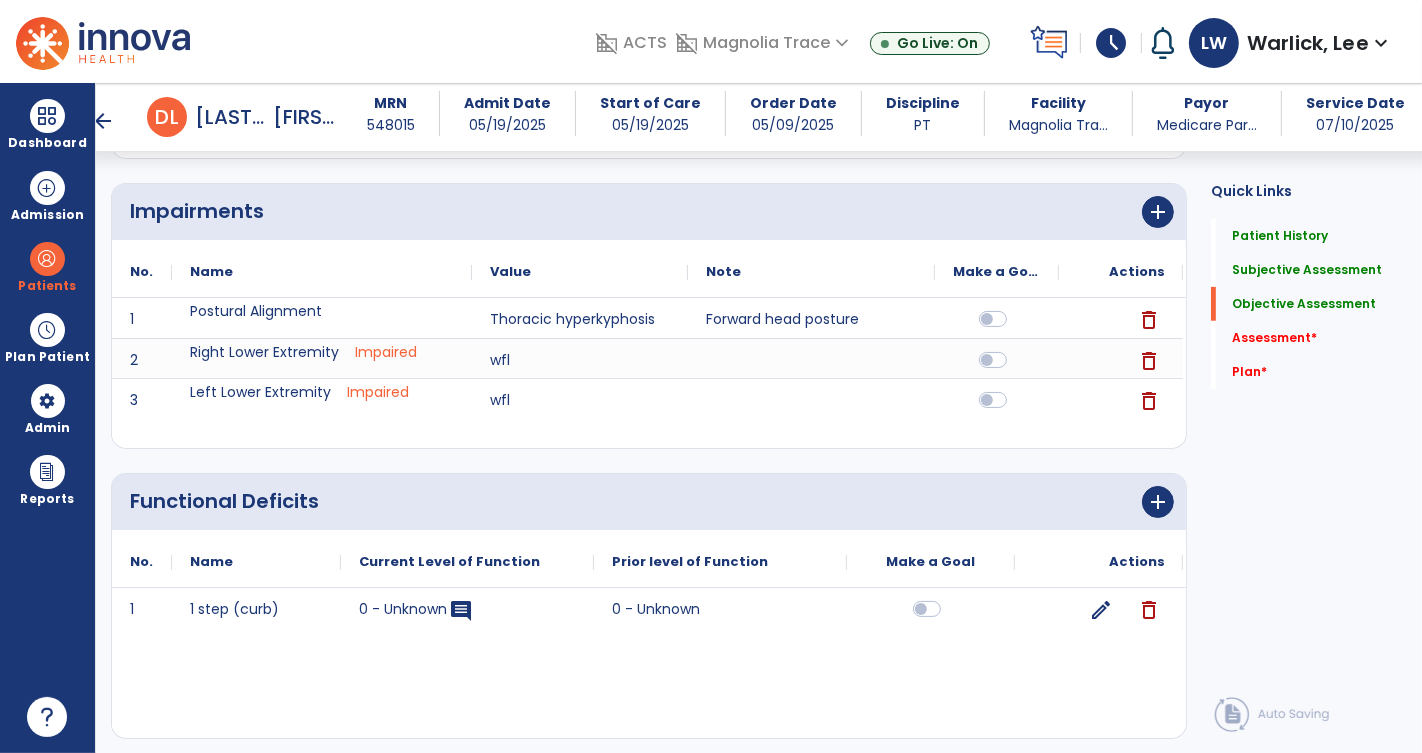 scroll, scrollTop: 811, scrollLeft: 0, axis: vertical 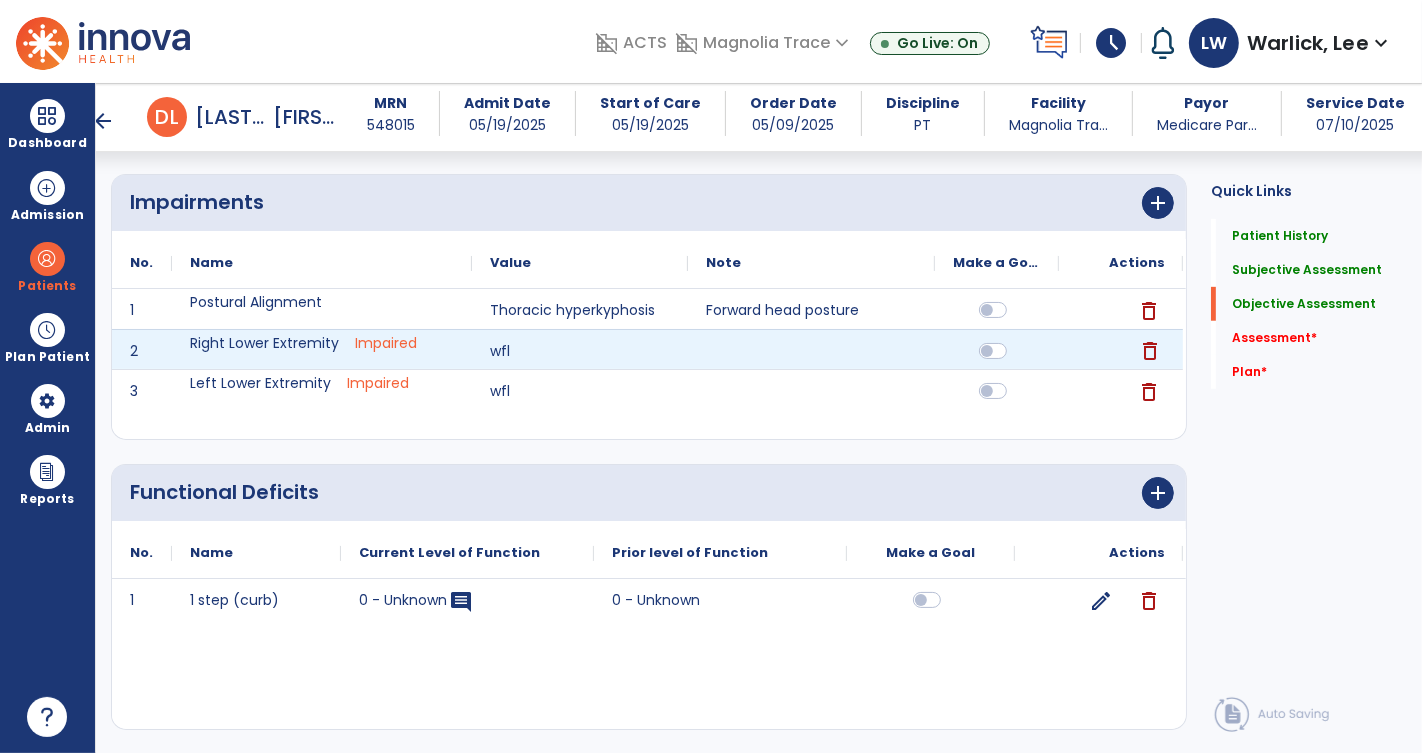click on "delete" 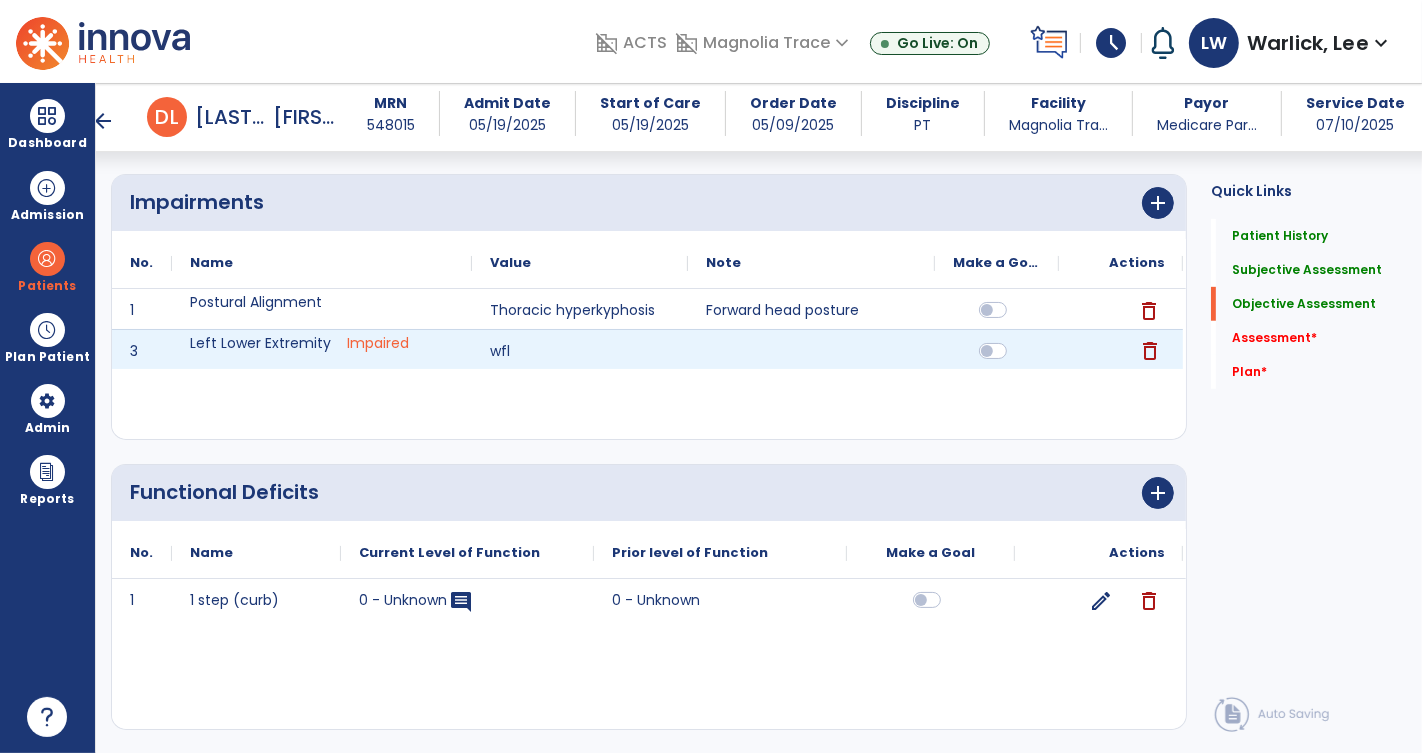 click on "delete" 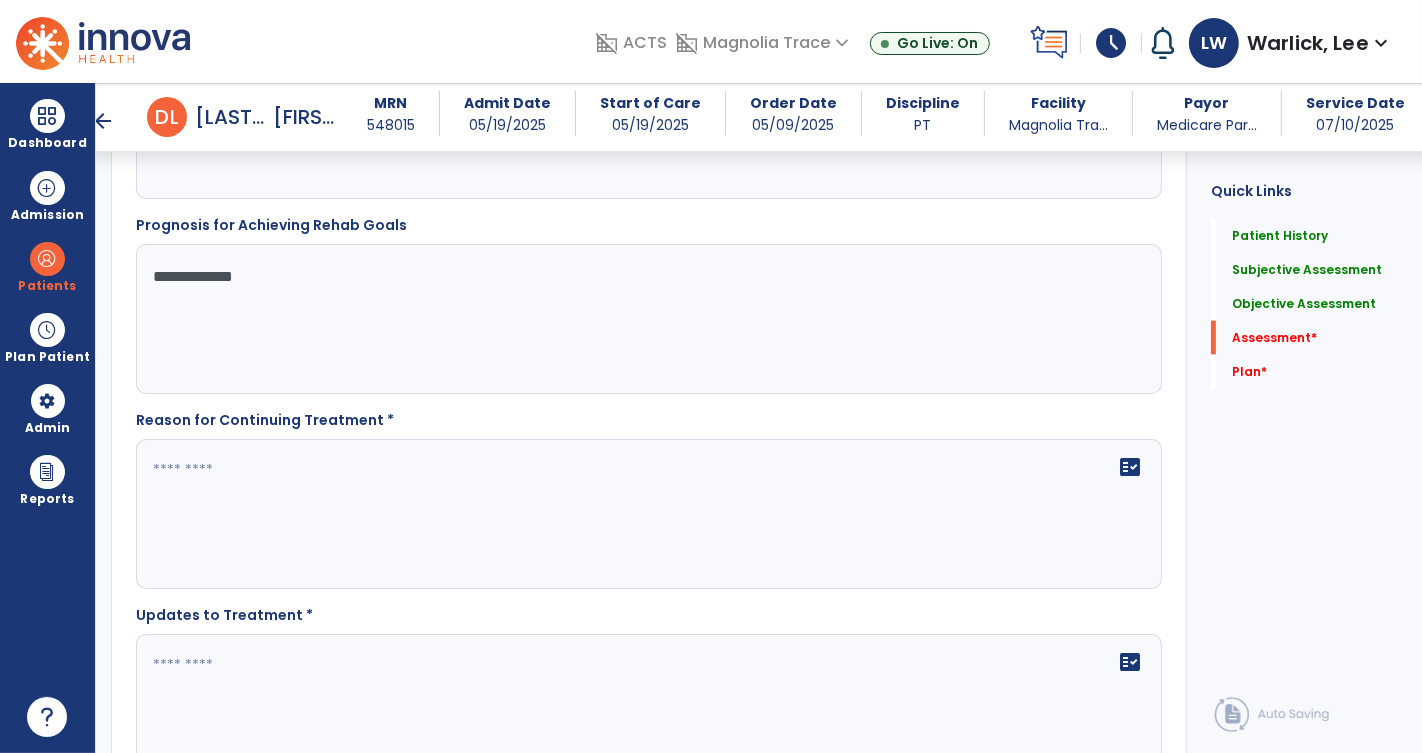 scroll, scrollTop: 2411, scrollLeft: 0, axis: vertical 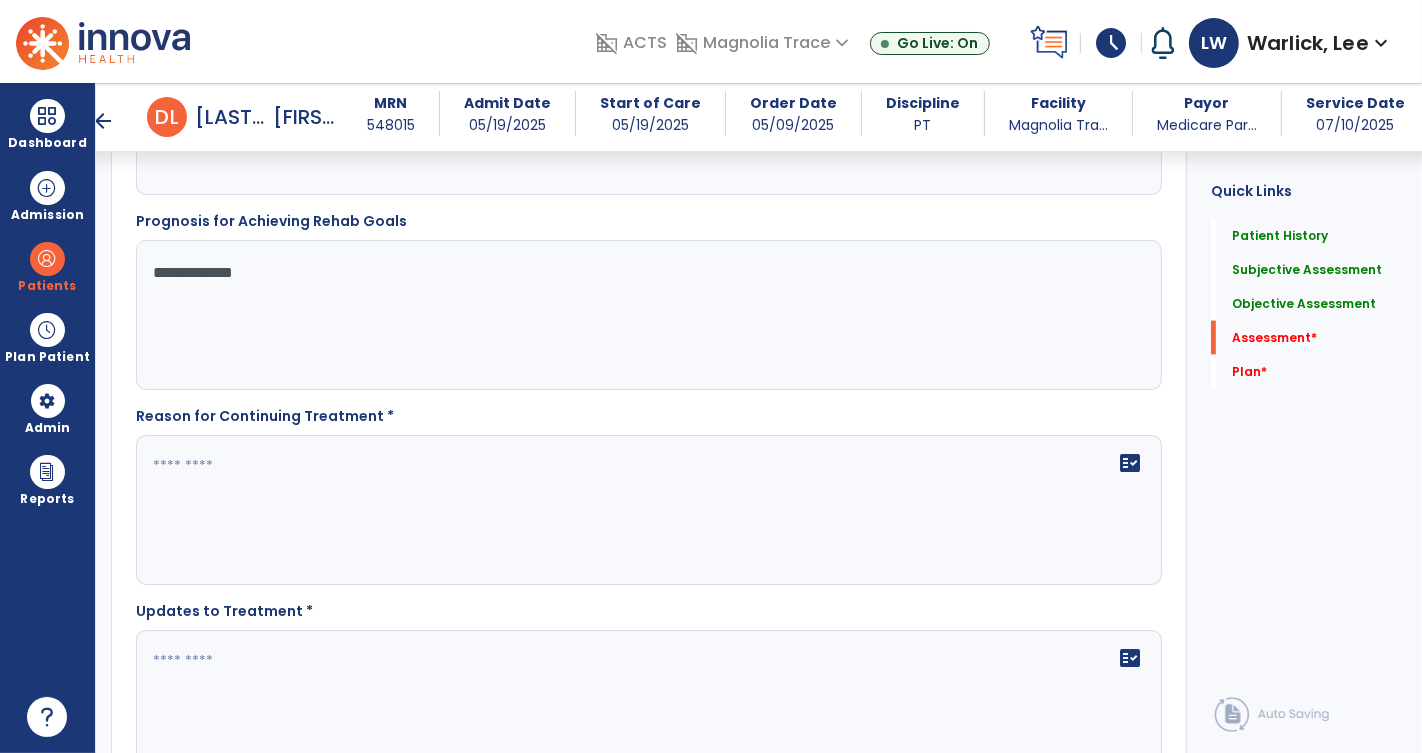 click 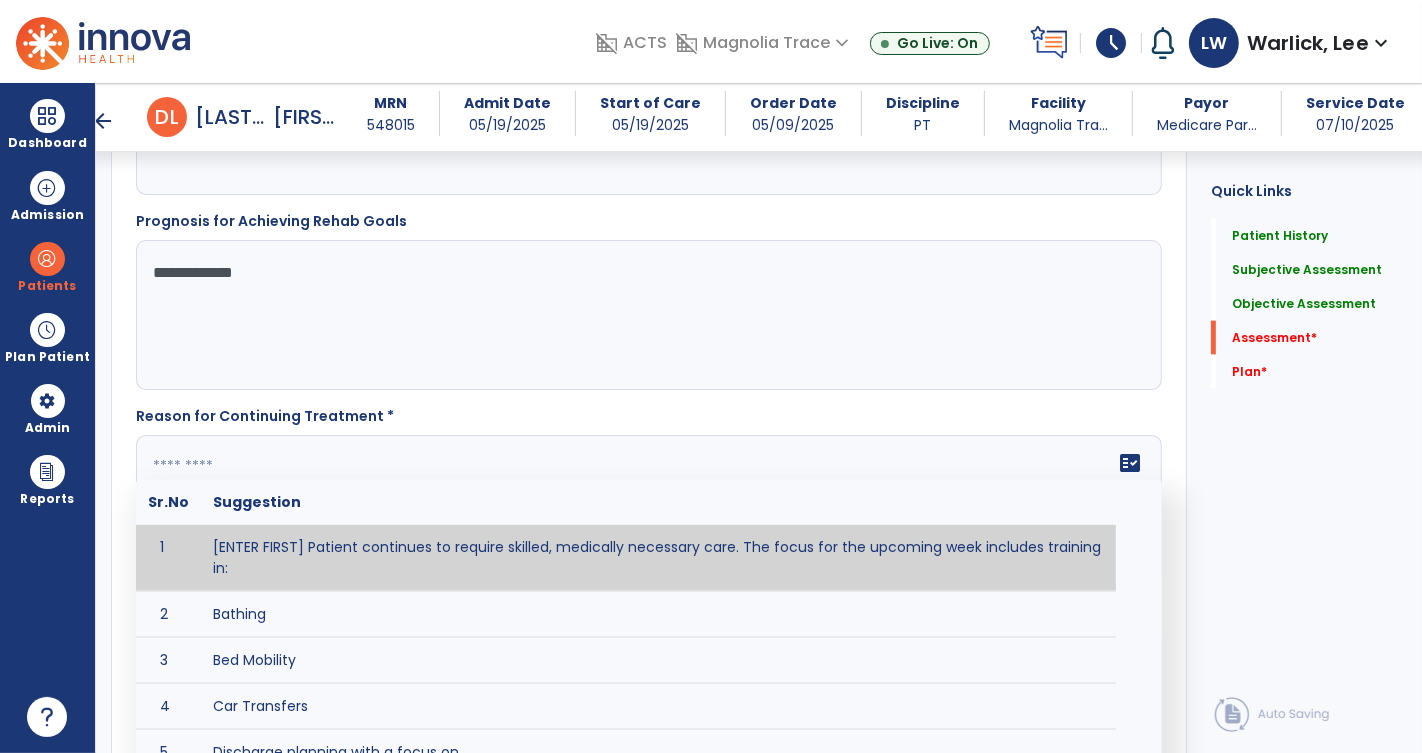 click 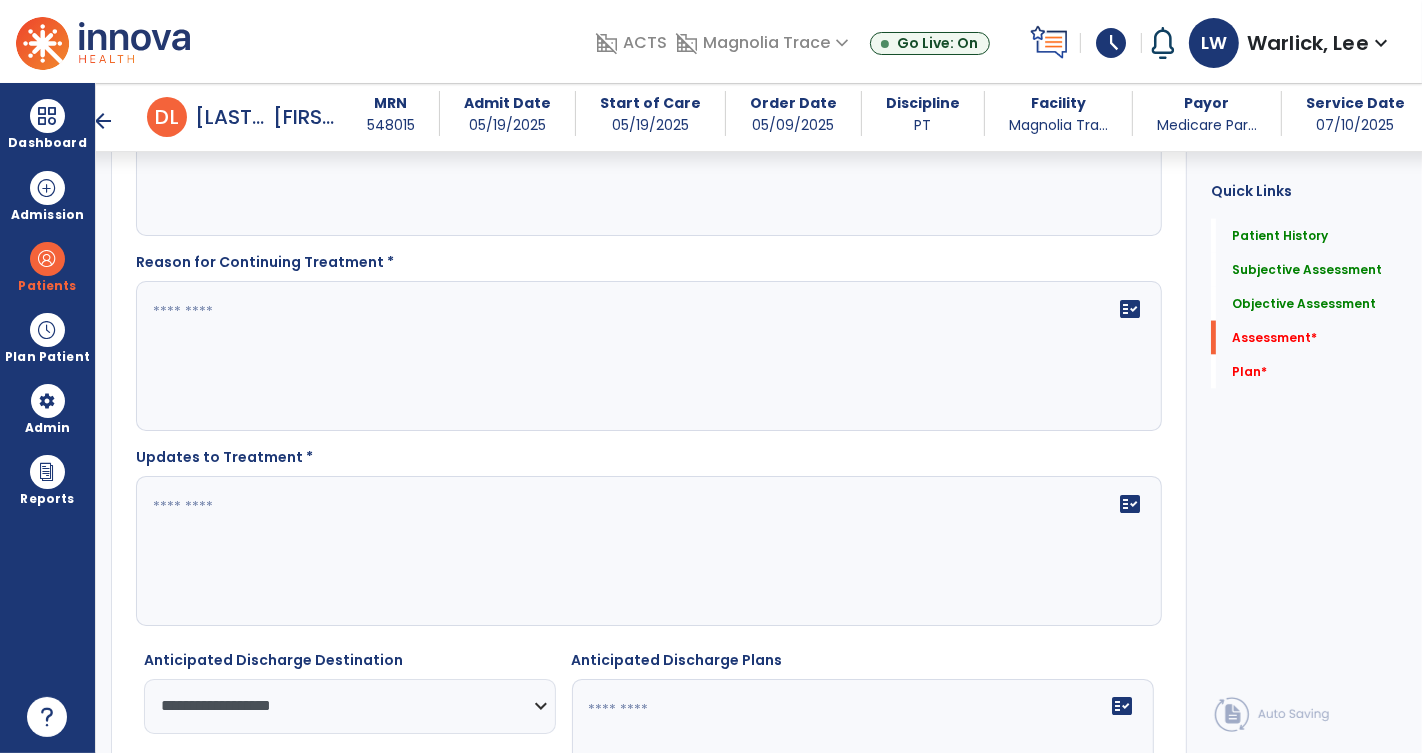 scroll, scrollTop: 2566, scrollLeft: 0, axis: vertical 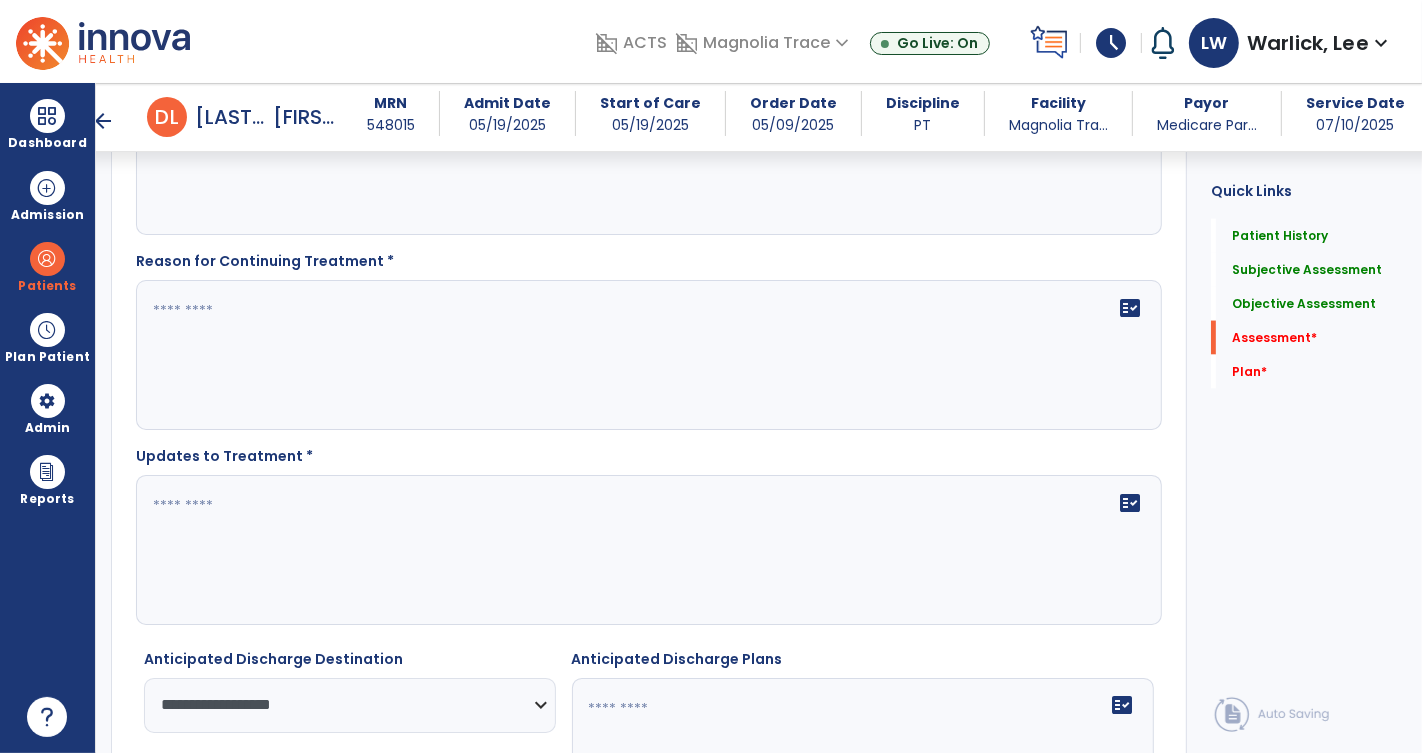 click on "fact_check" 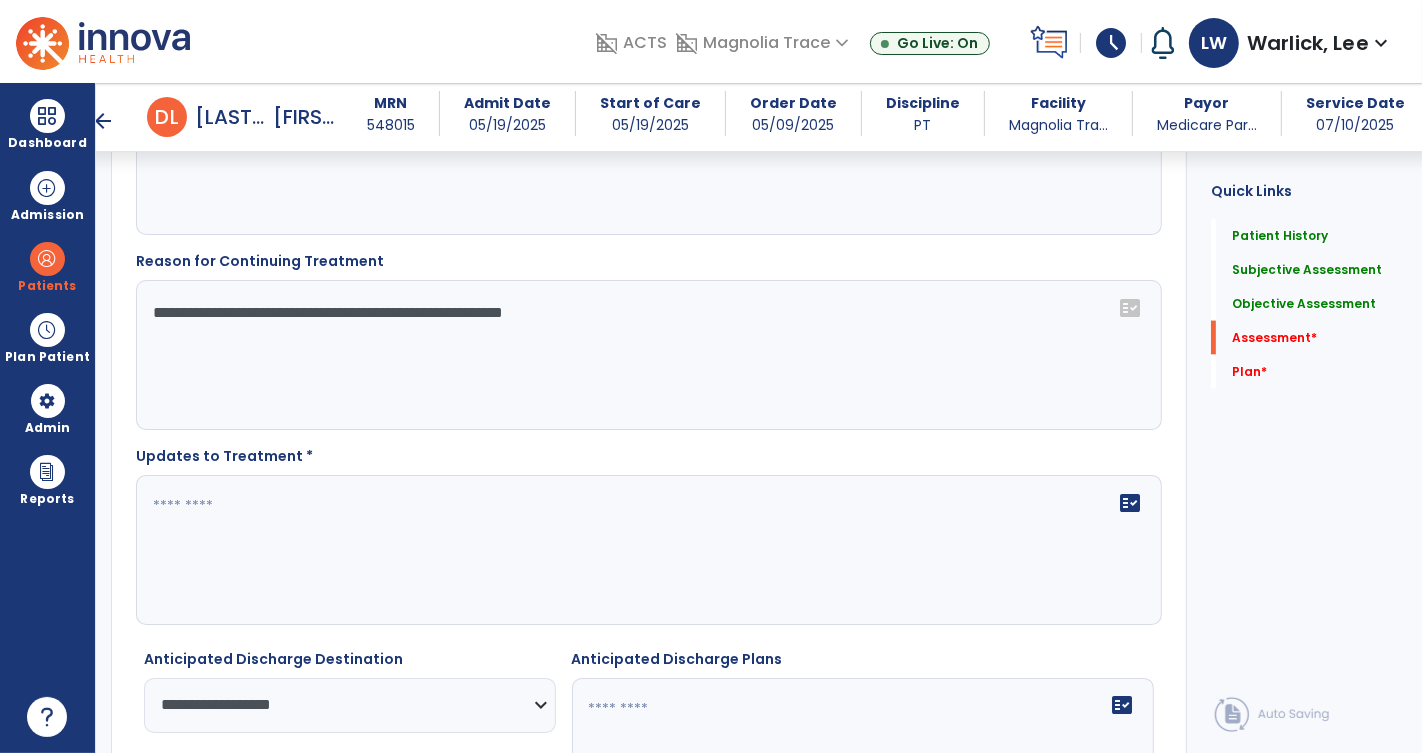 click on "**********" 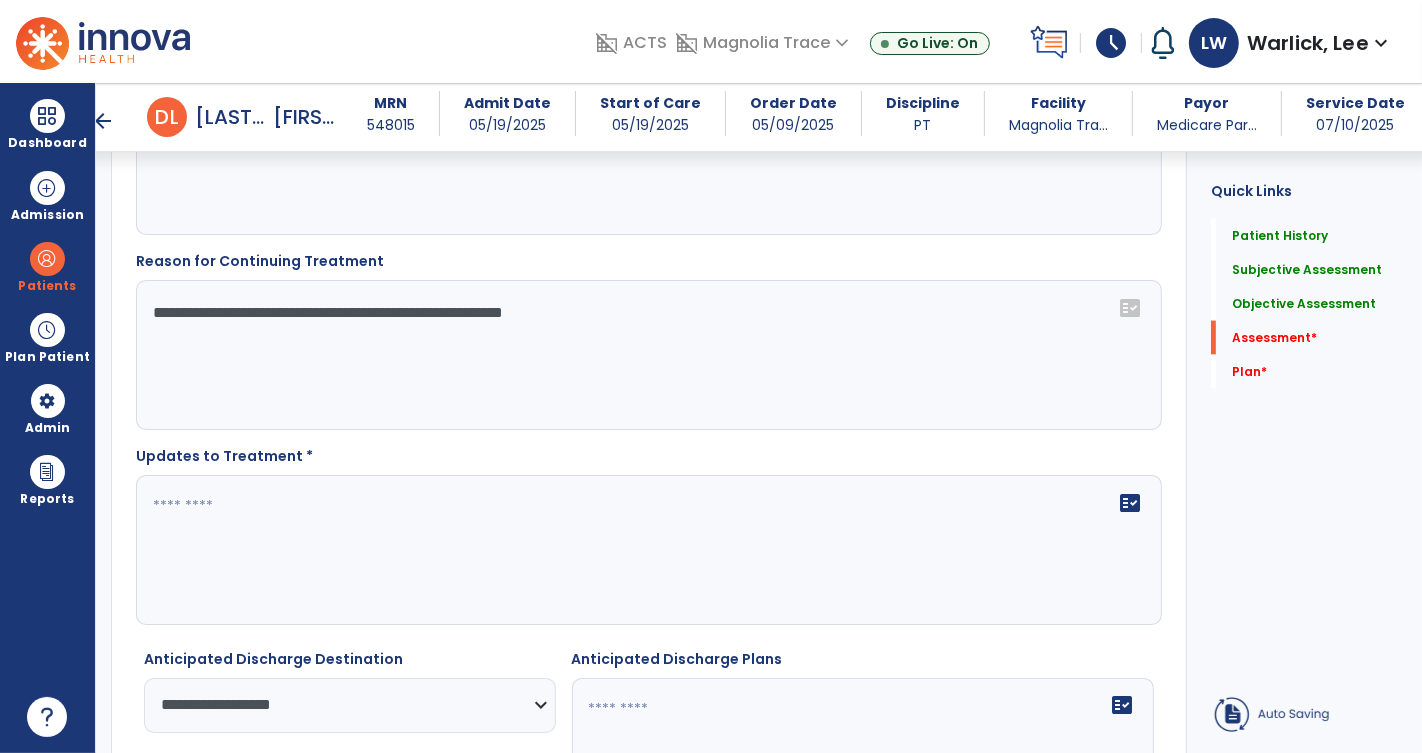 click on "**********" 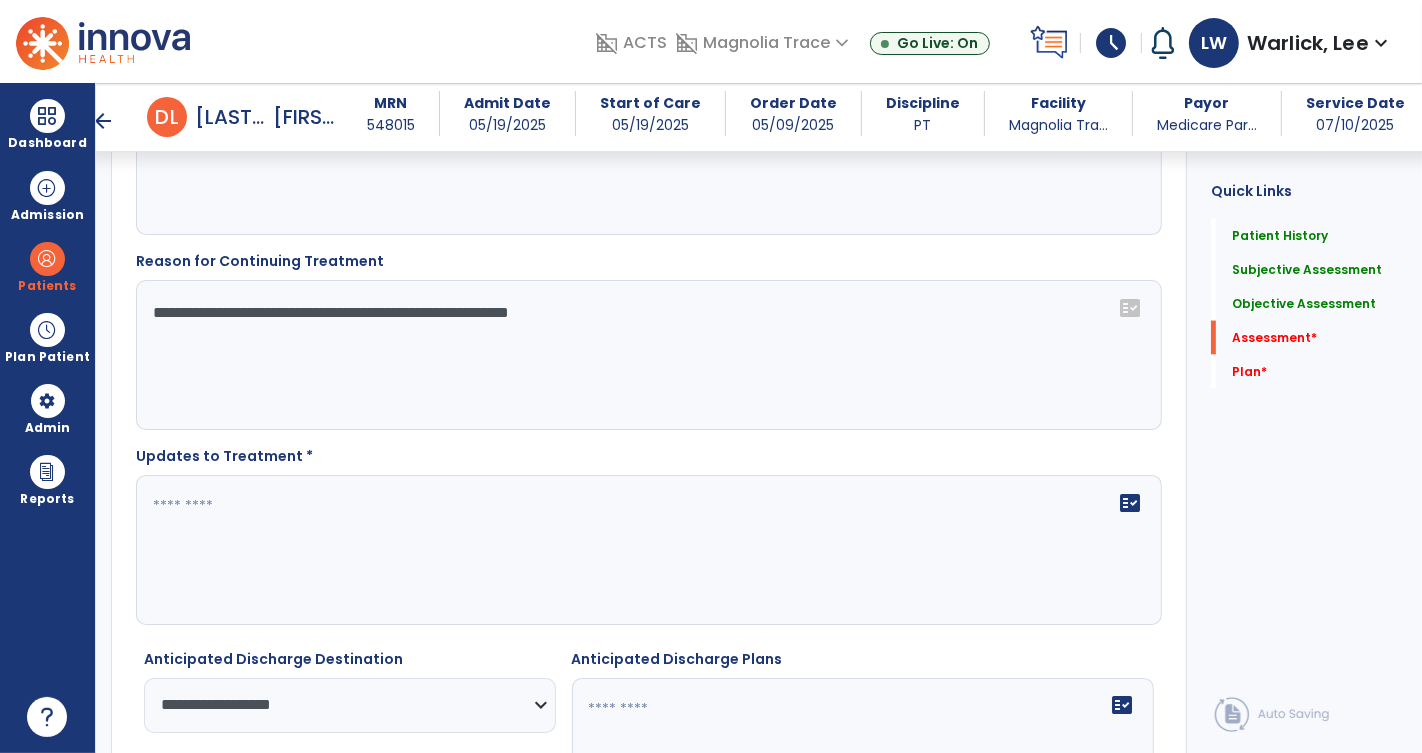 click on "**********" 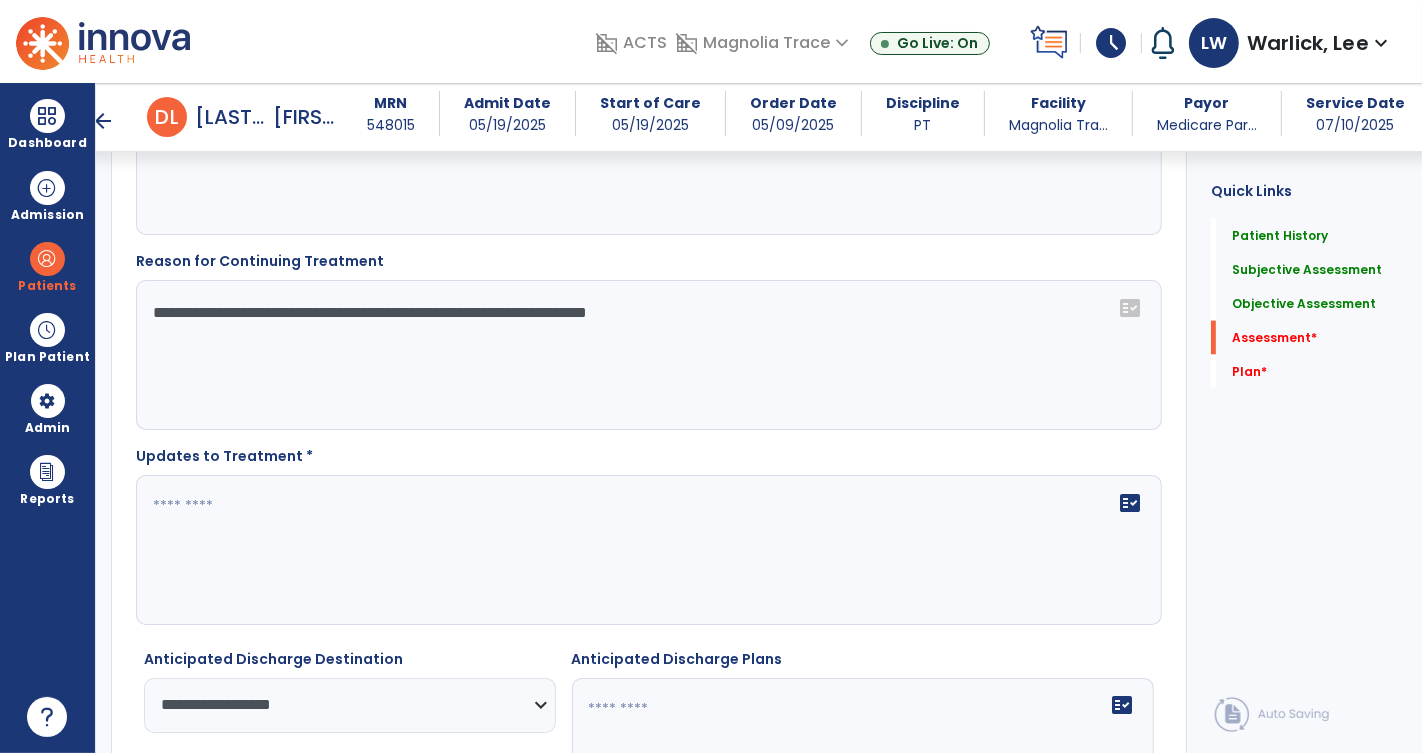 type on "**********" 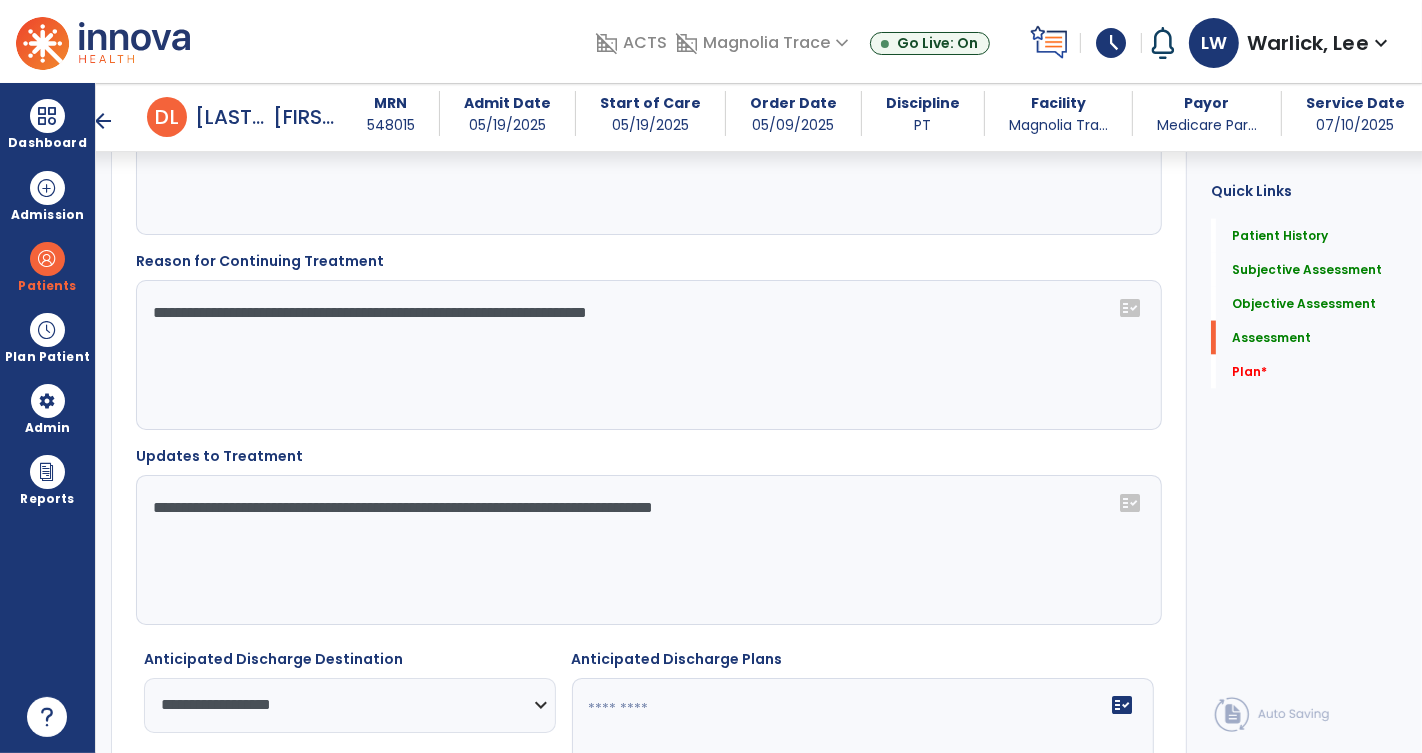 click on "**********" 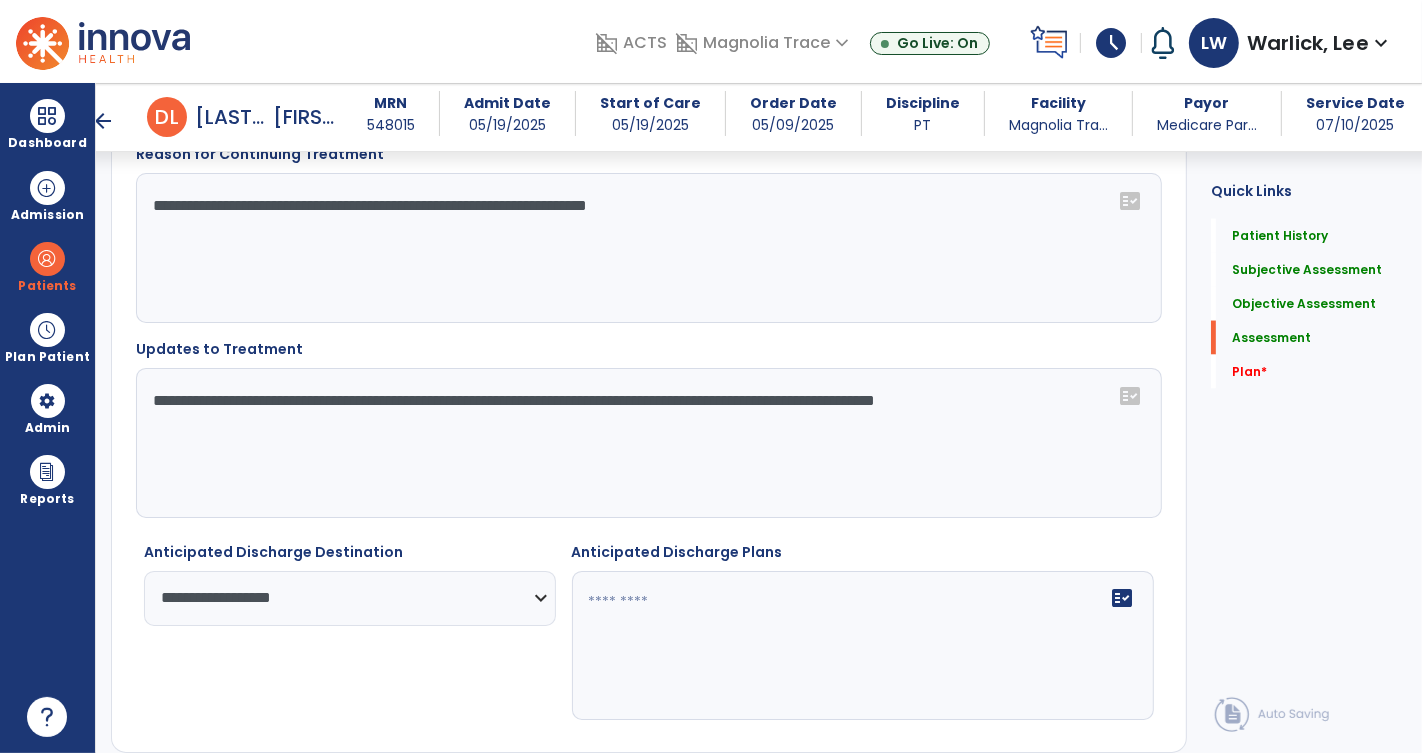 scroll, scrollTop: 2692, scrollLeft: 0, axis: vertical 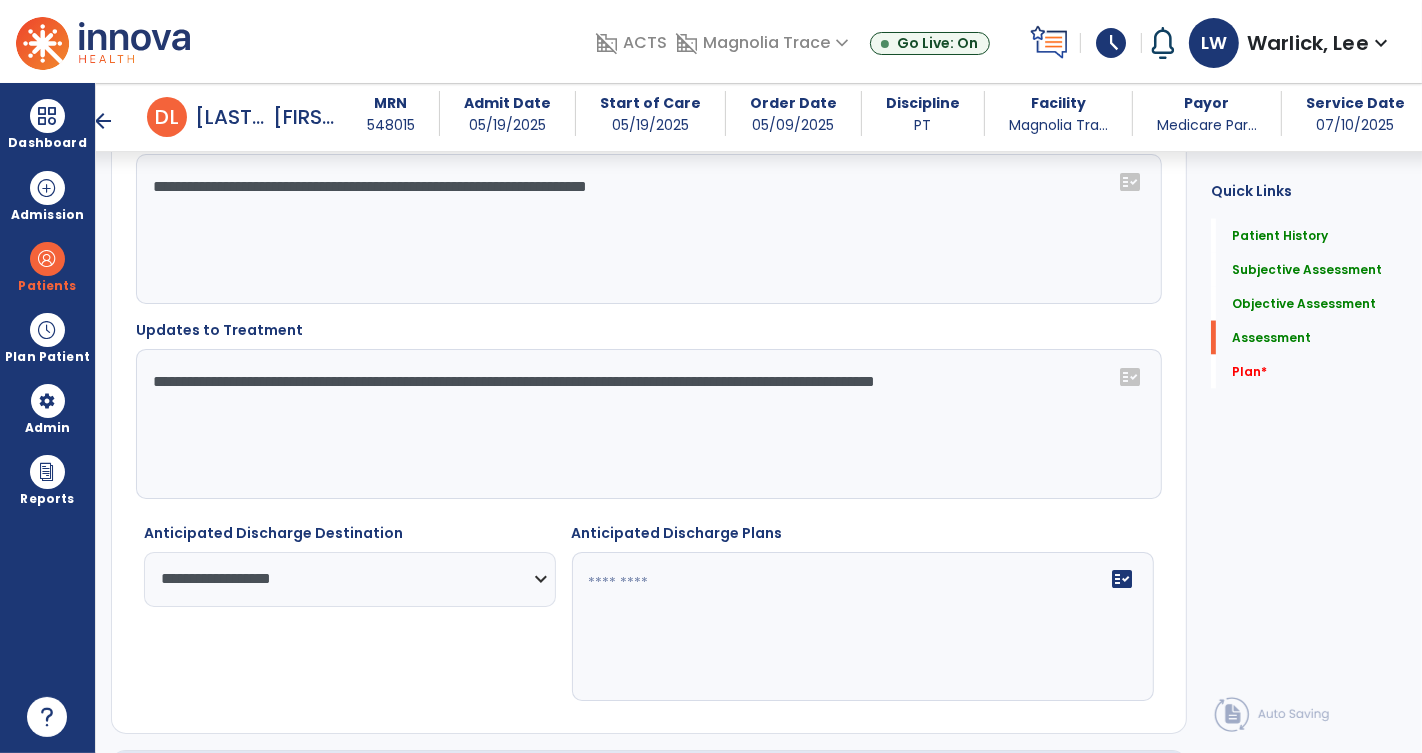 type on "**********" 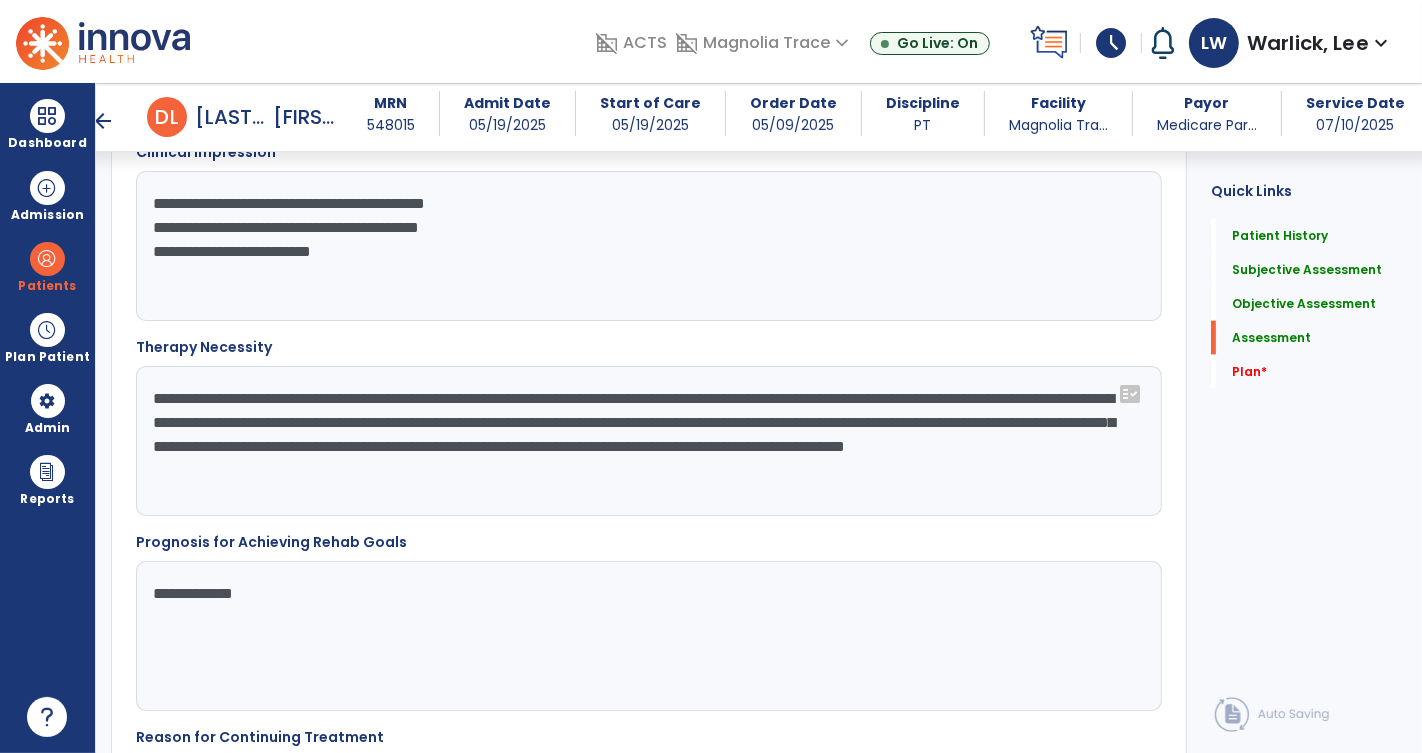 scroll, scrollTop: 2086, scrollLeft: 0, axis: vertical 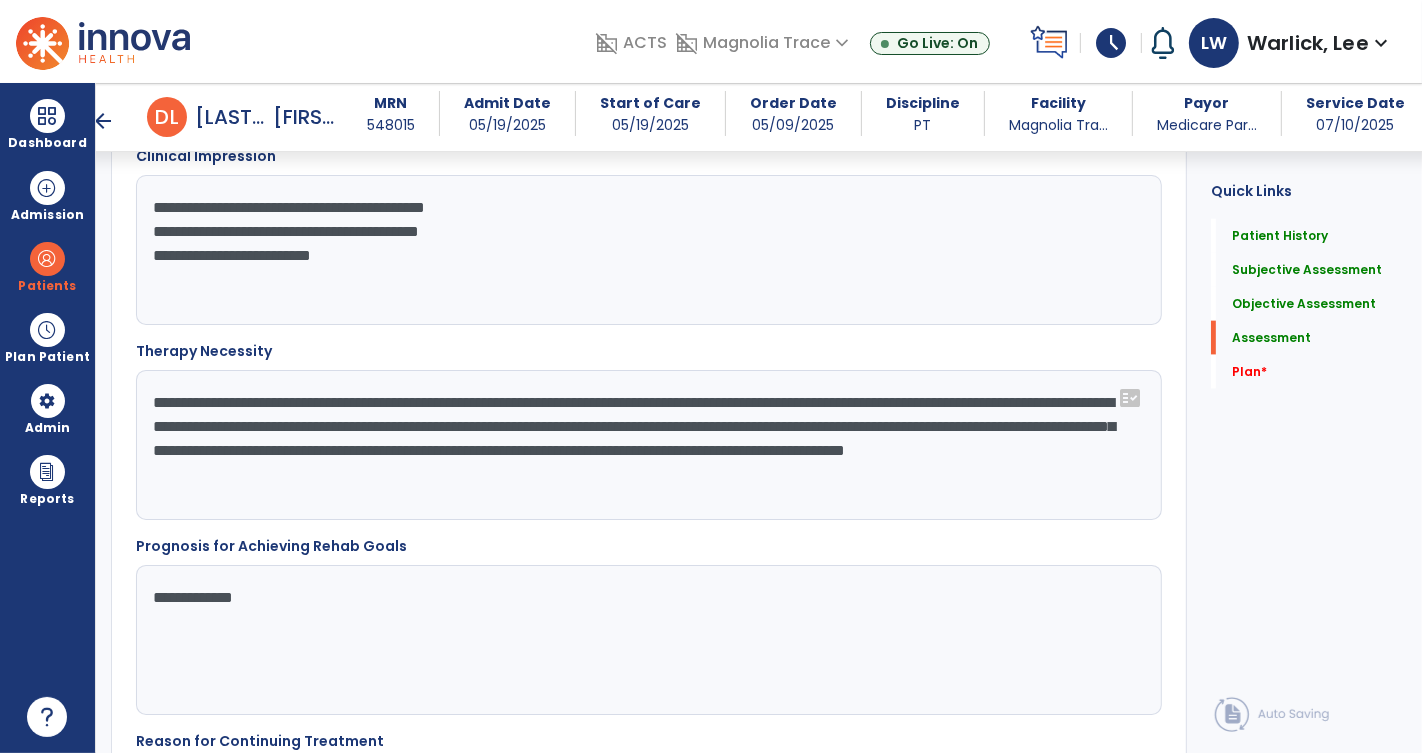 type on "**********" 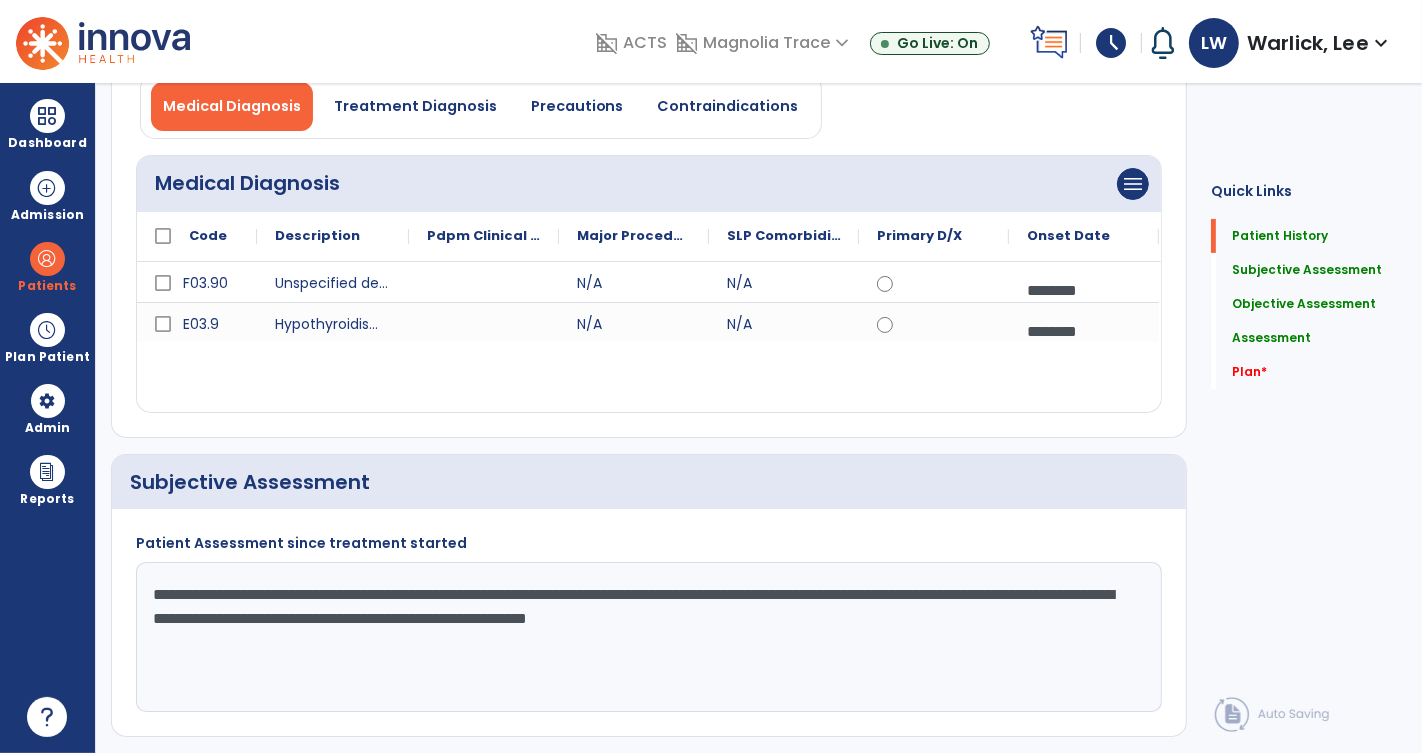 scroll, scrollTop: 0, scrollLeft: 0, axis: both 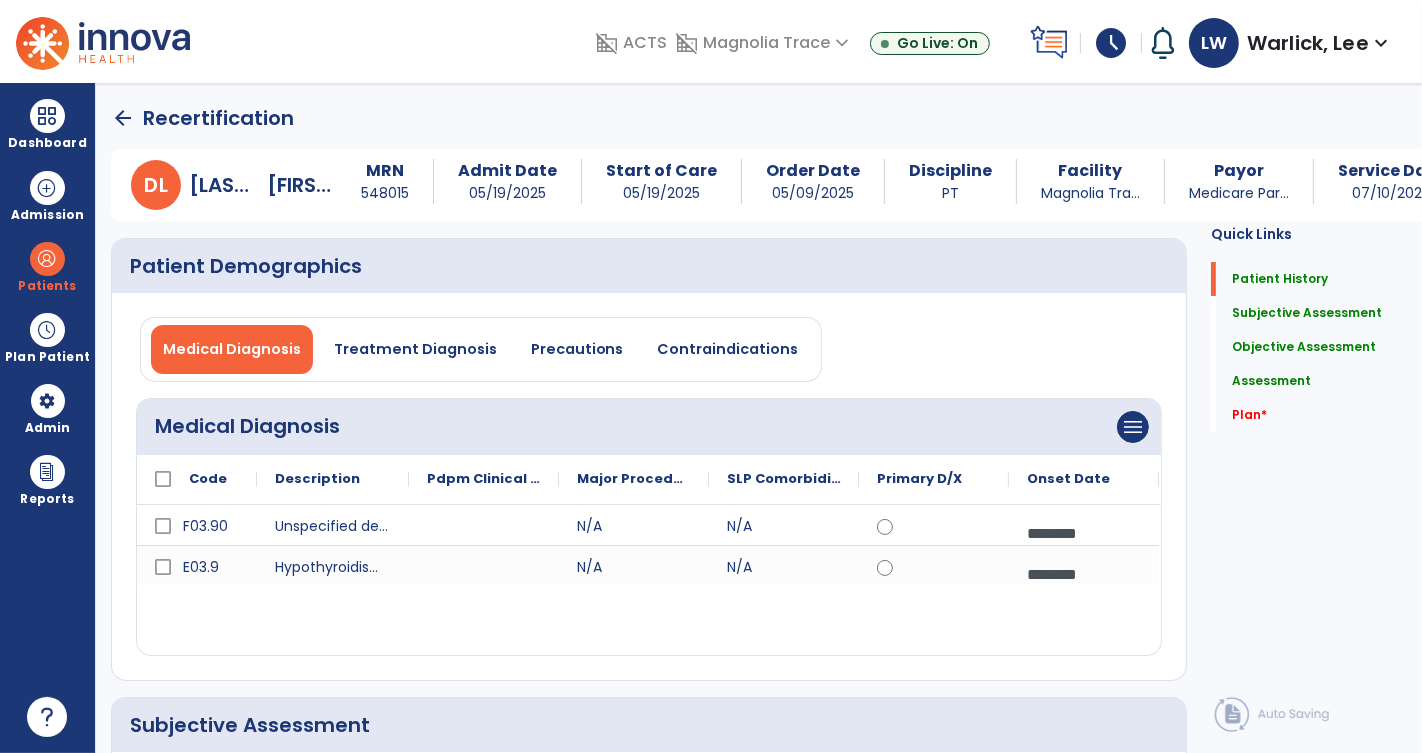 type on "**********" 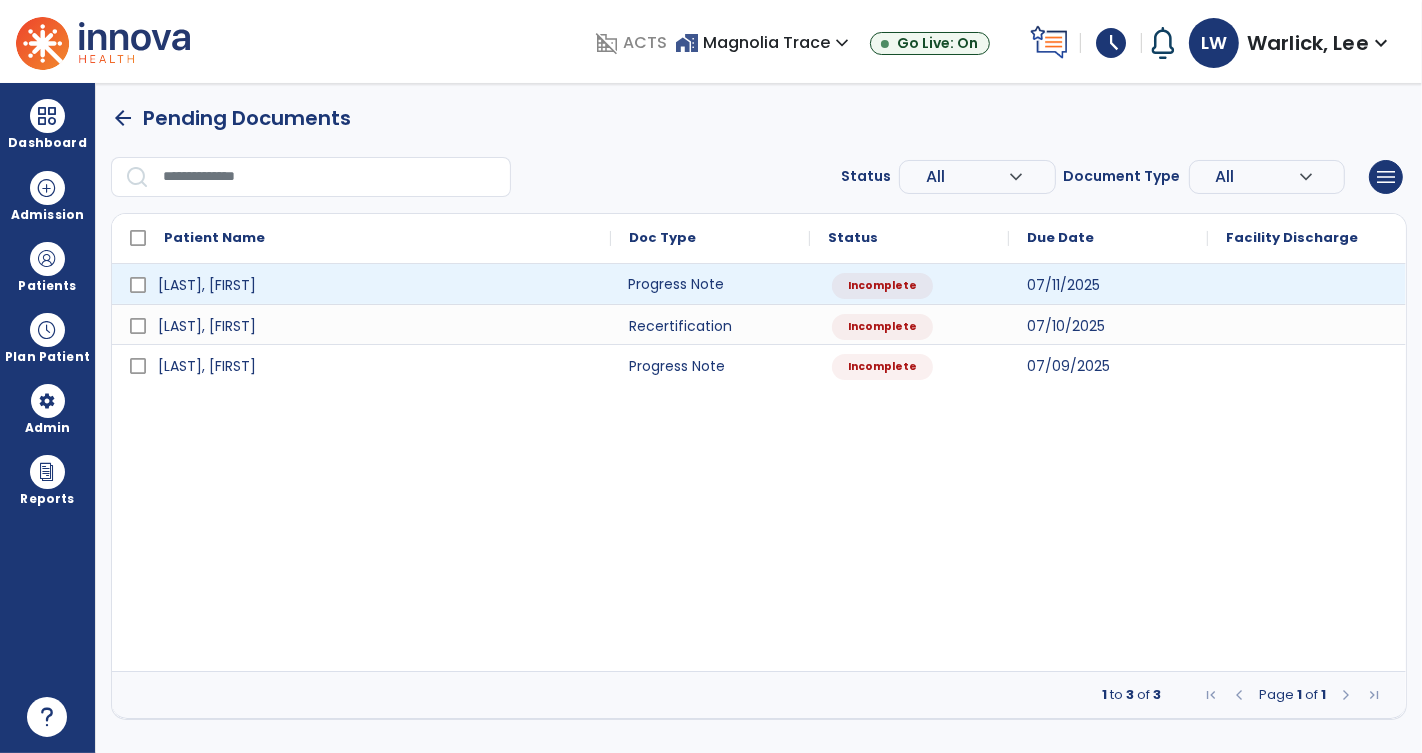 click on "Progress Note" at bounding box center [710, 284] 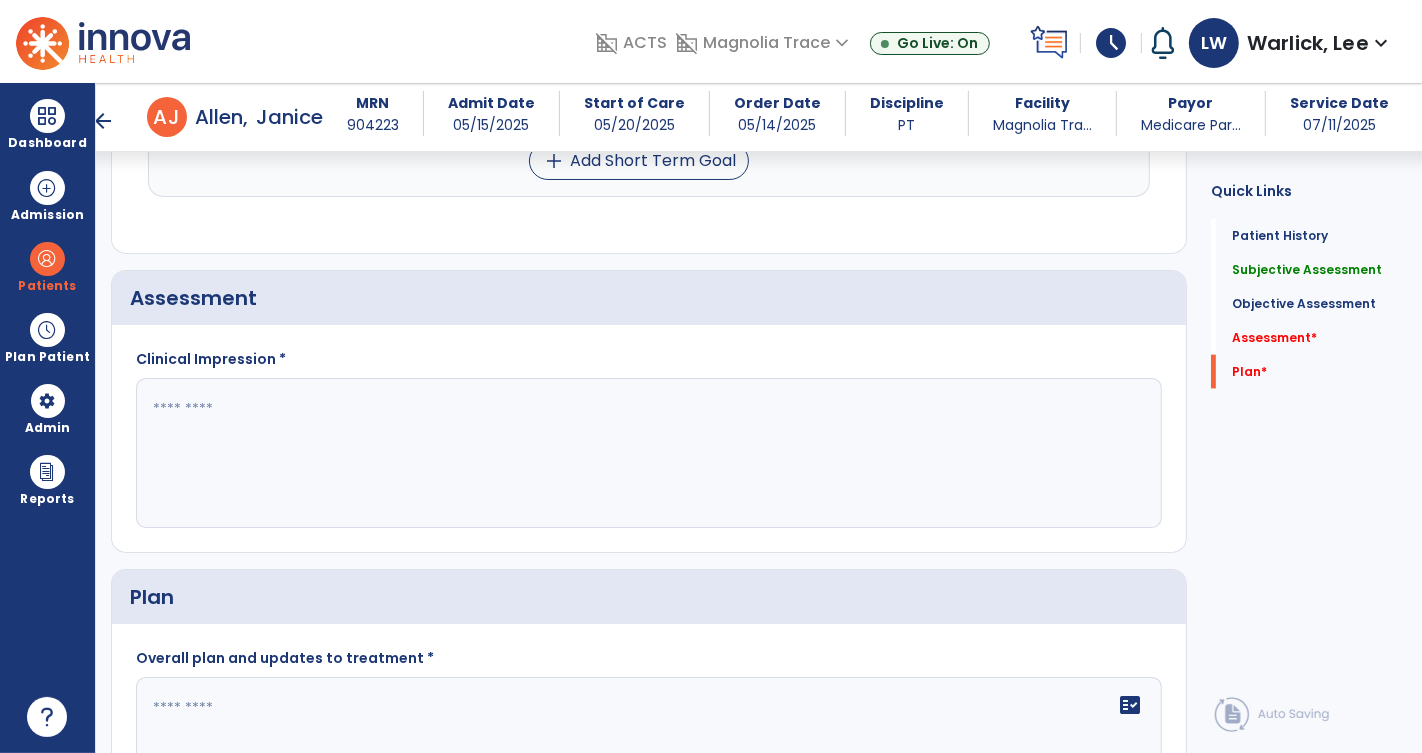 scroll, scrollTop: 2105, scrollLeft: 0, axis: vertical 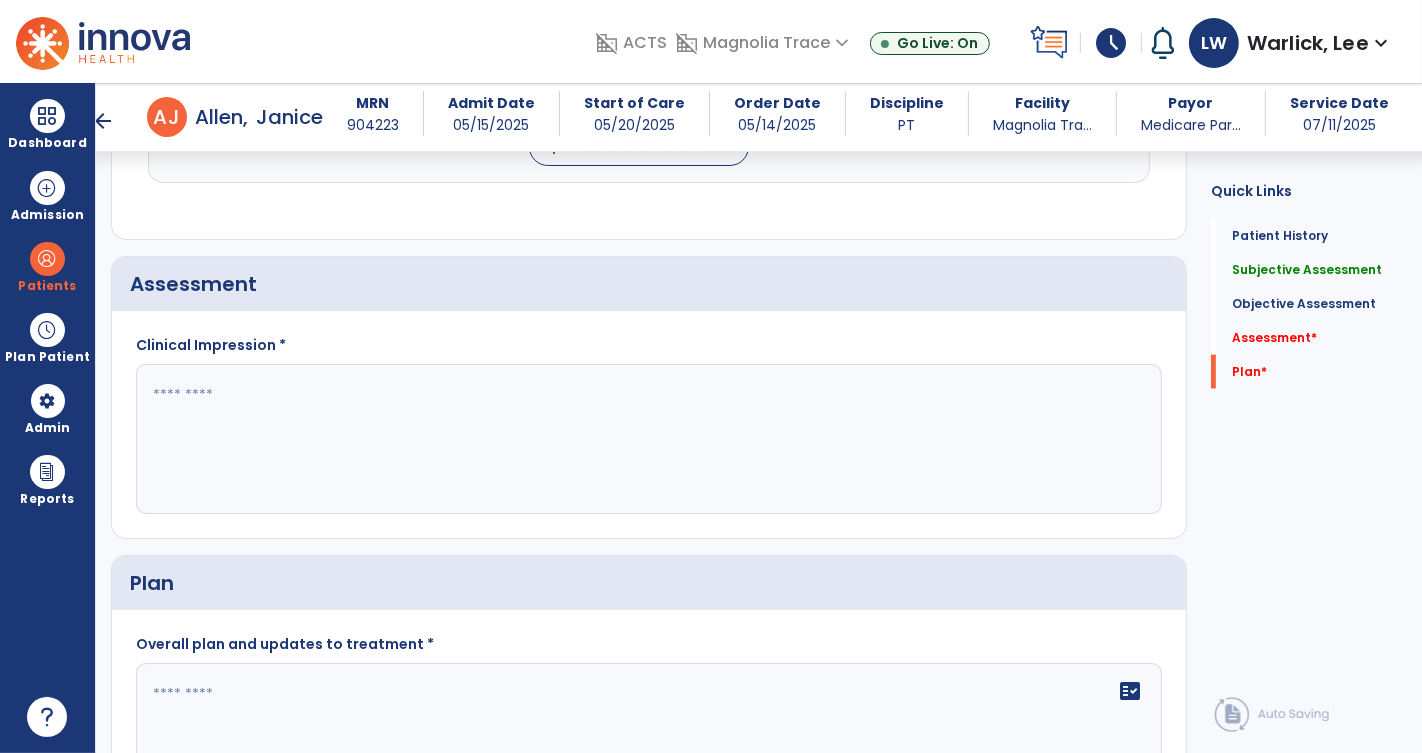 click 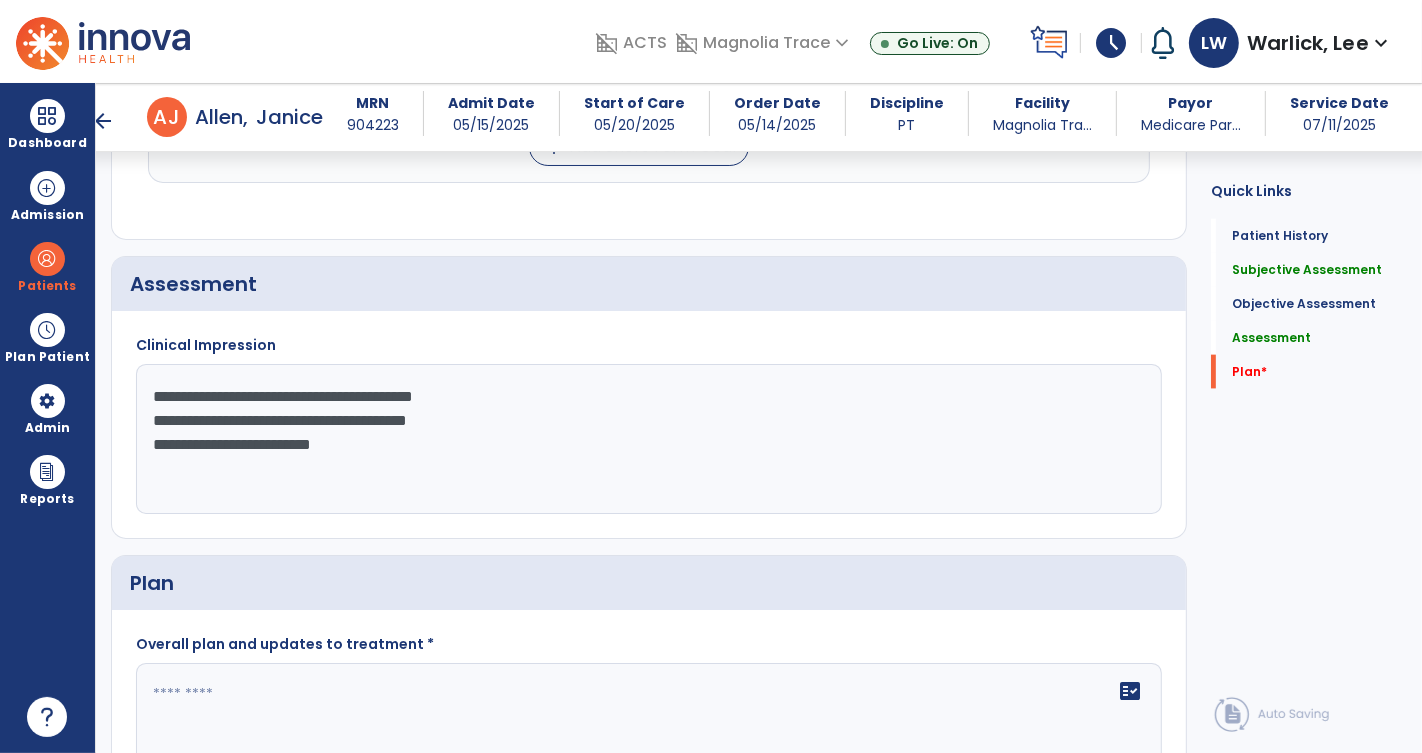 click on "**********" 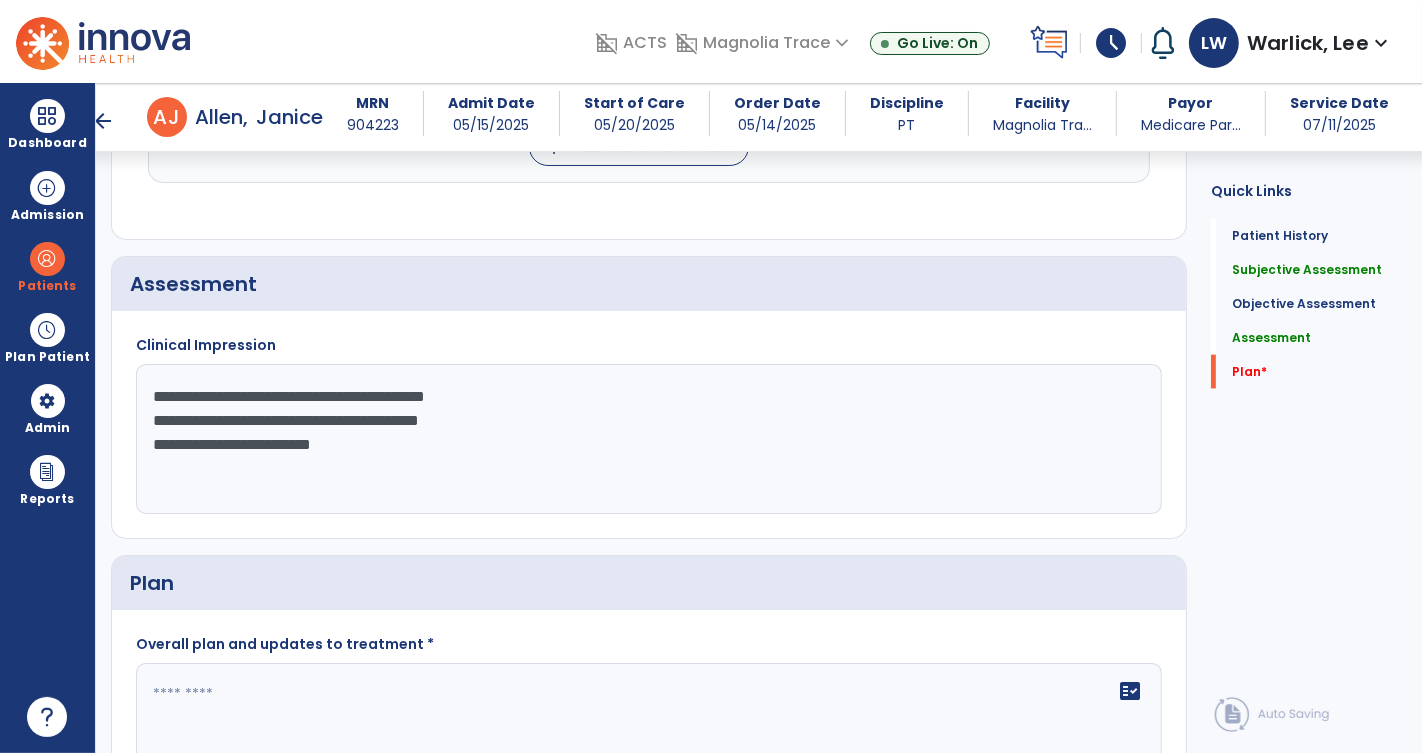 type on "**********" 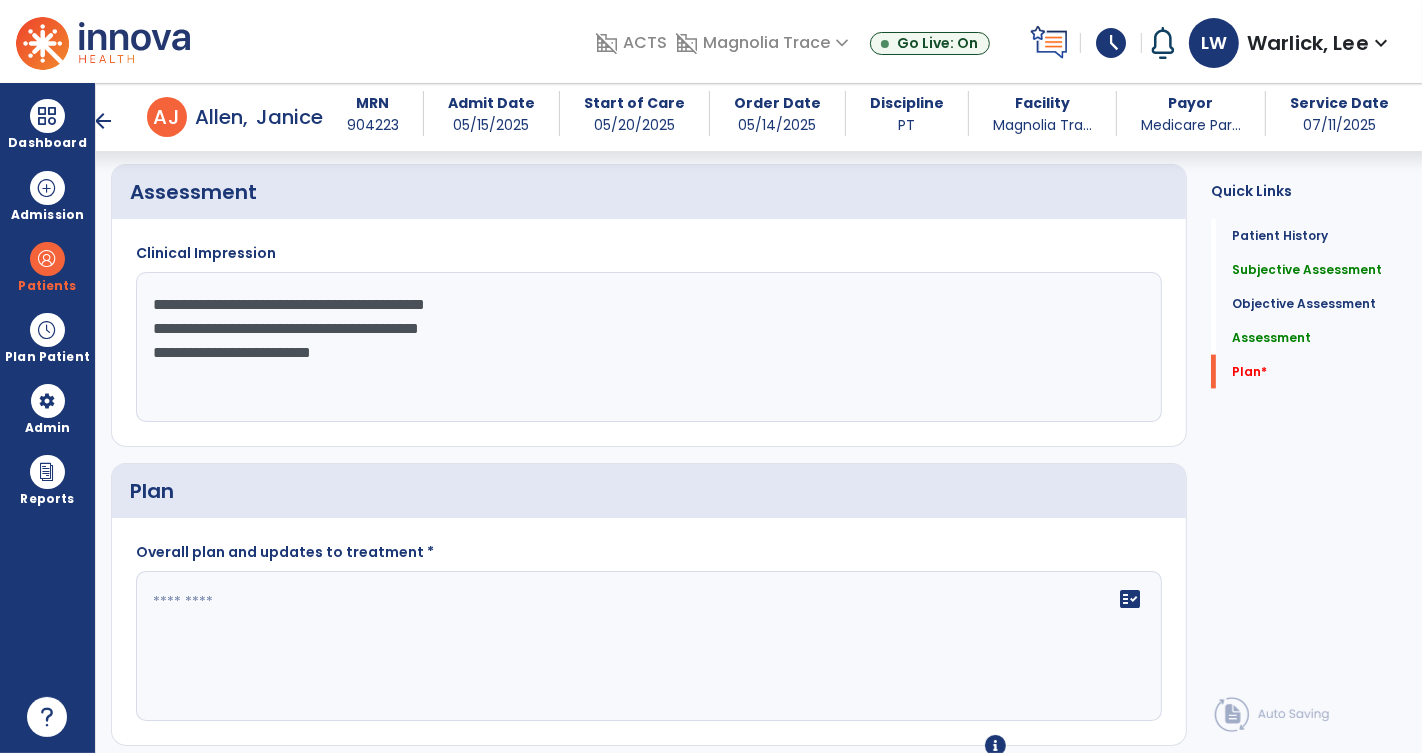 scroll, scrollTop: 2225, scrollLeft: 0, axis: vertical 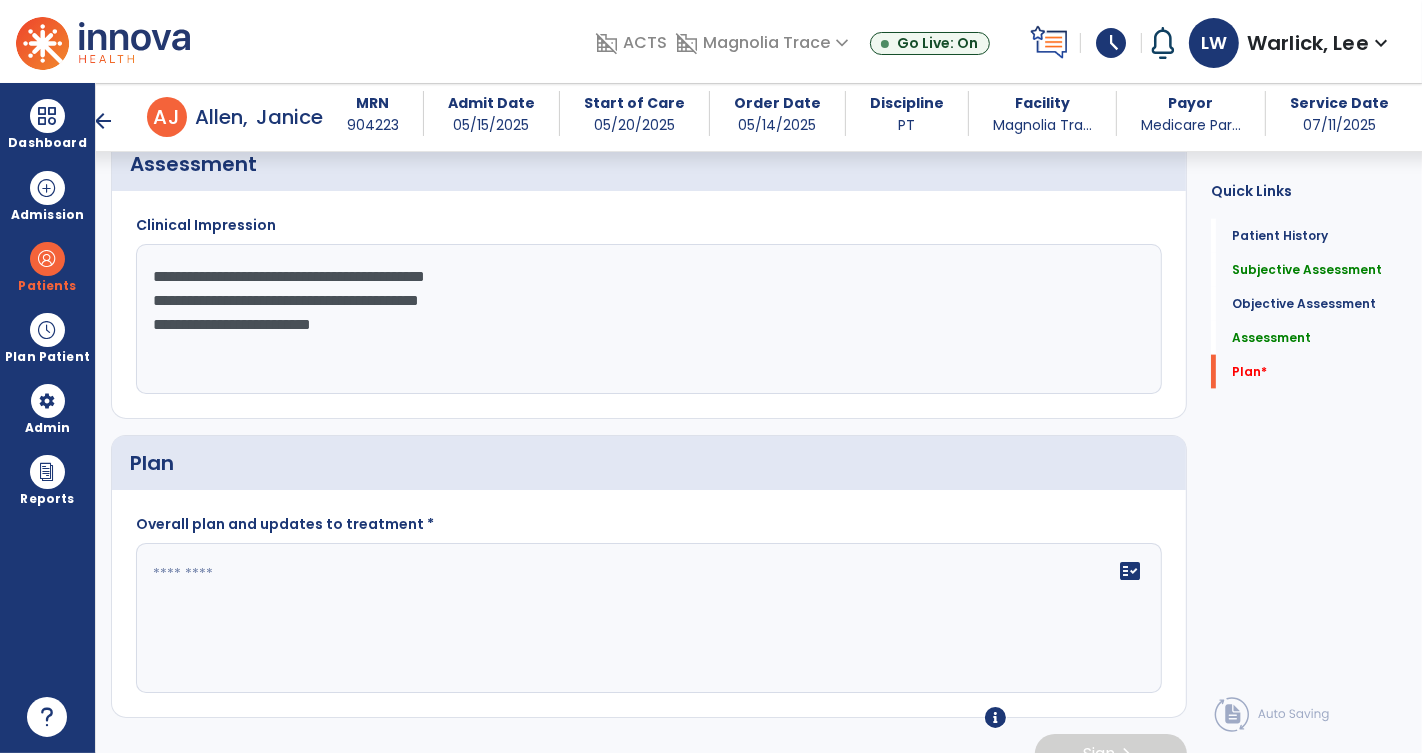 click on "fact_check" 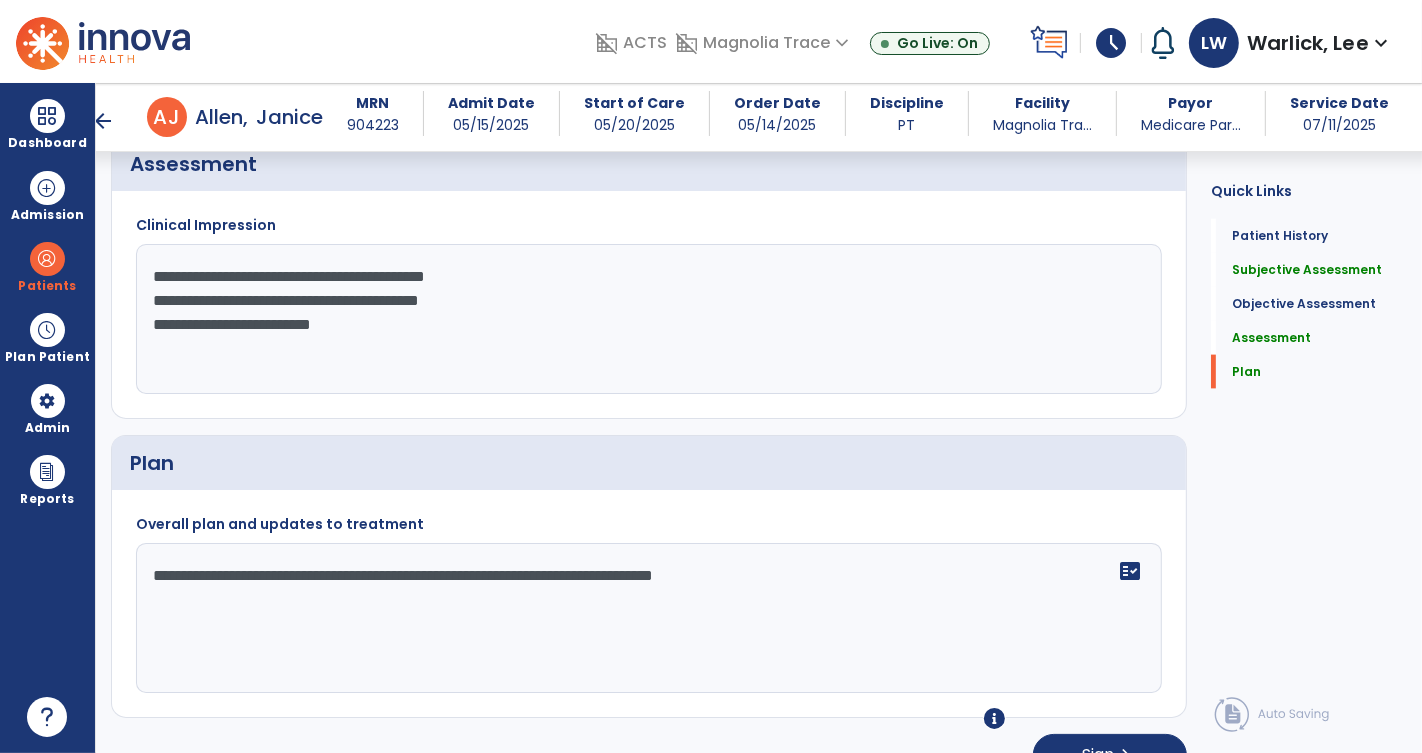 click on "**********" 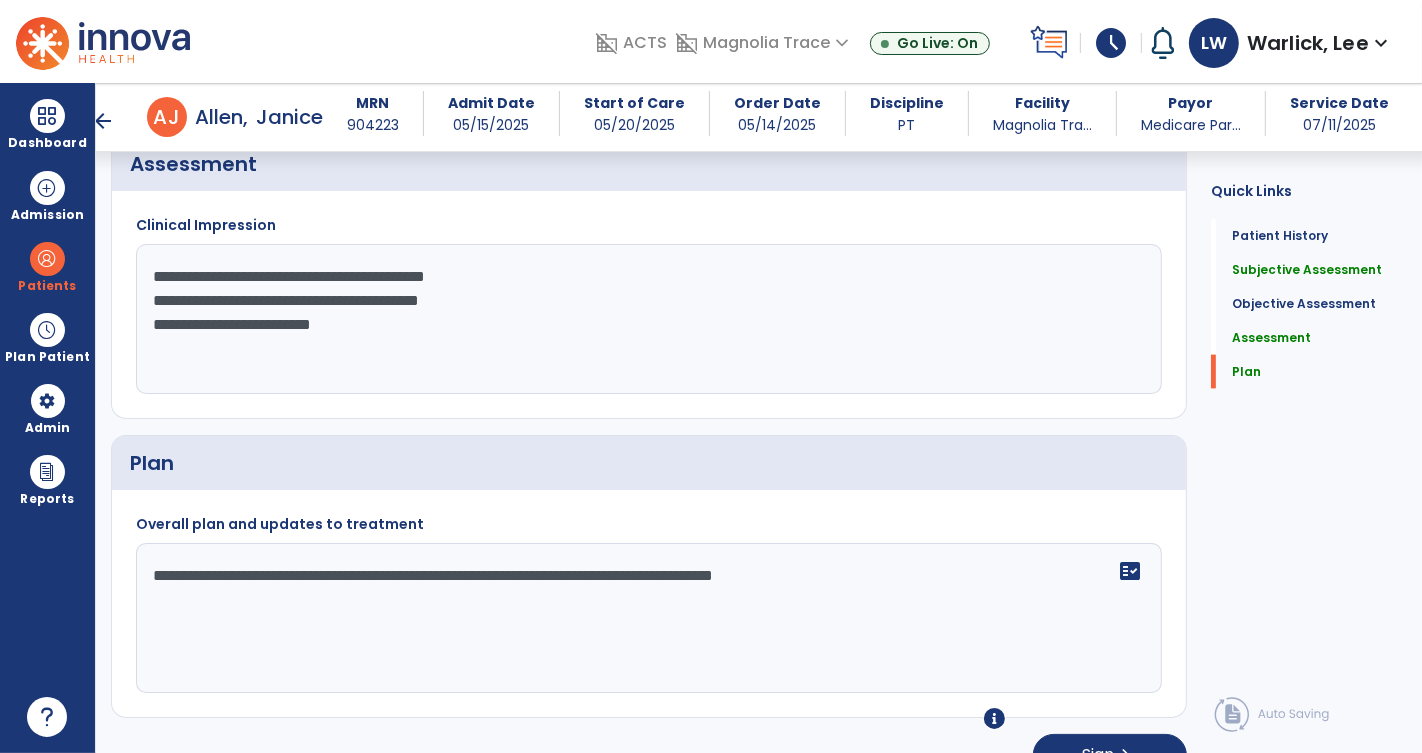 type on "**********" 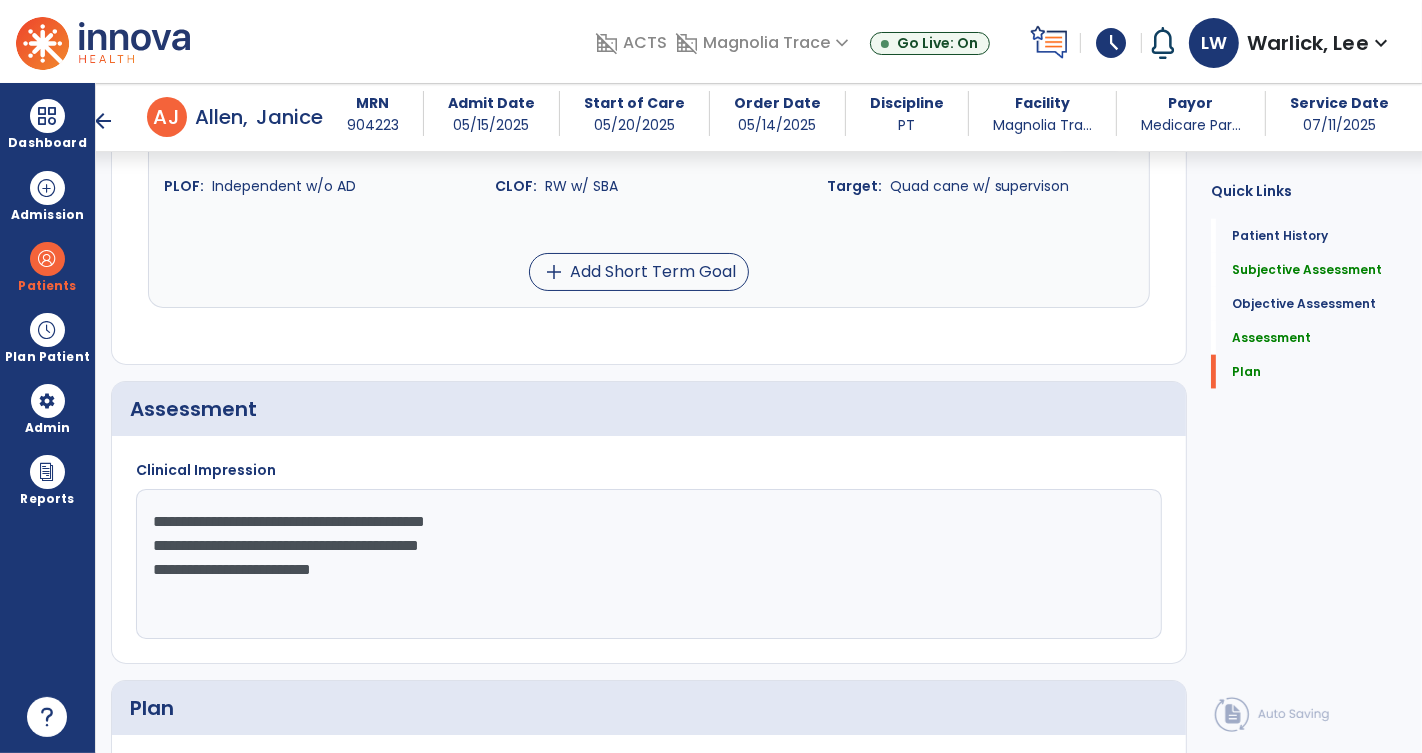 scroll, scrollTop: 1977, scrollLeft: 0, axis: vertical 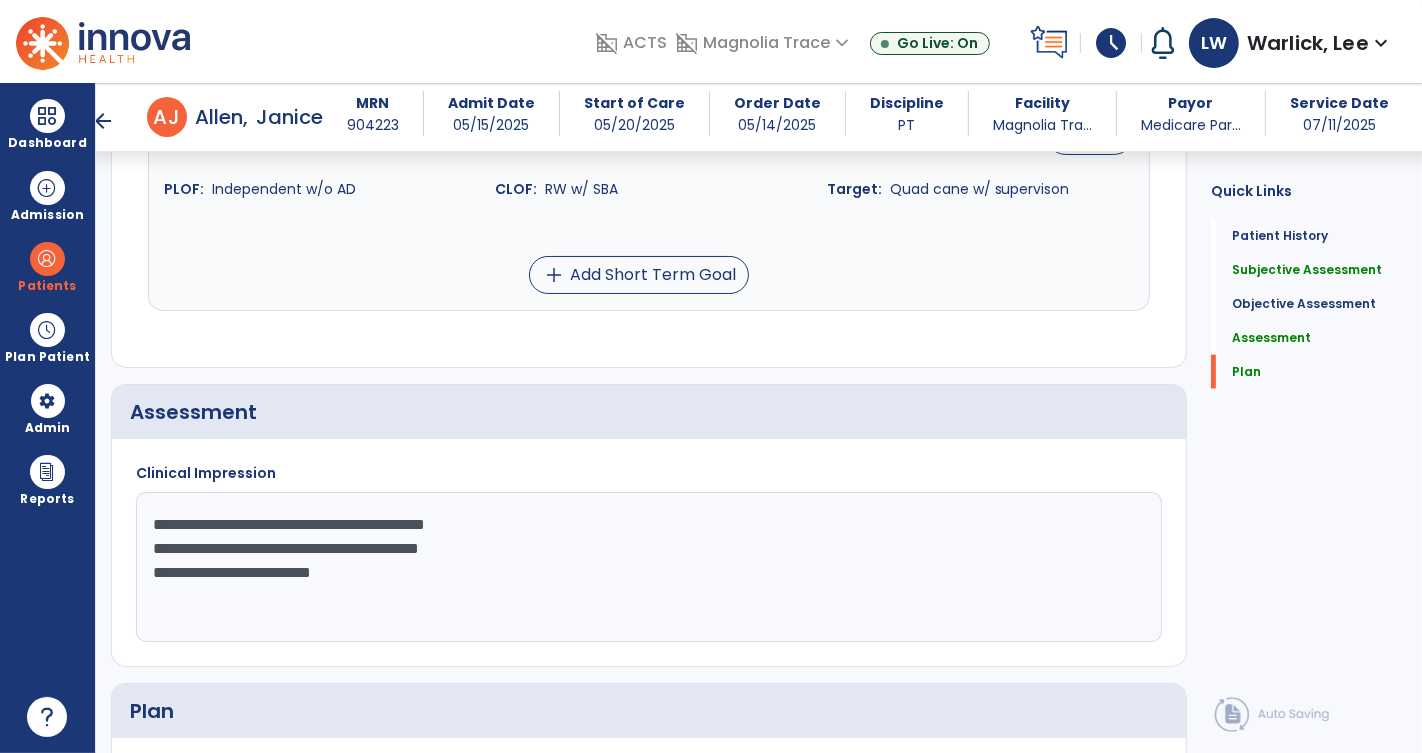 click on "arrow_back" at bounding box center (103, 121) 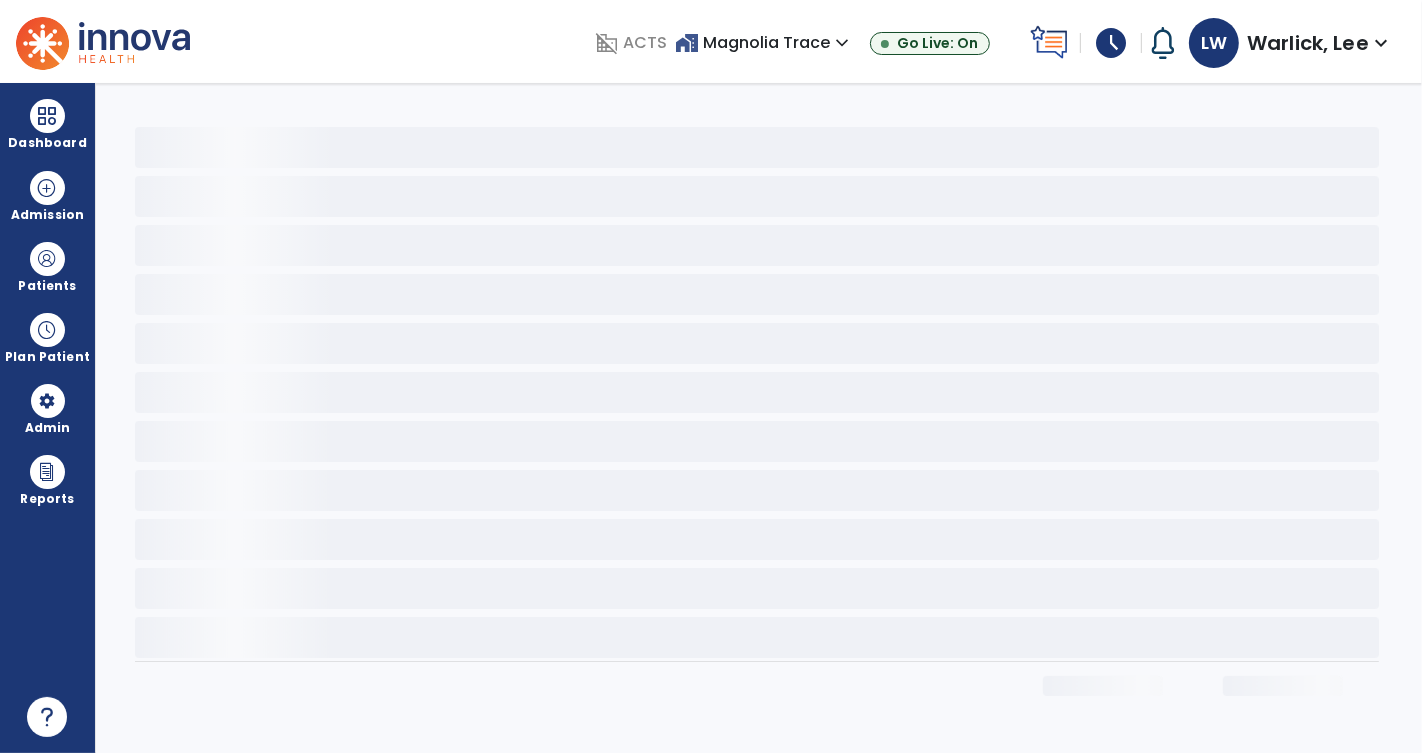 scroll, scrollTop: 0, scrollLeft: 0, axis: both 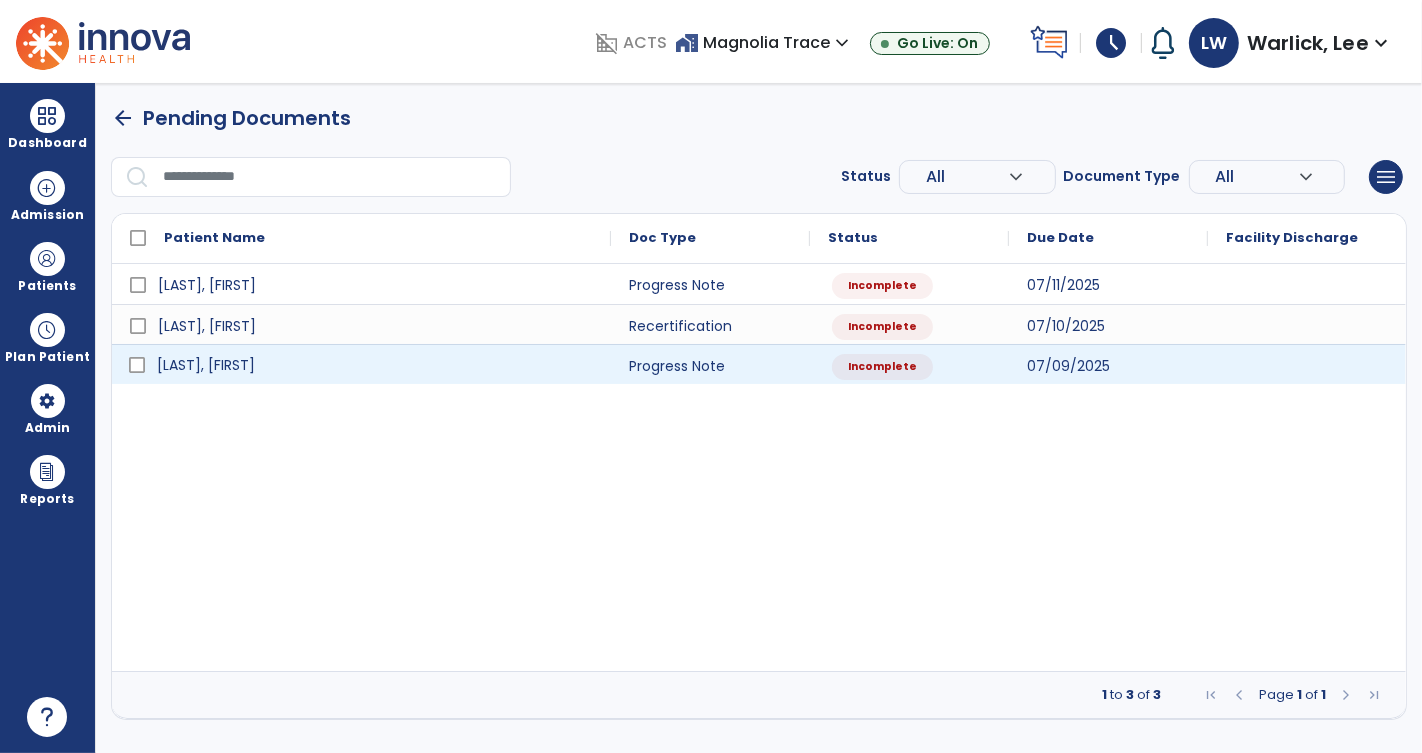 click on "[LAST], [FIRST]" at bounding box center [375, 365] 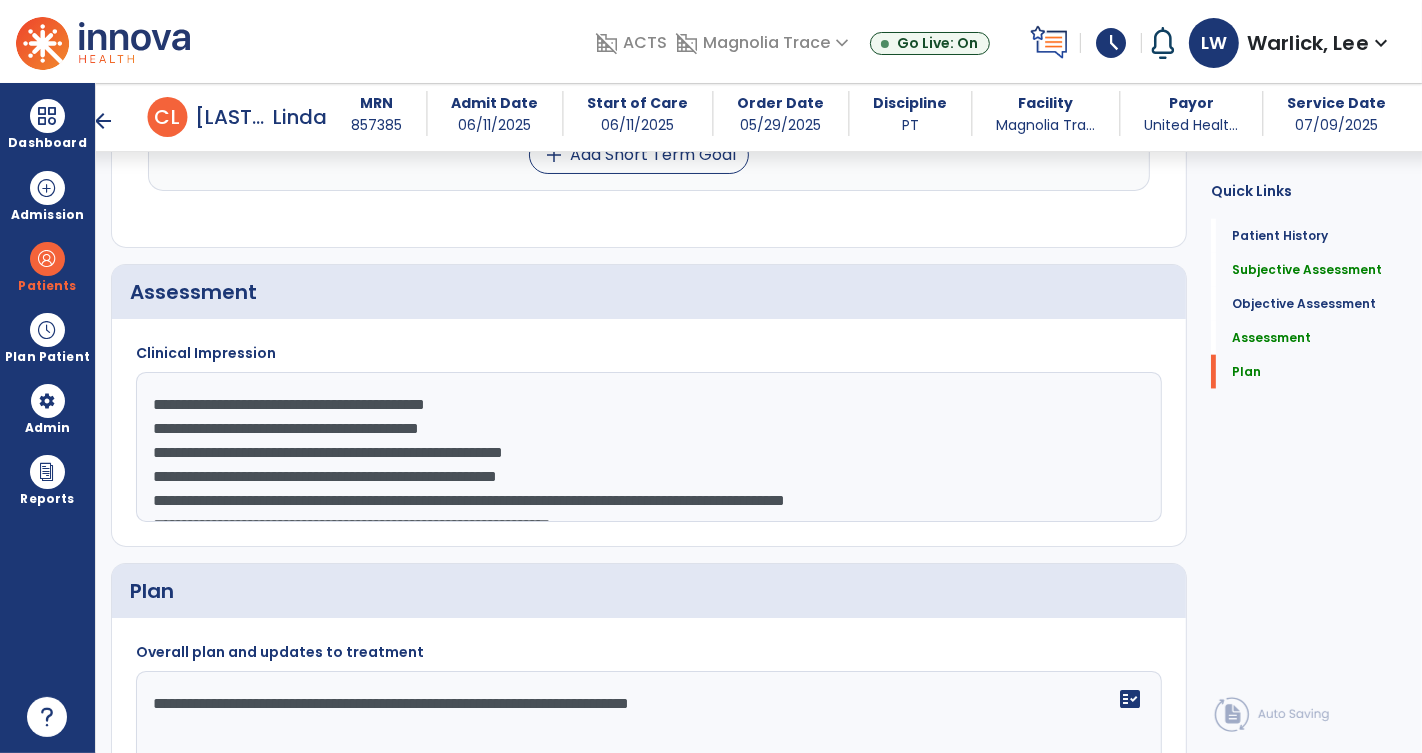 scroll, scrollTop: 1922, scrollLeft: 0, axis: vertical 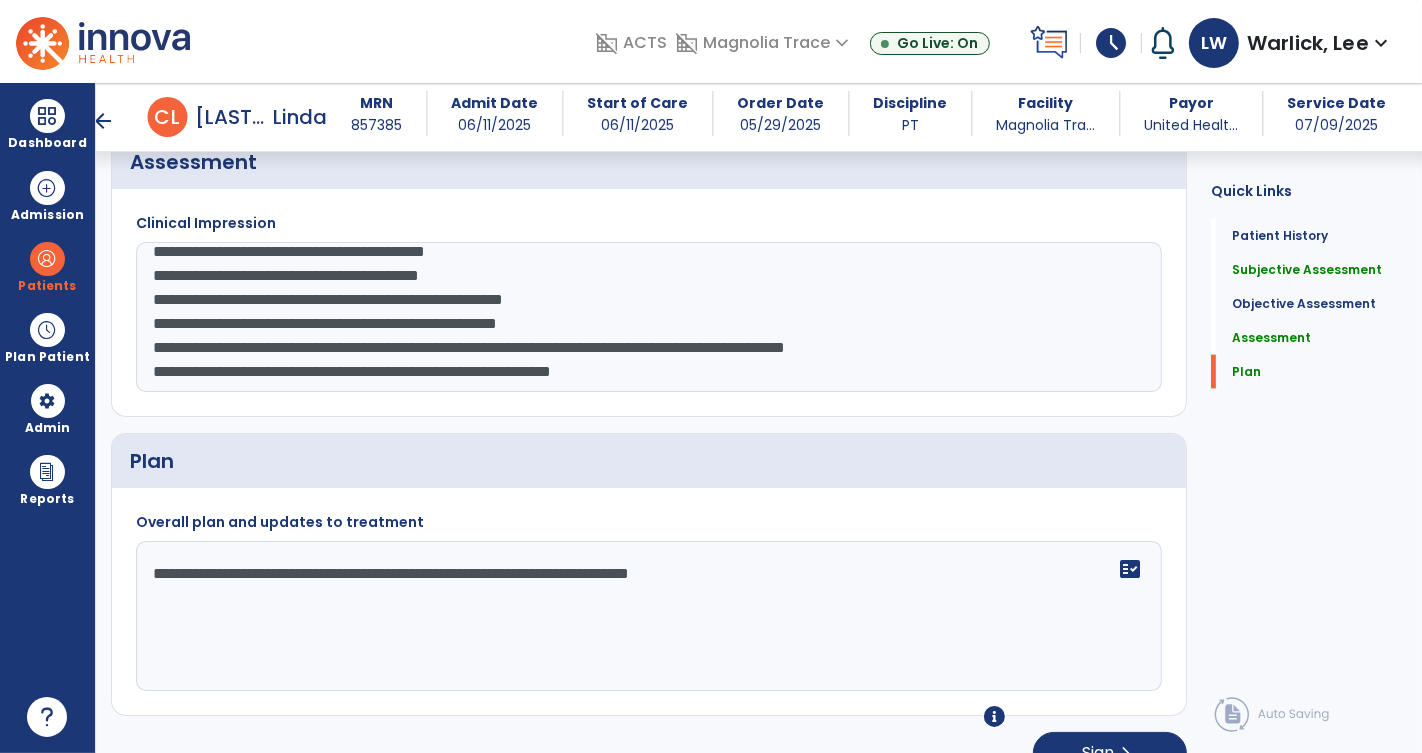 click on "**********" 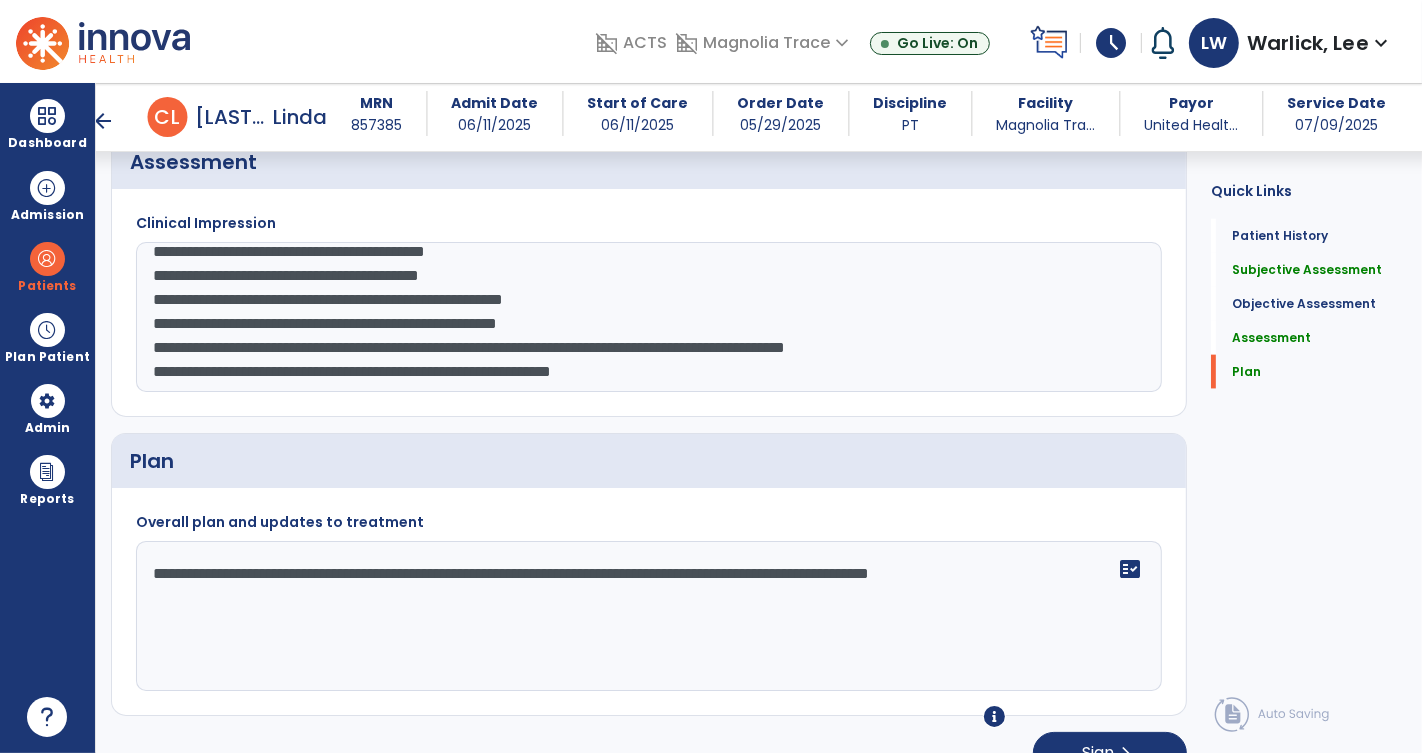 type on "**********" 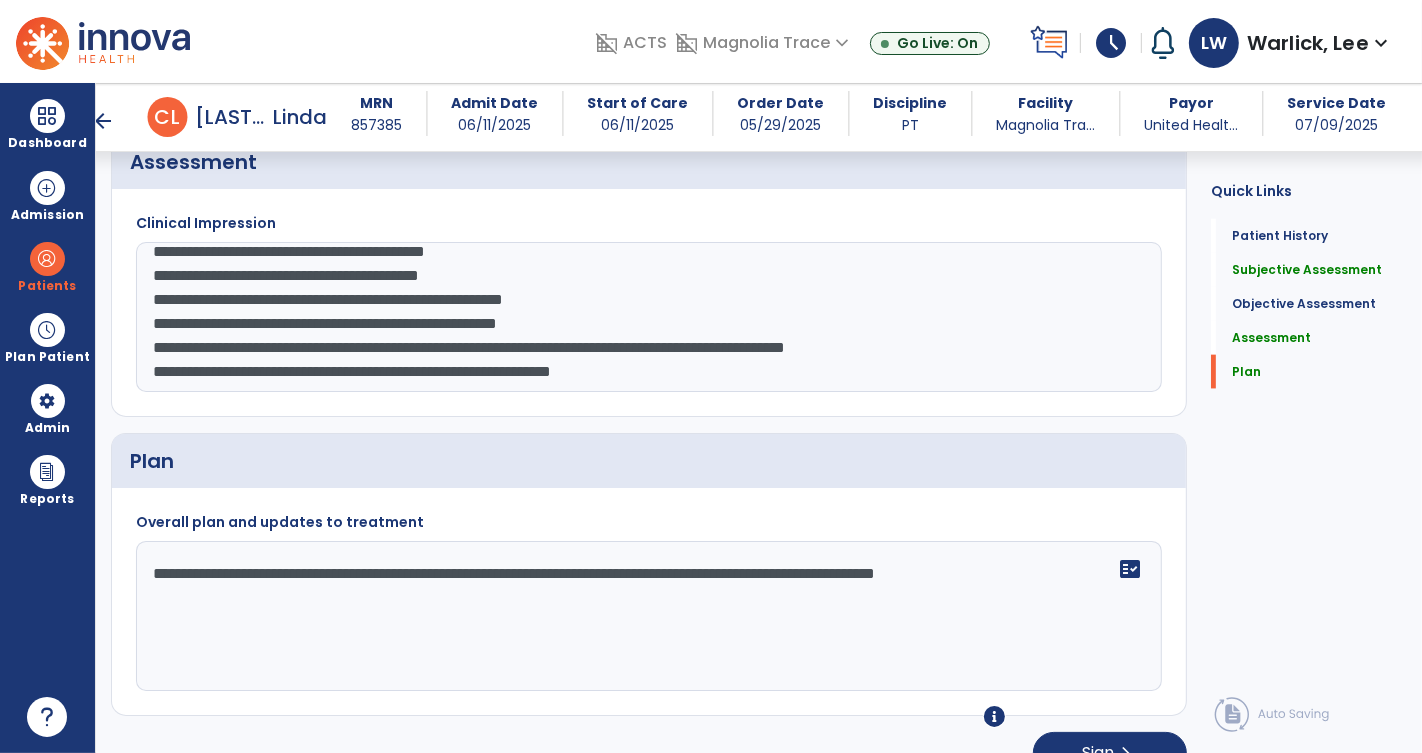 scroll, scrollTop: 0, scrollLeft: 0, axis: both 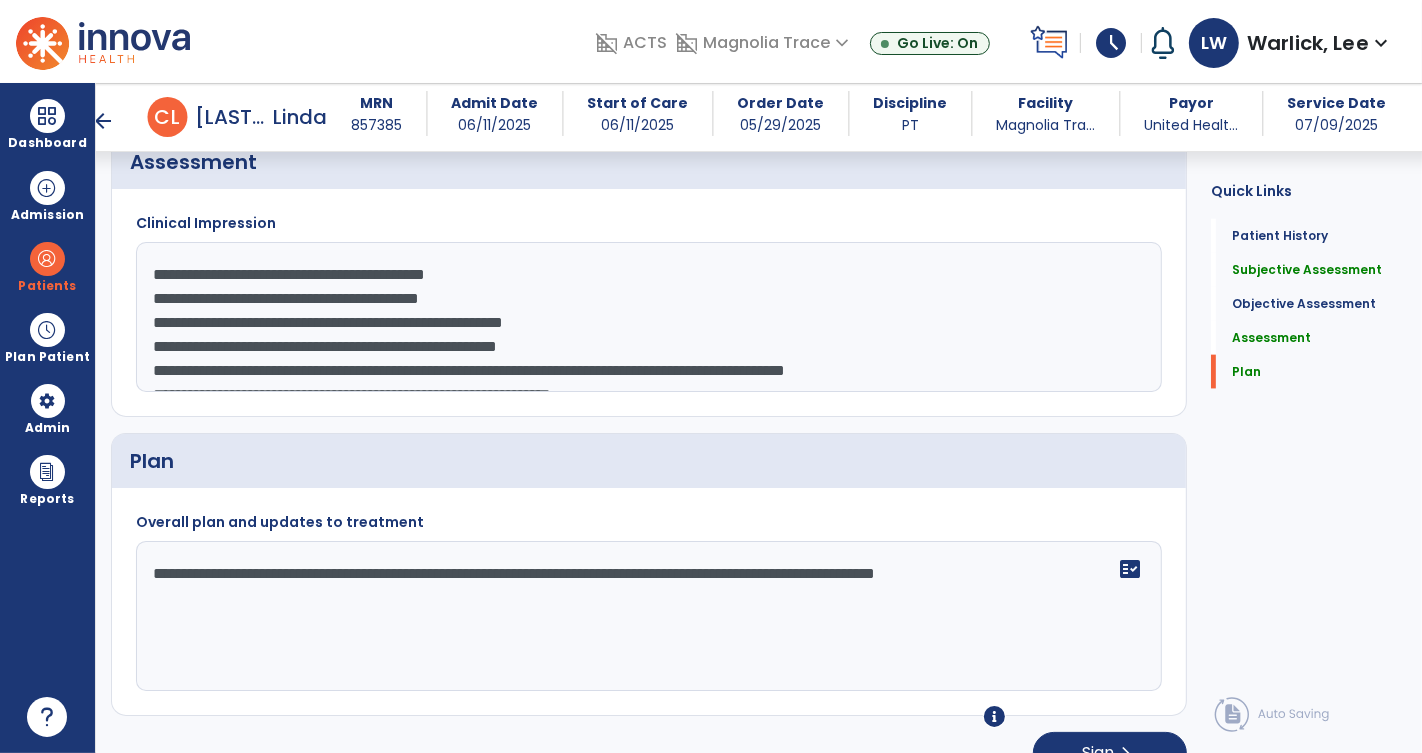 click on "arrow_back" at bounding box center (104, 121) 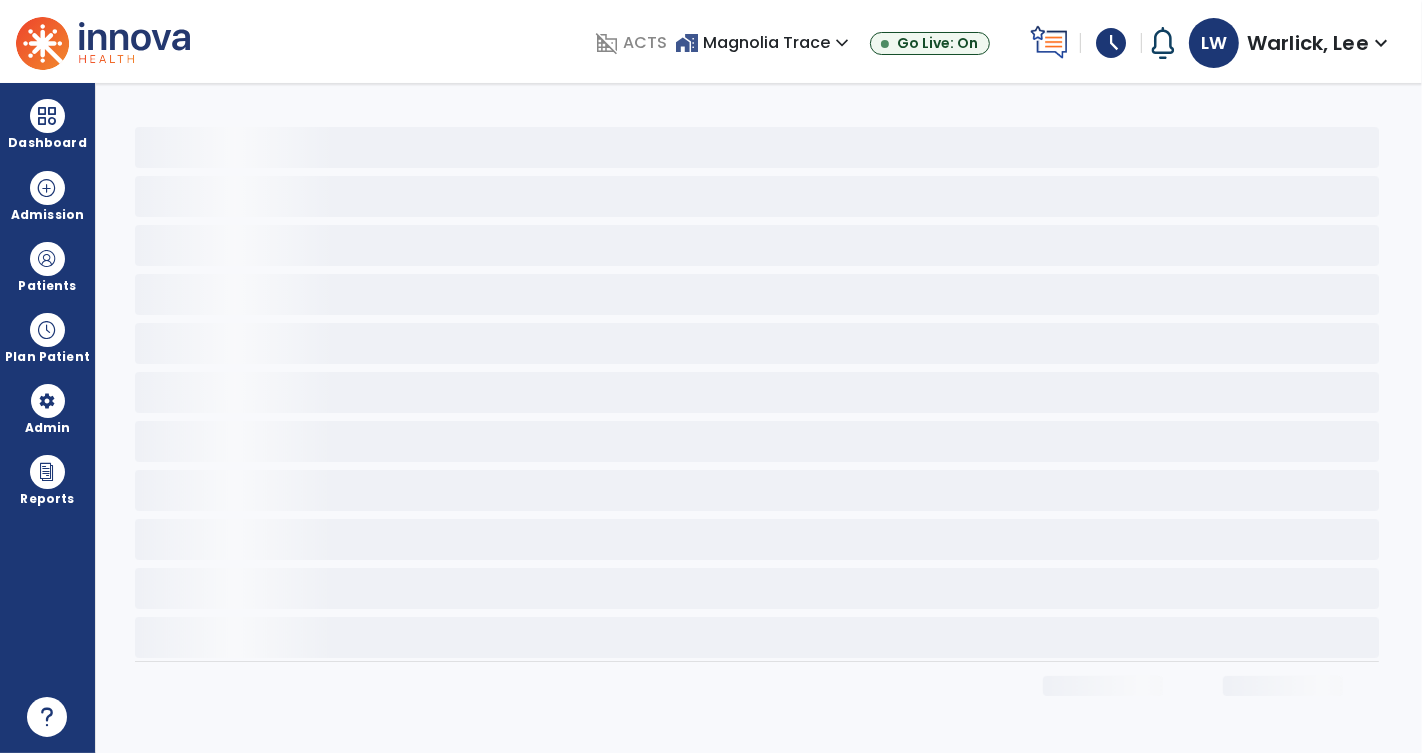 scroll, scrollTop: 0, scrollLeft: 0, axis: both 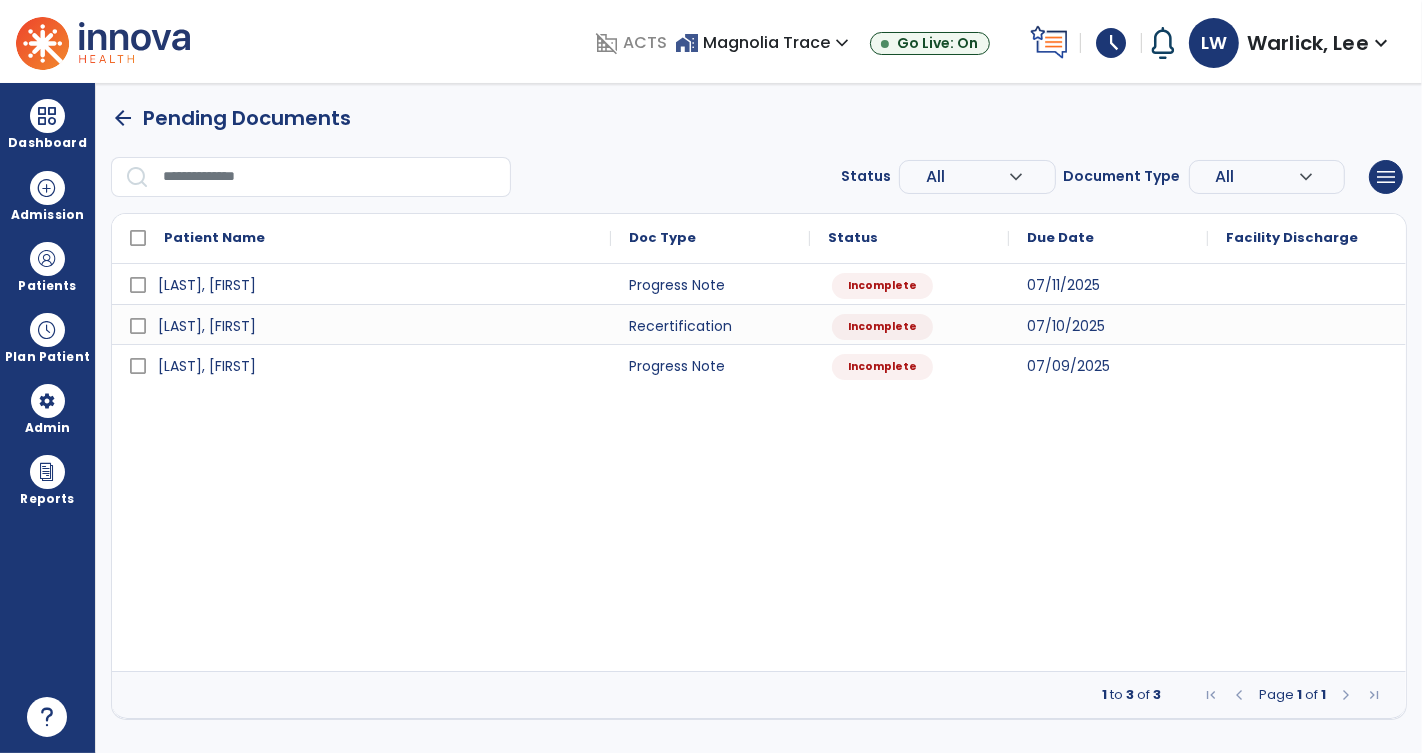 click on "Warlick, Lee" at bounding box center (1308, 43) 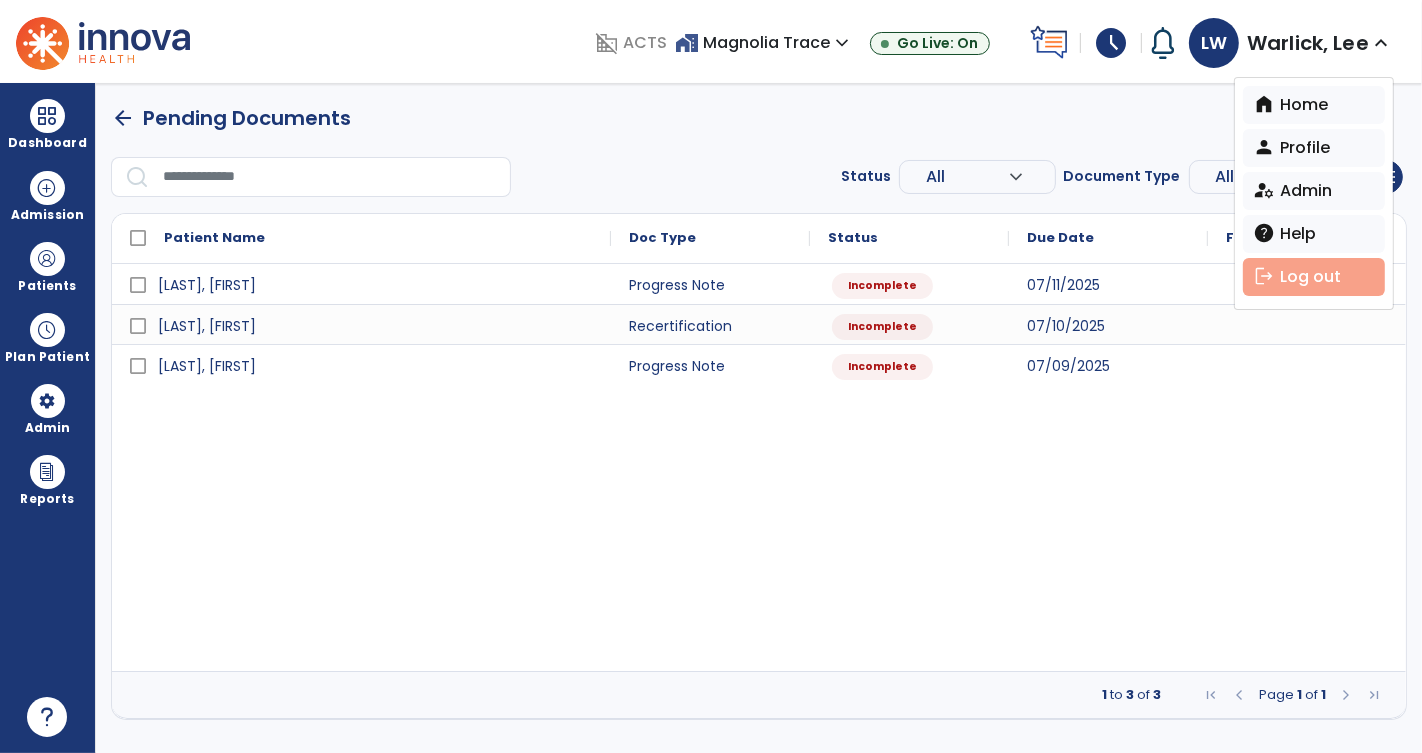 click on "logout   Log out" at bounding box center (1314, 277) 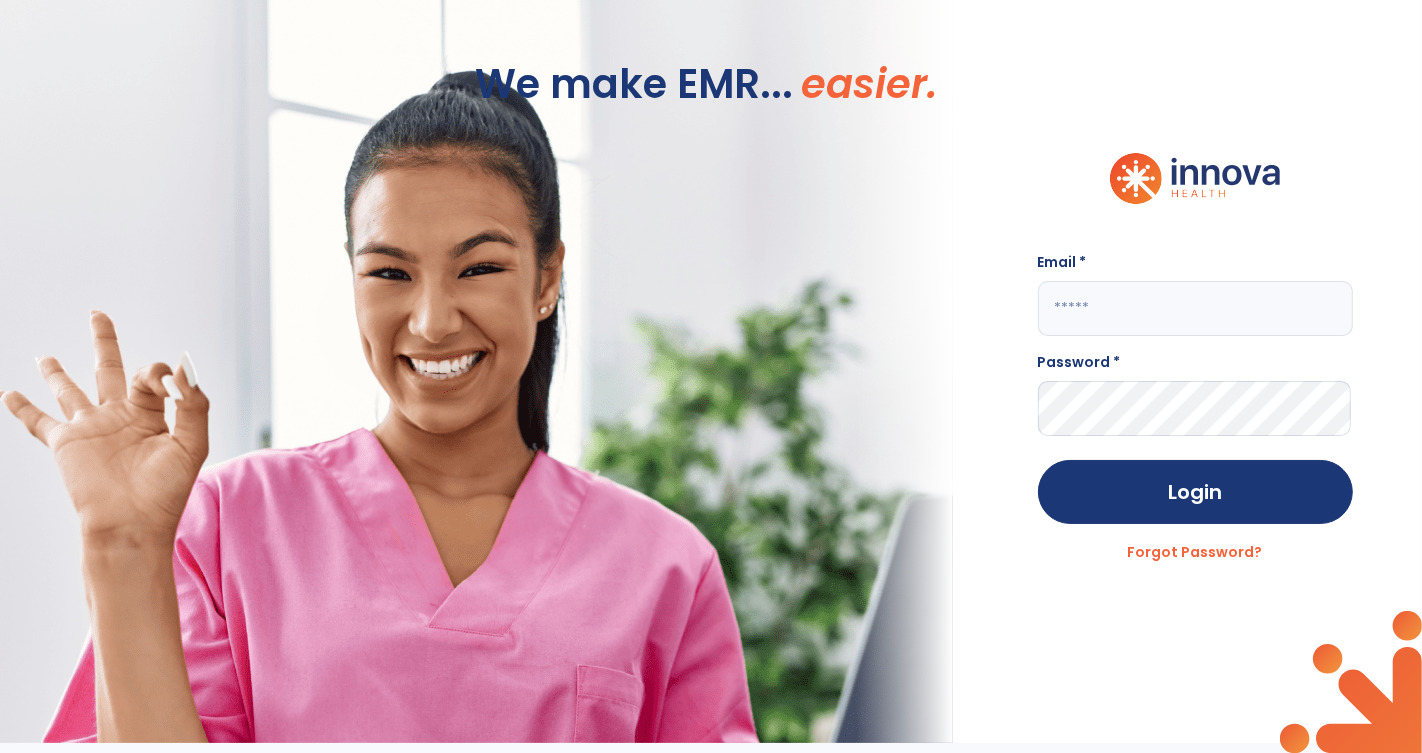 type on "**********" 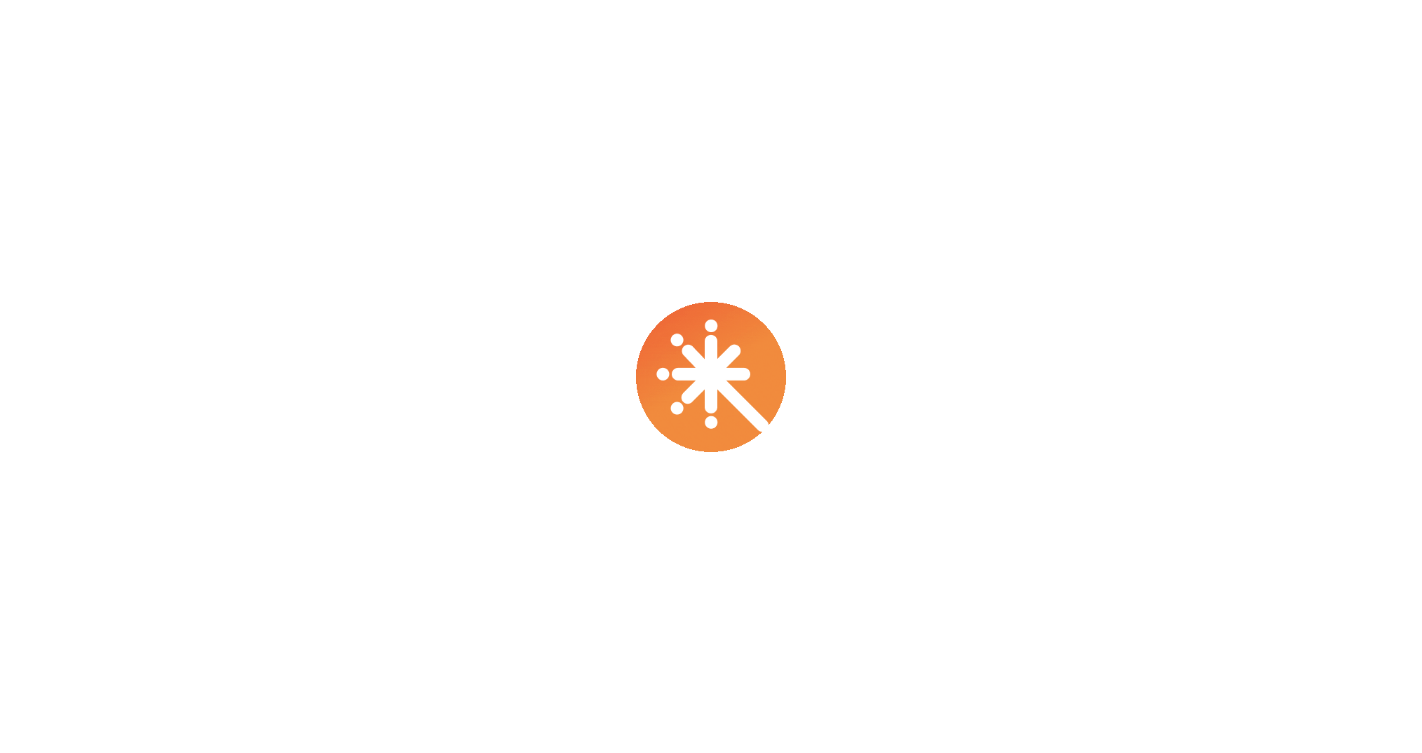 scroll, scrollTop: 0, scrollLeft: 0, axis: both 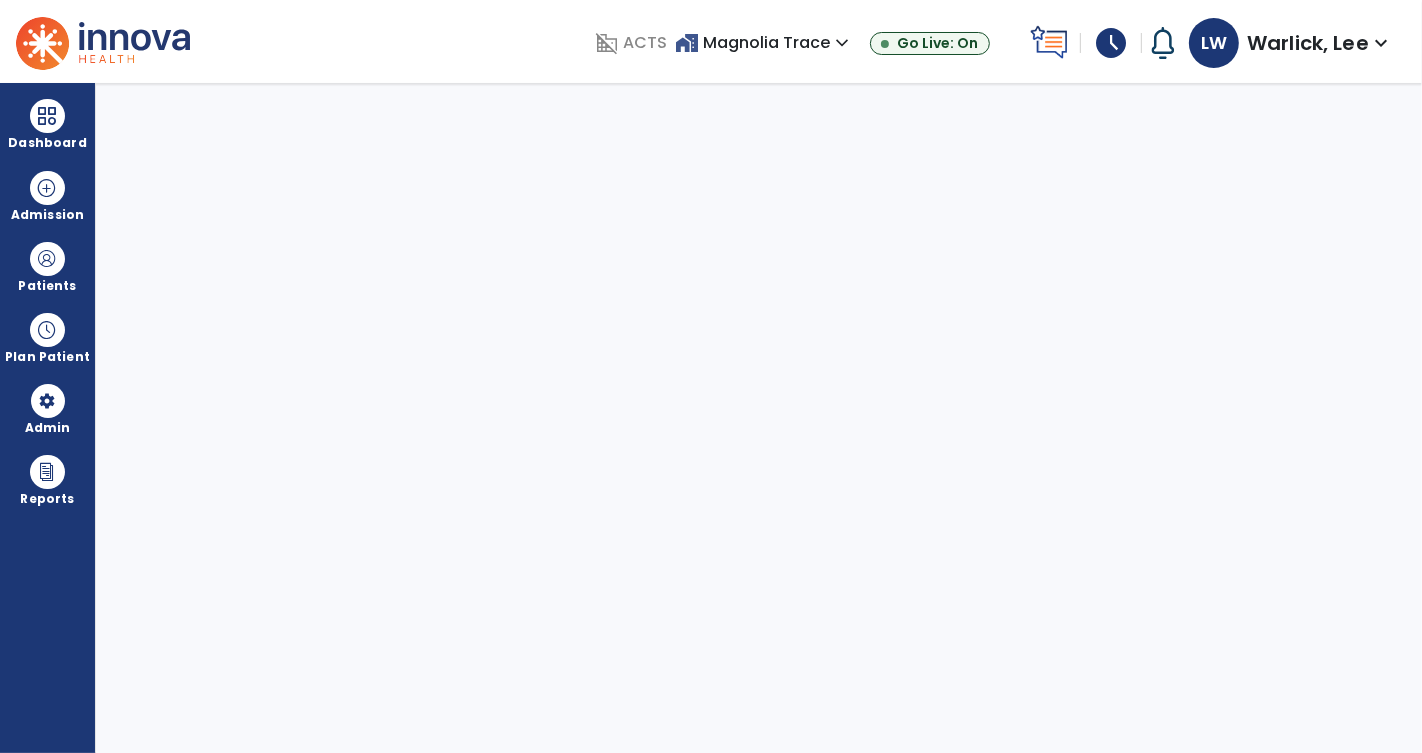 select on "****" 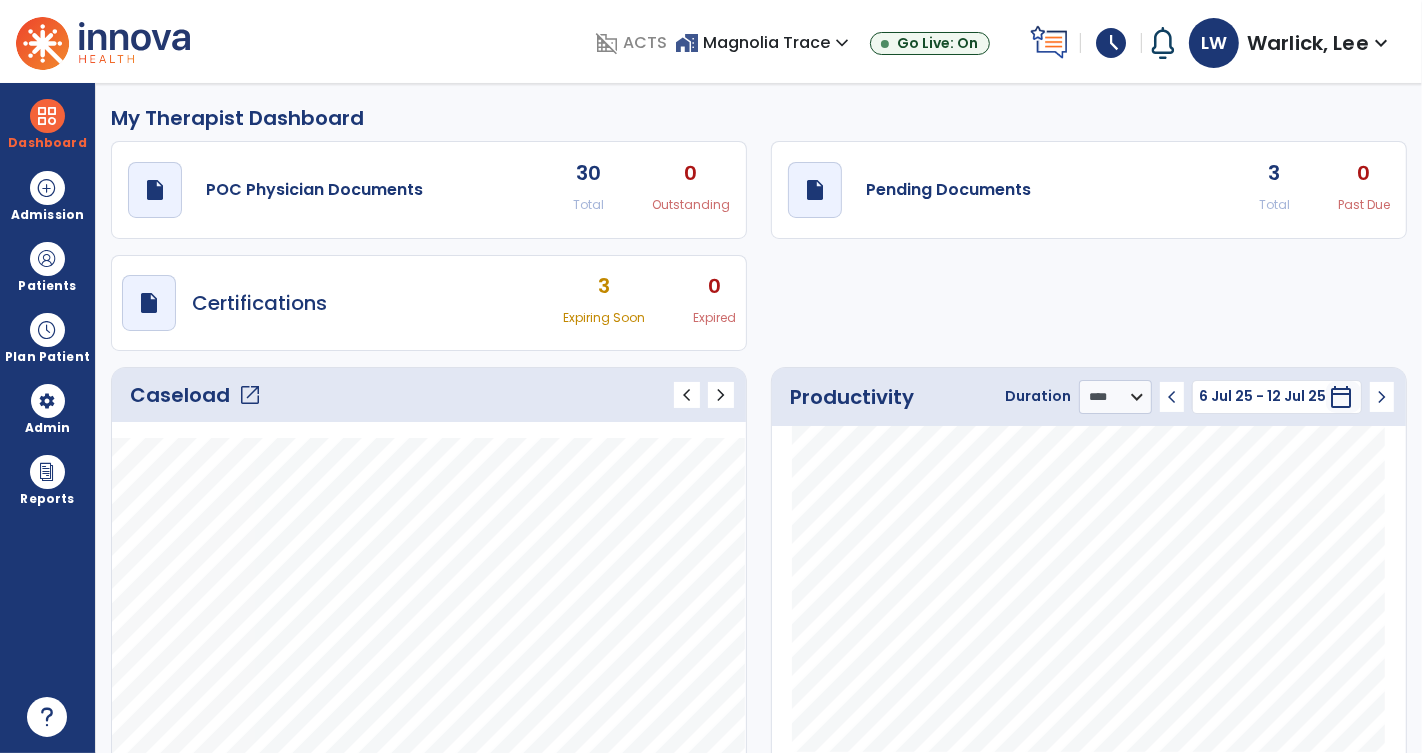 click 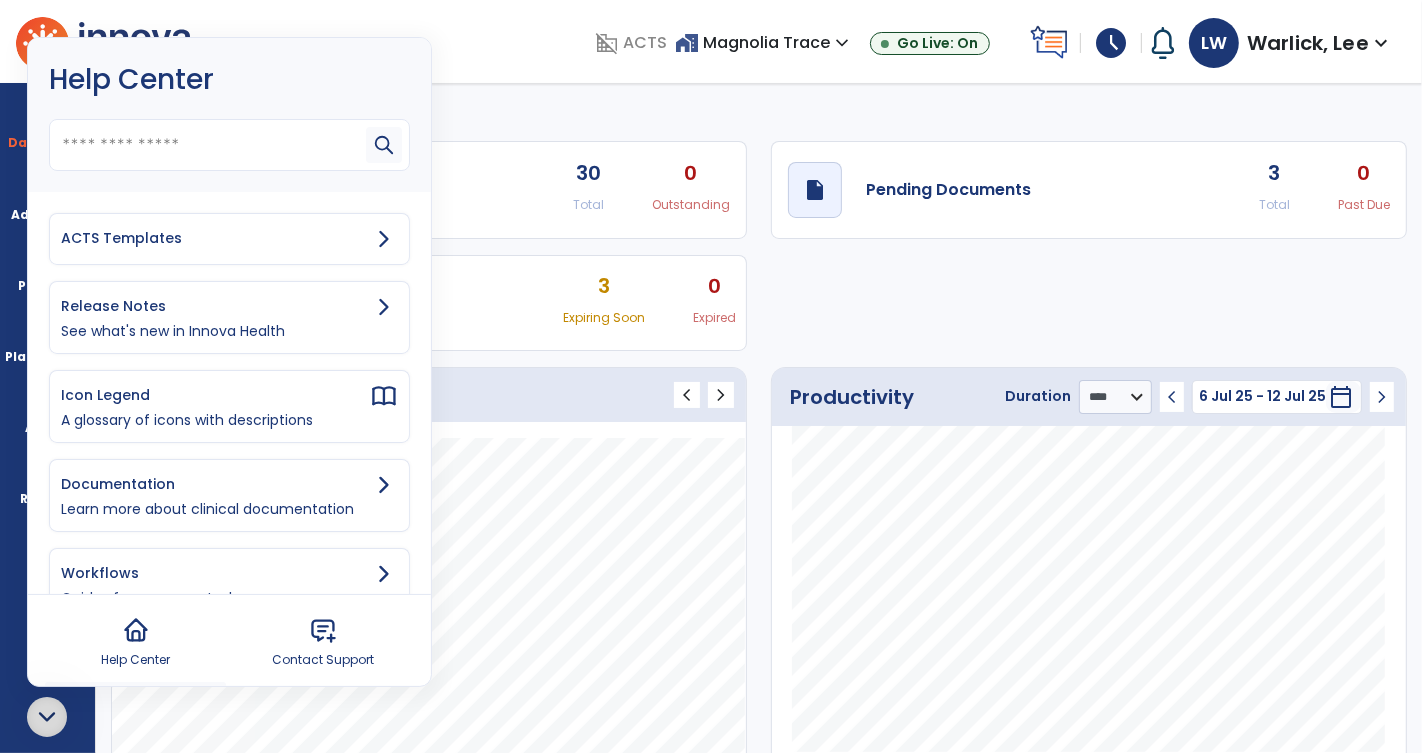 click on "ACTS Templates" at bounding box center (215, 238) 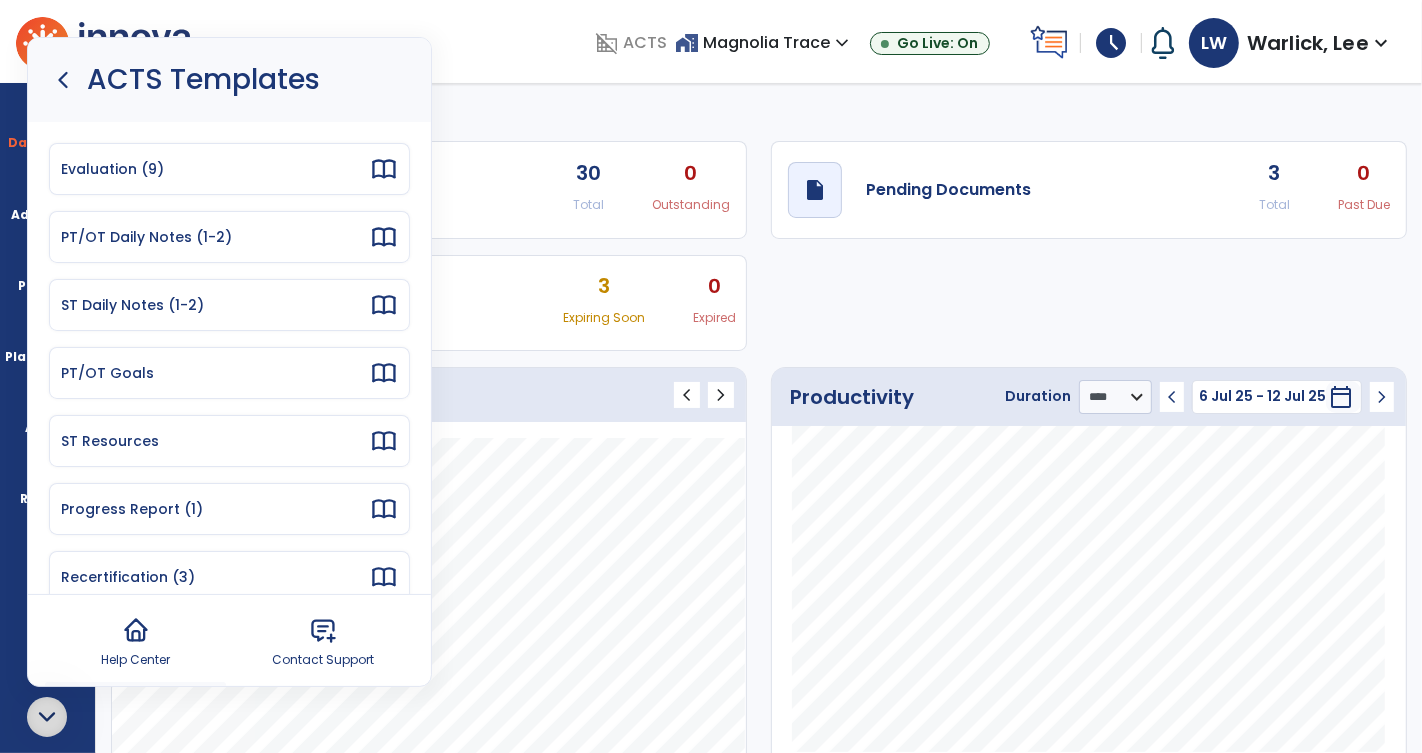 click on "PT/OT Goals" at bounding box center (215, 373) 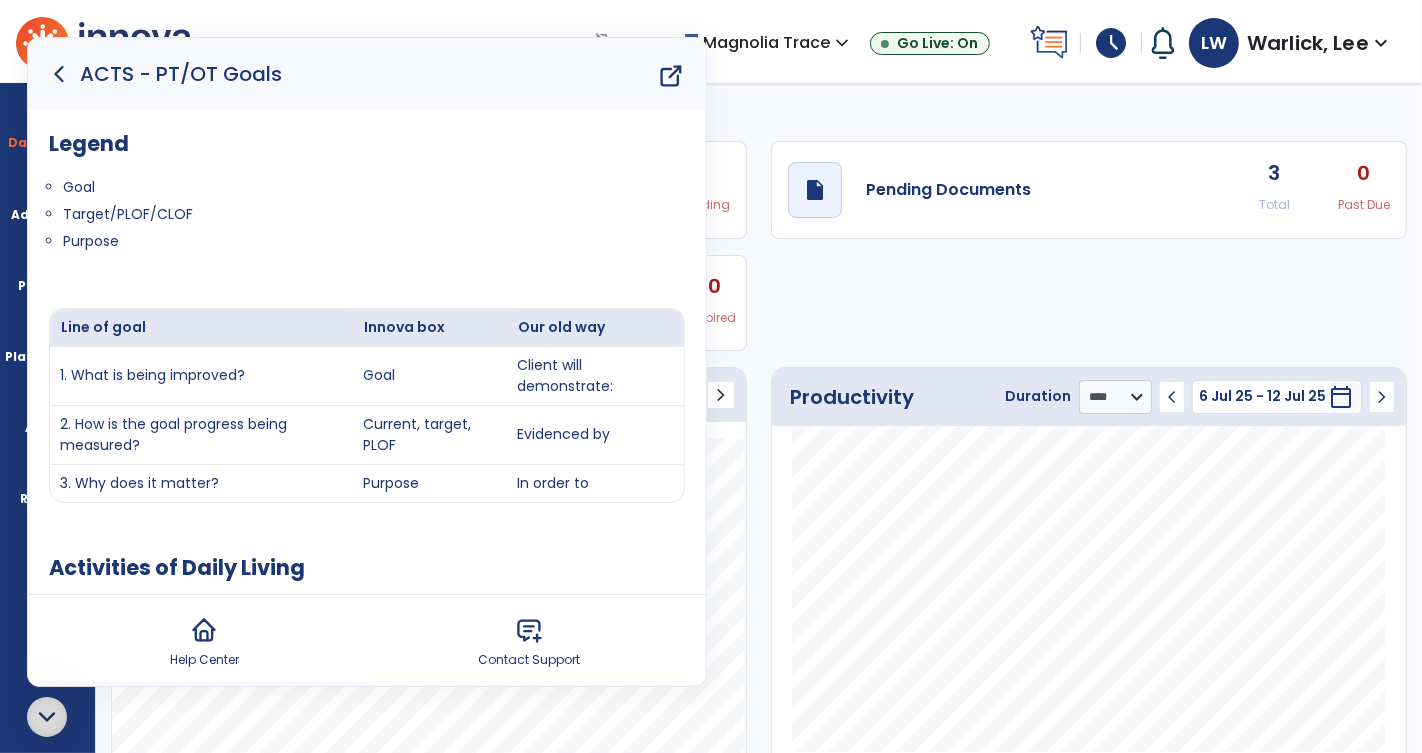 click 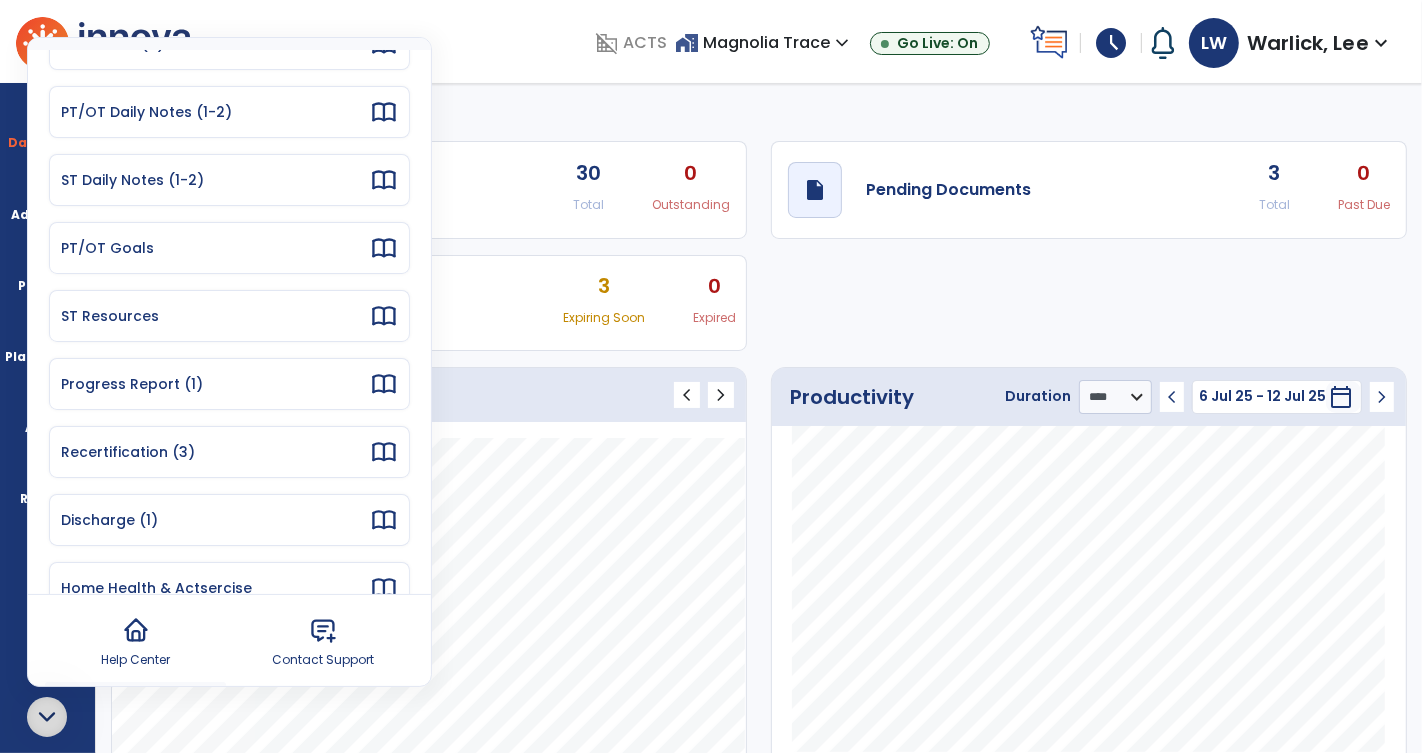 scroll, scrollTop: 165, scrollLeft: 0, axis: vertical 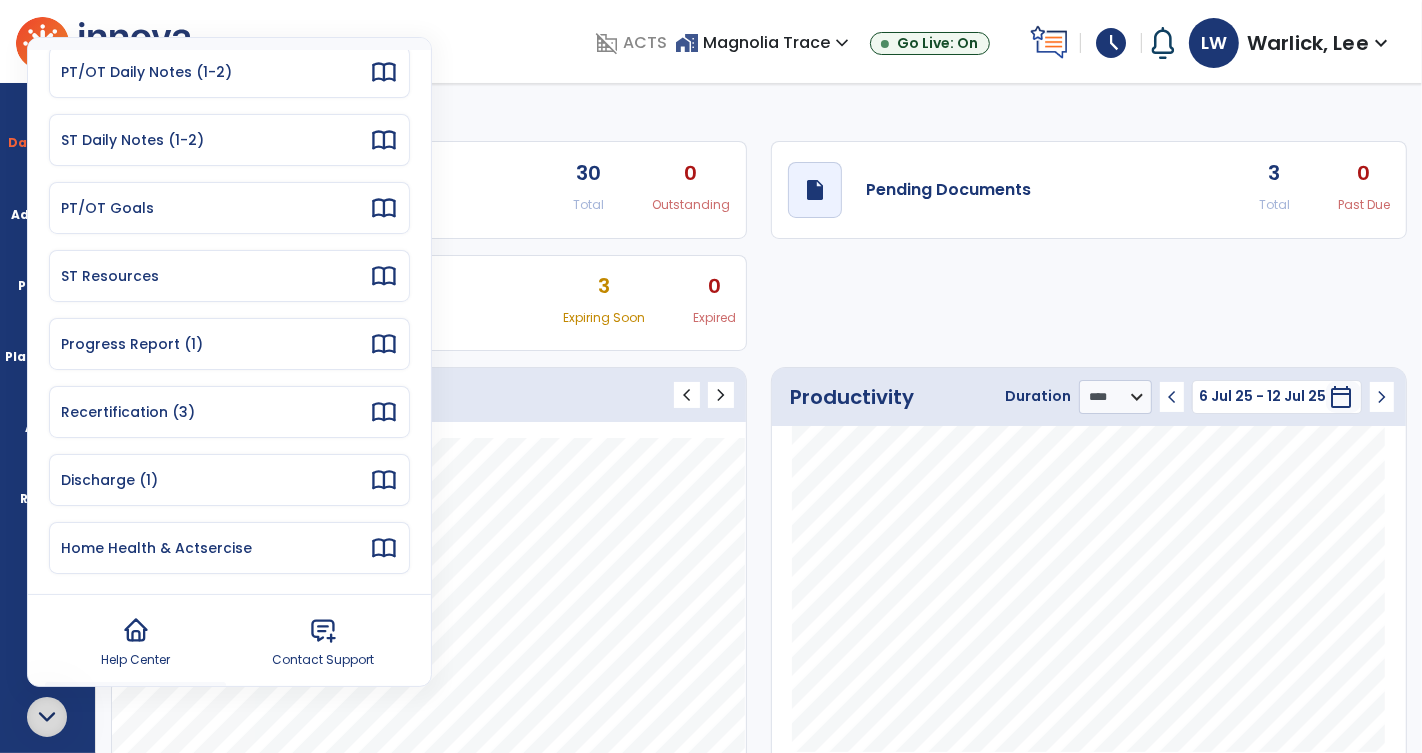 click on "Progress Report (1)" at bounding box center (215, 344) 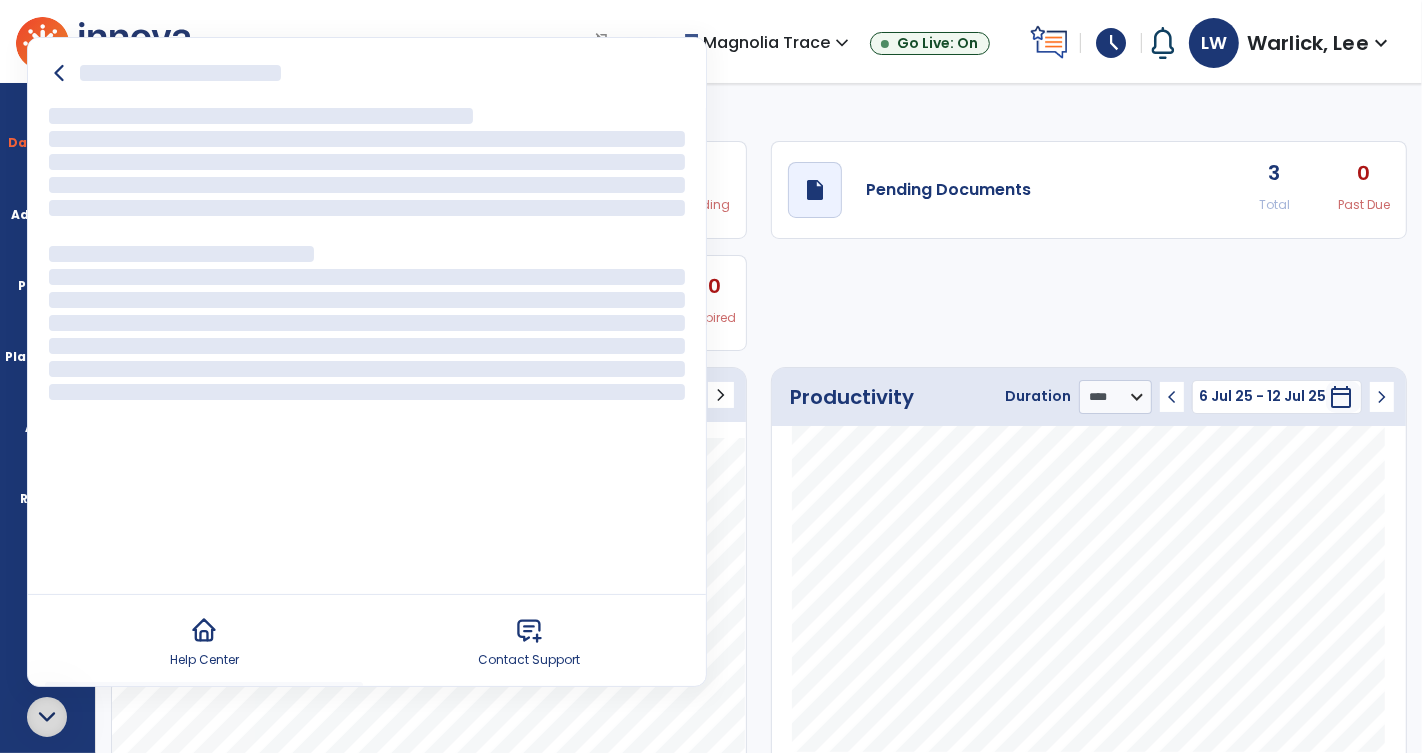 scroll, scrollTop: 0, scrollLeft: 0, axis: both 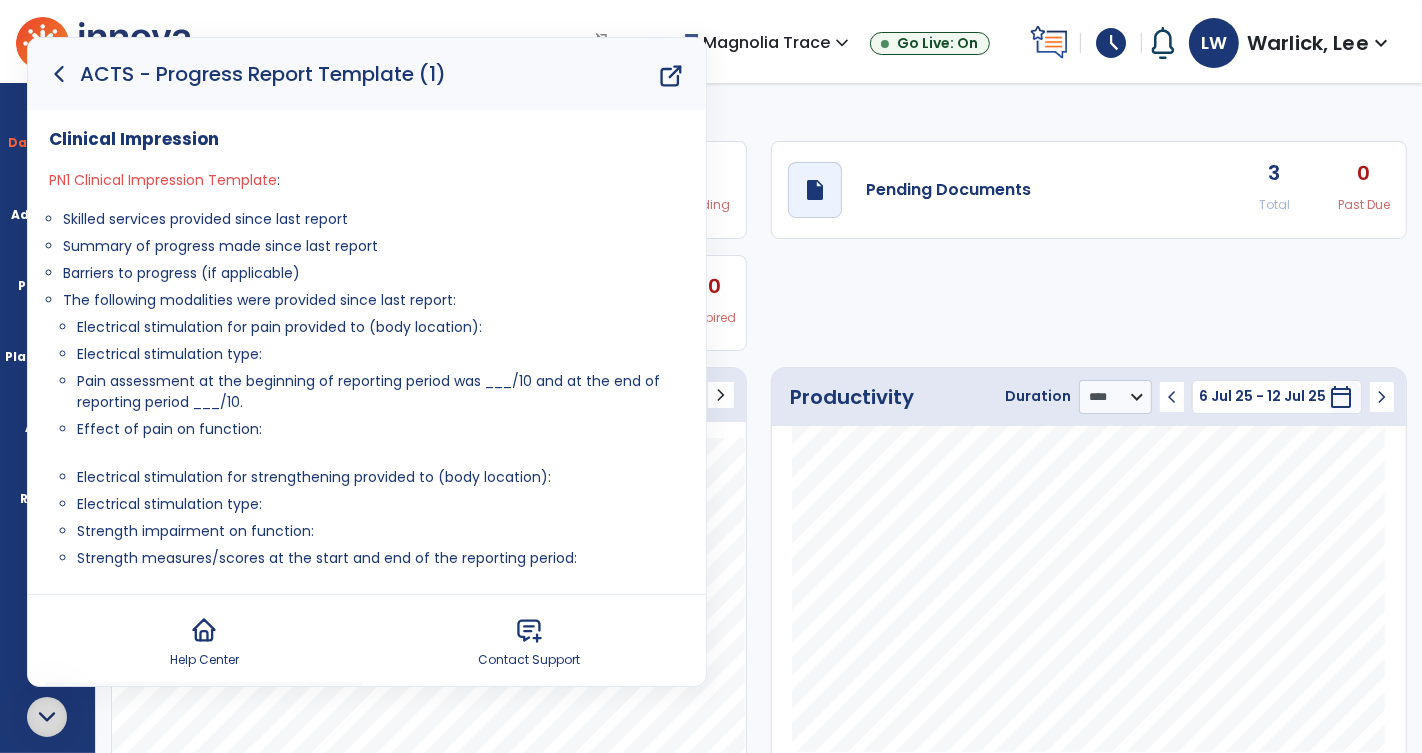 click 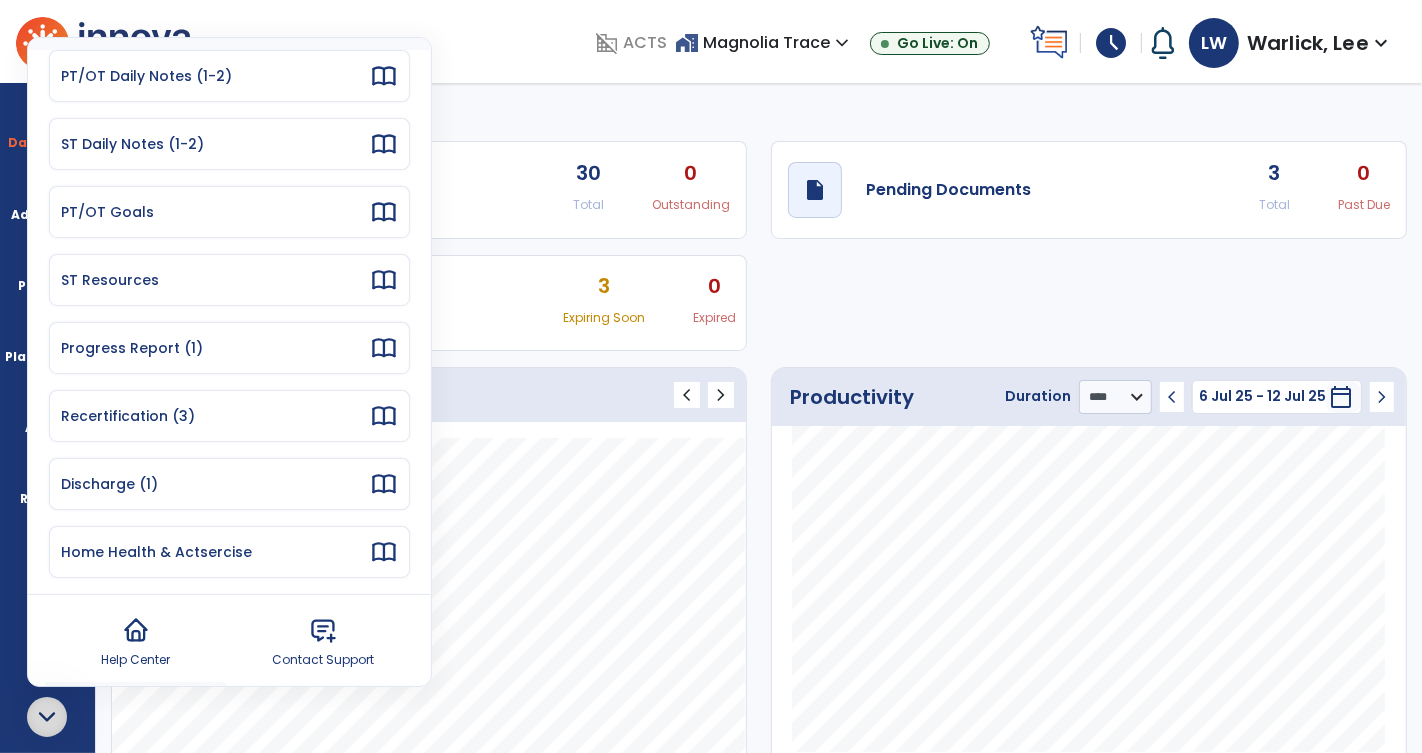 scroll, scrollTop: 165, scrollLeft: 0, axis: vertical 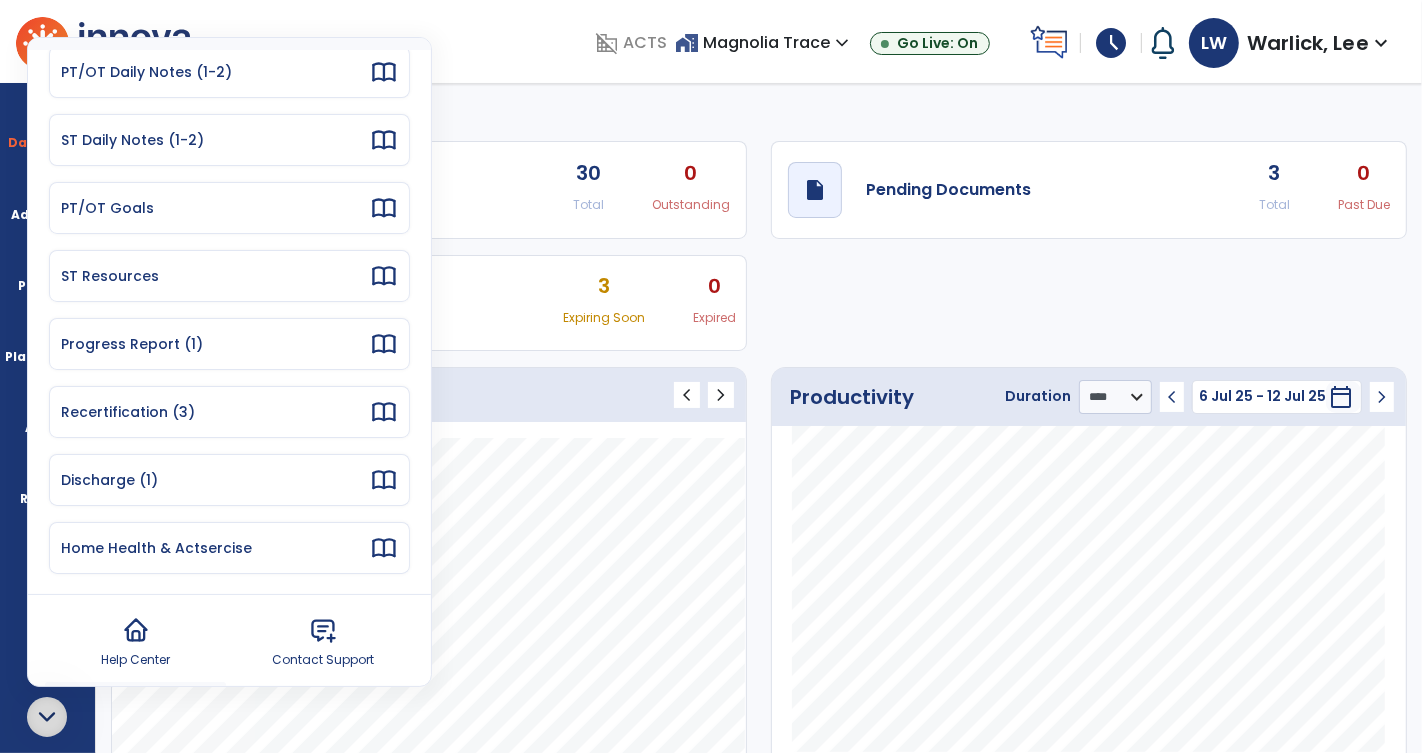 click on "Recertification (3)" at bounding box center [215, 412] 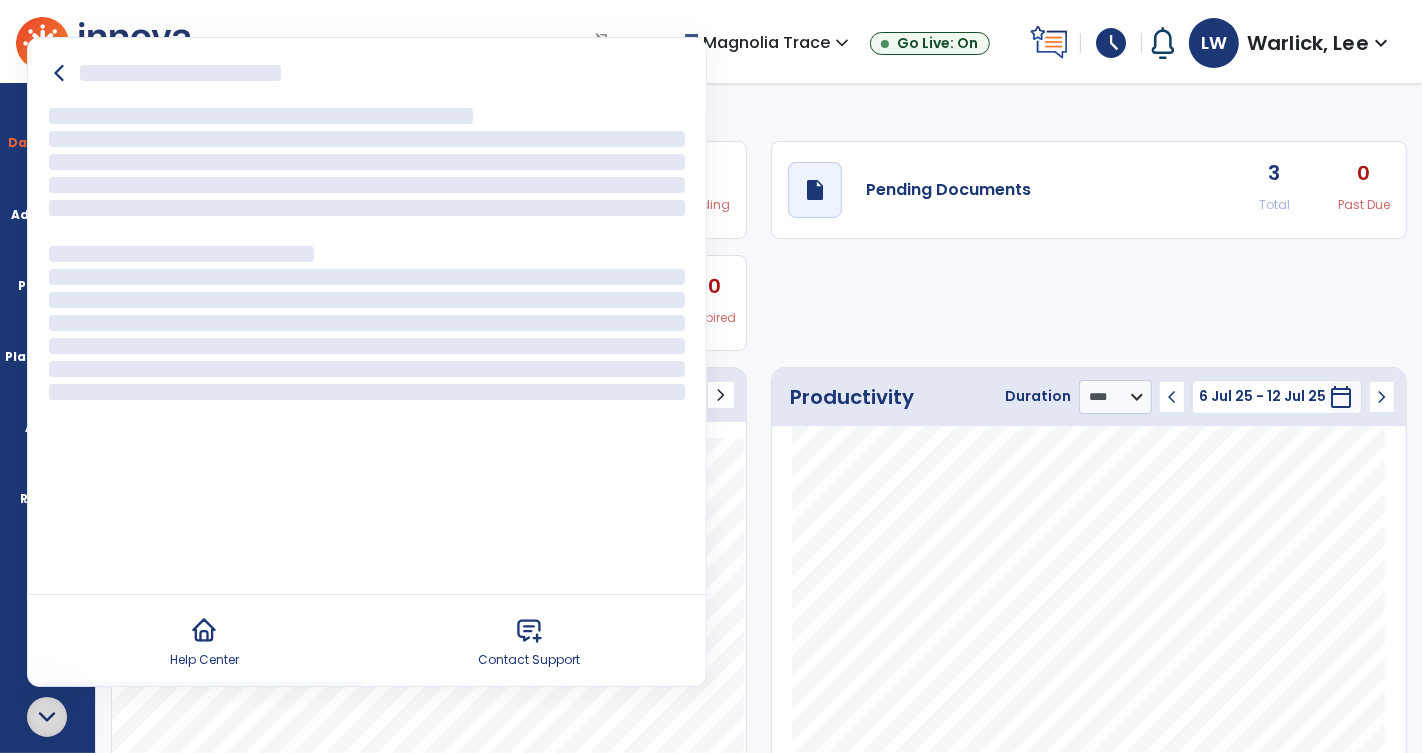 scroll, scrollTop: 0, scrollLeft: 0, axis: both 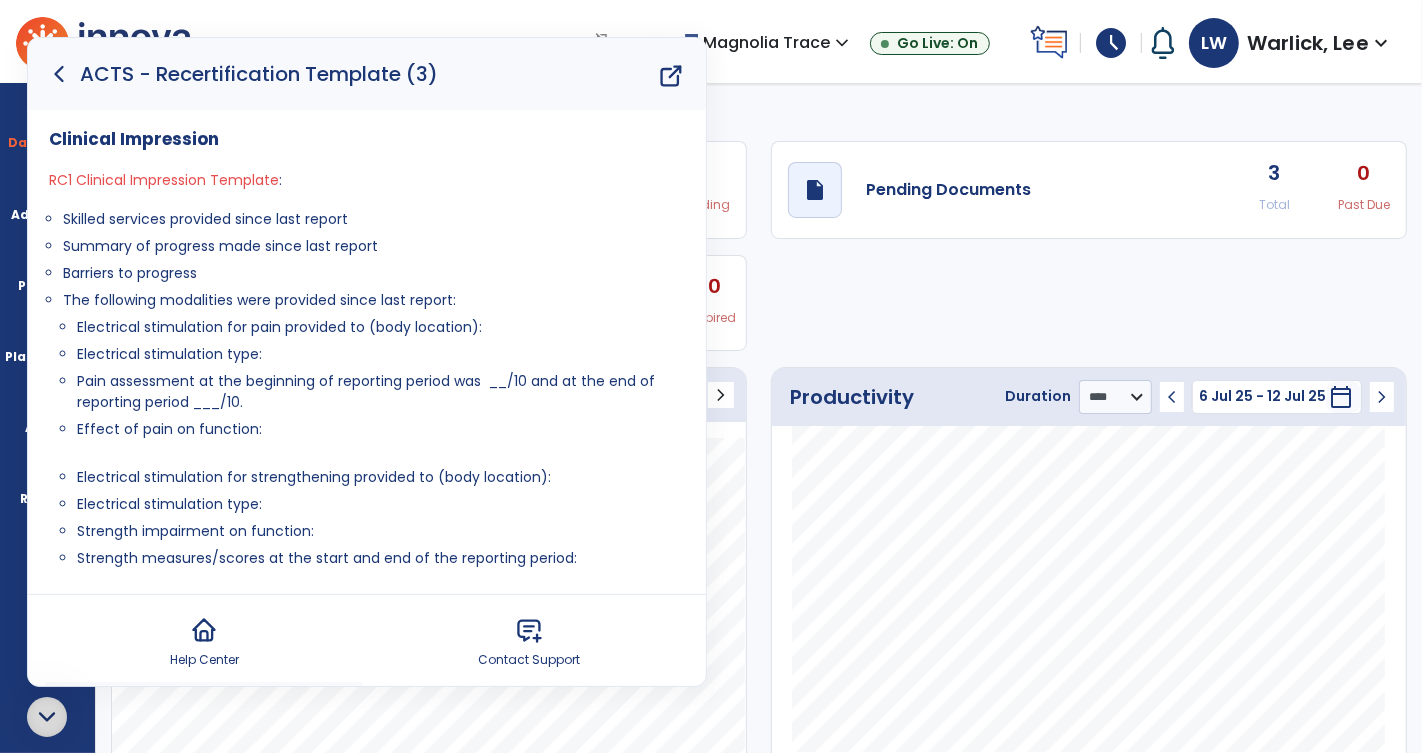 click 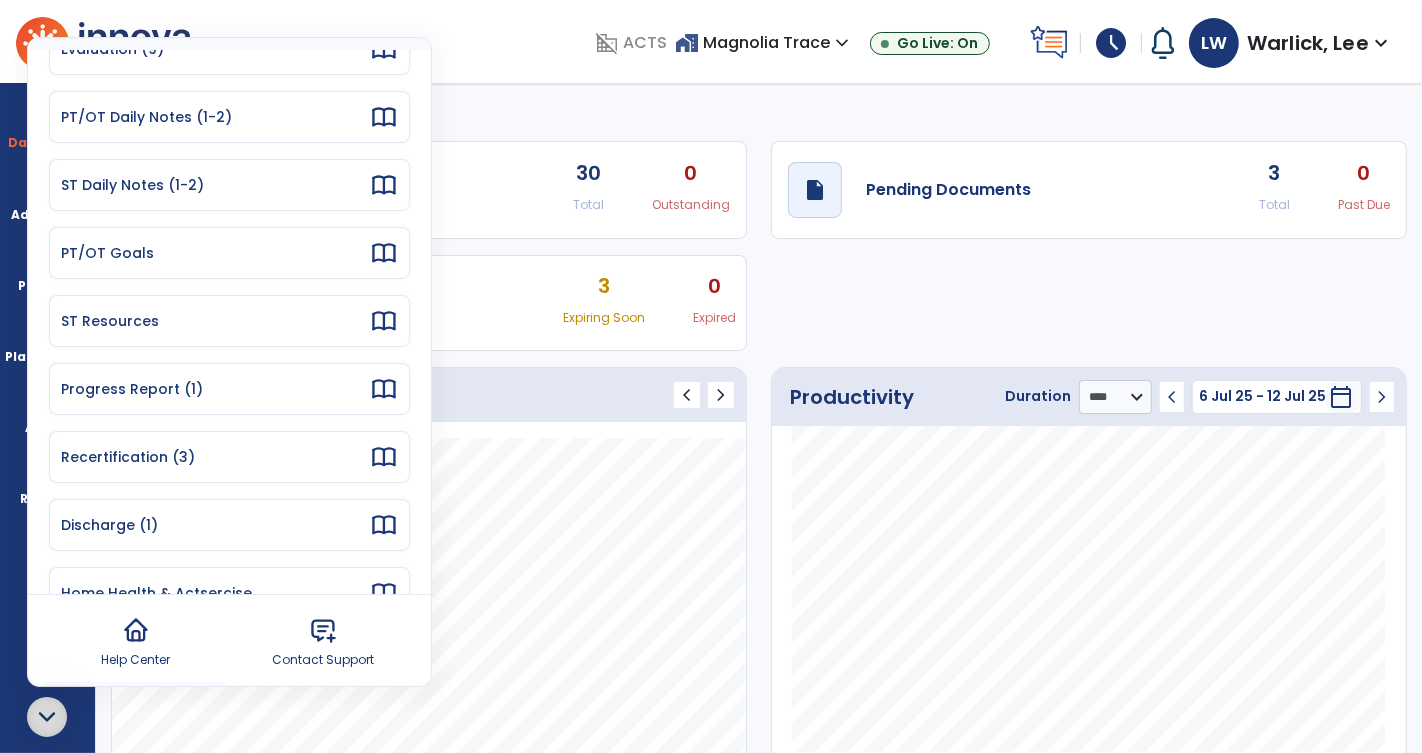 scroll, scrollTop: 165, scrollLeft: 0, axis: vertical 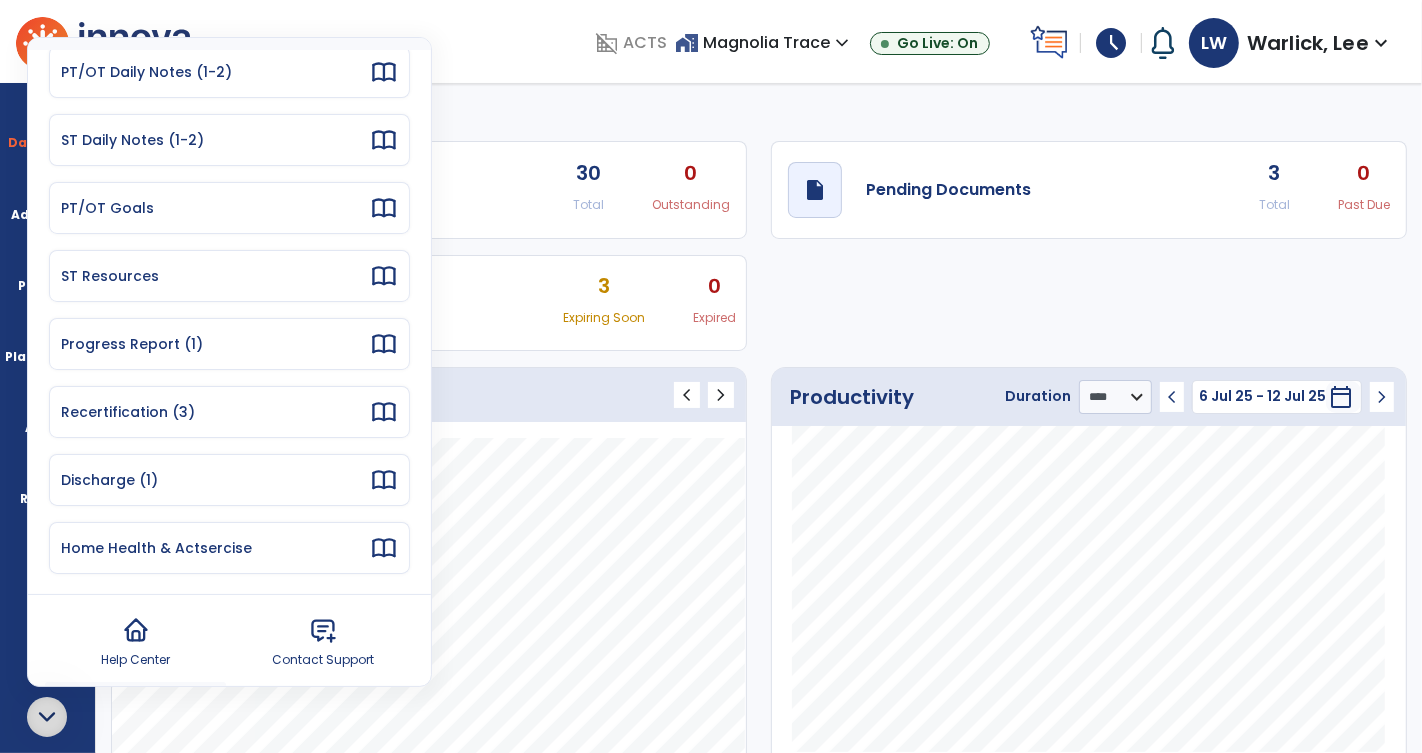 click 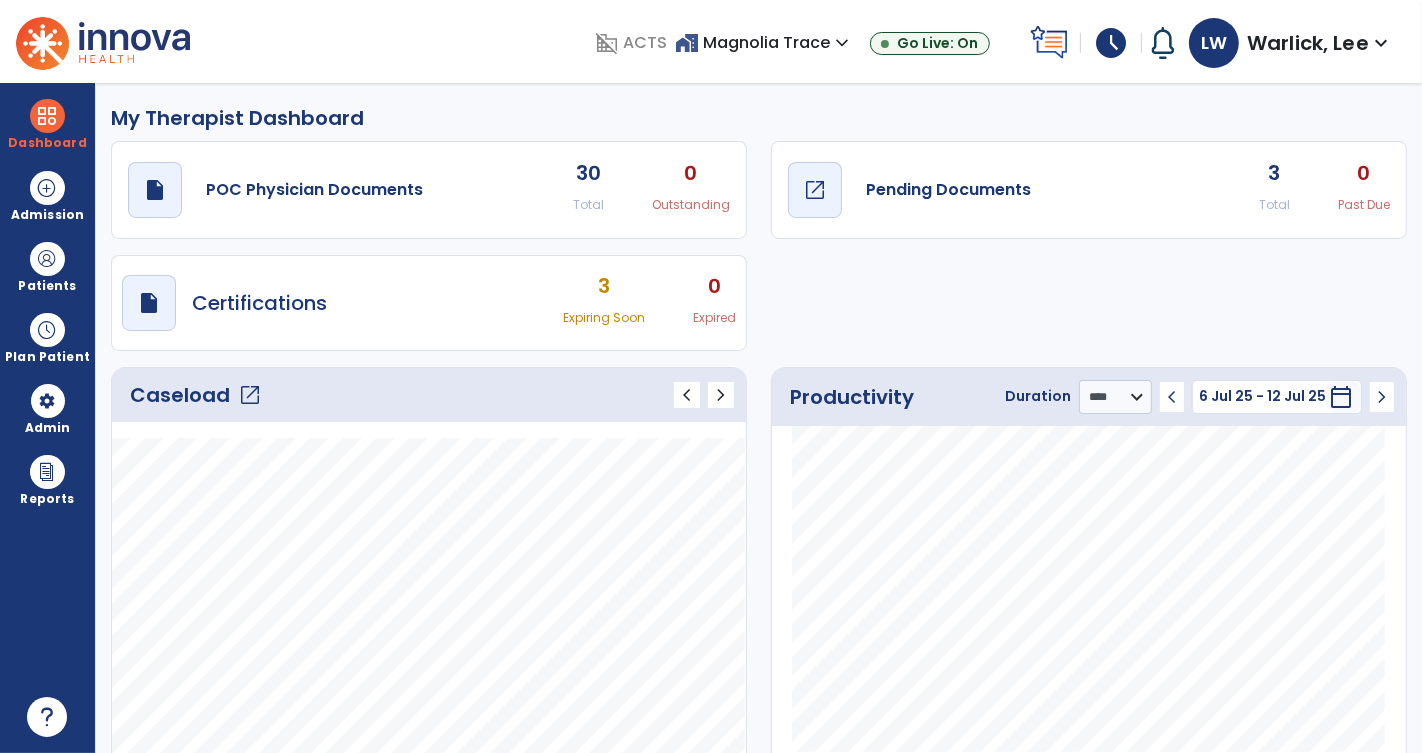 click on "draft   open_in_new  Pending Documents" 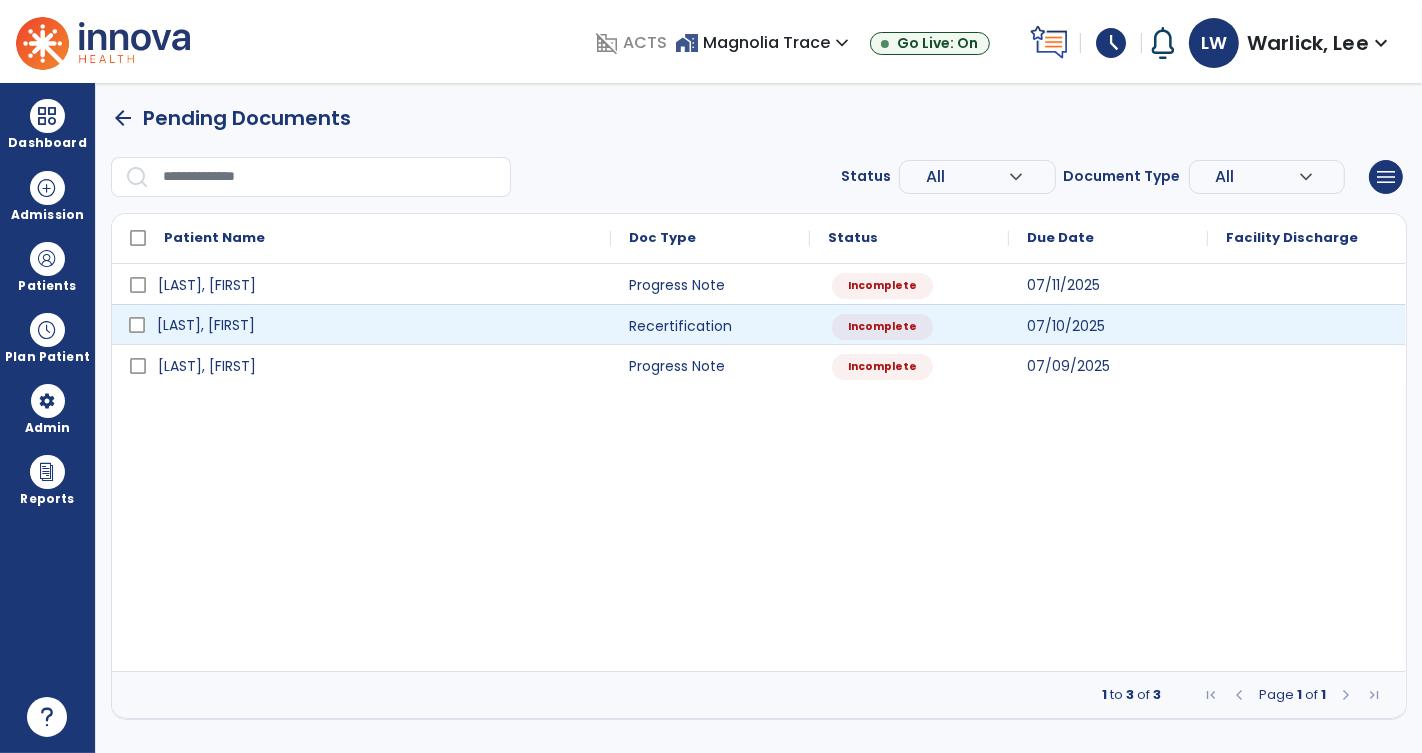 click on "[LAST], [FIRST]" at bounding box center (361, 324) 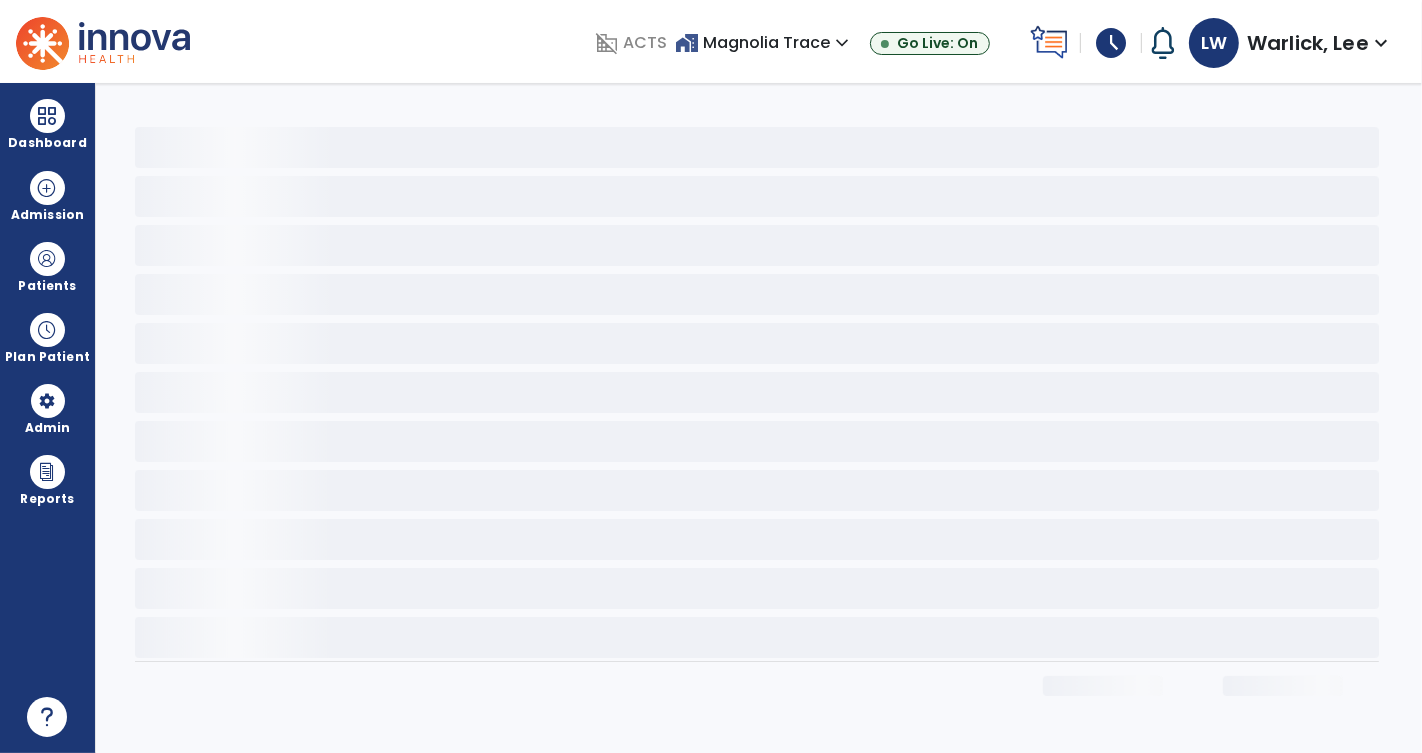 select on "**" 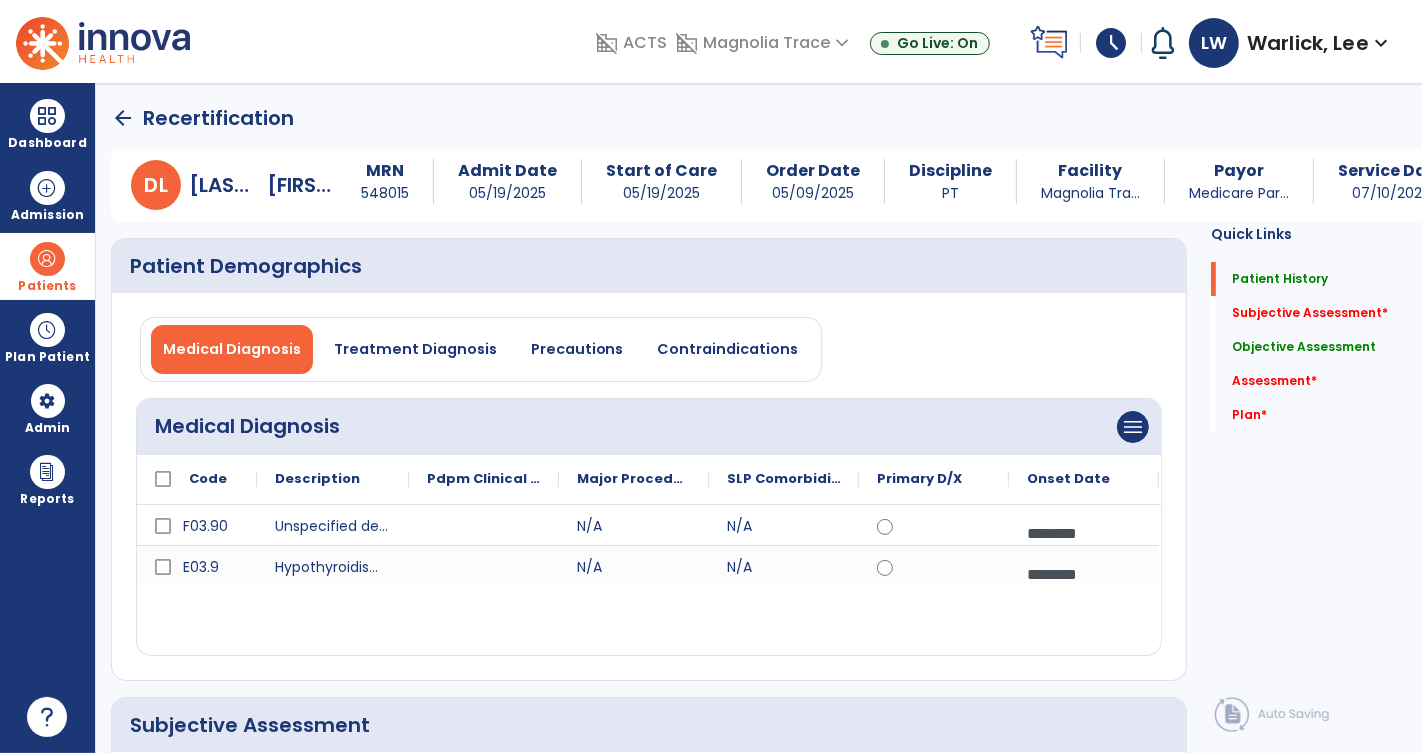 click at bounding box center (47, 259) 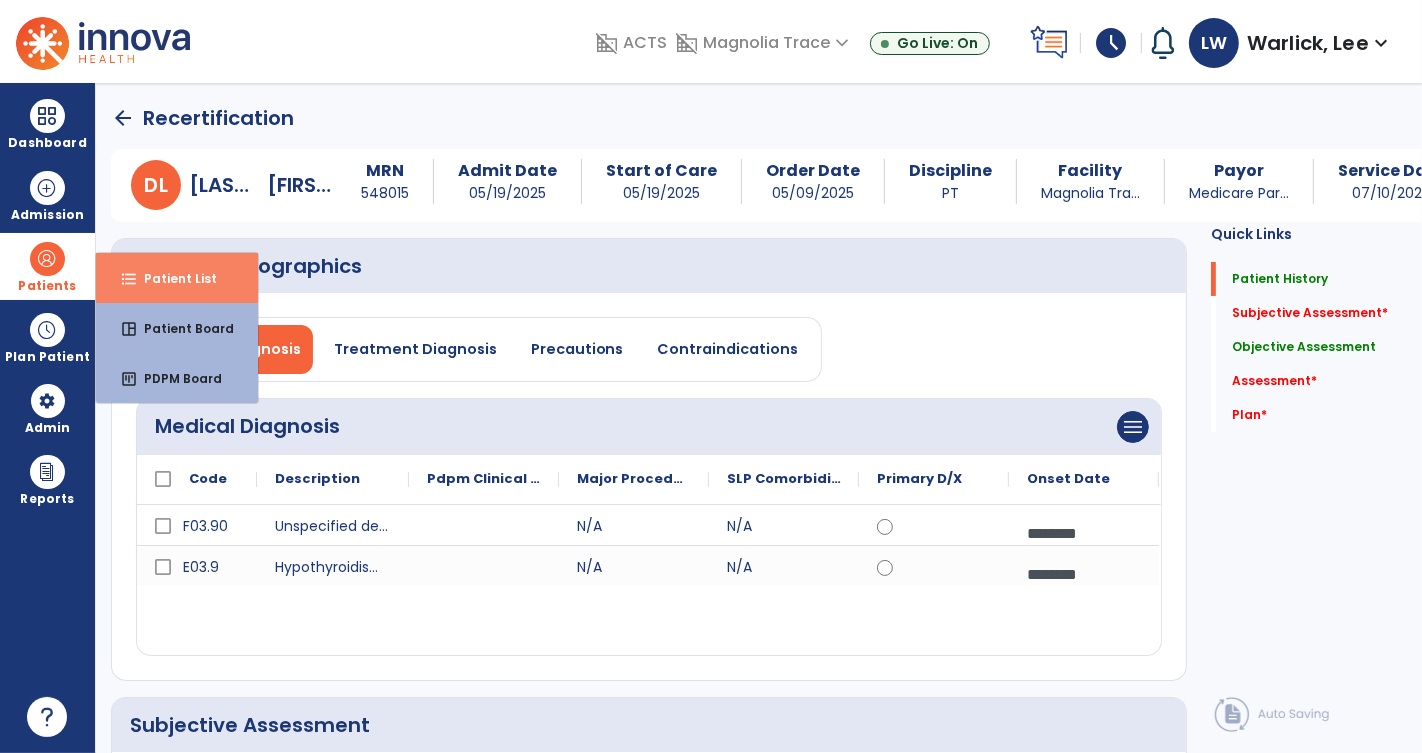 click on "format_list_bulleted  Patient List" at bounding box center [177, 278] 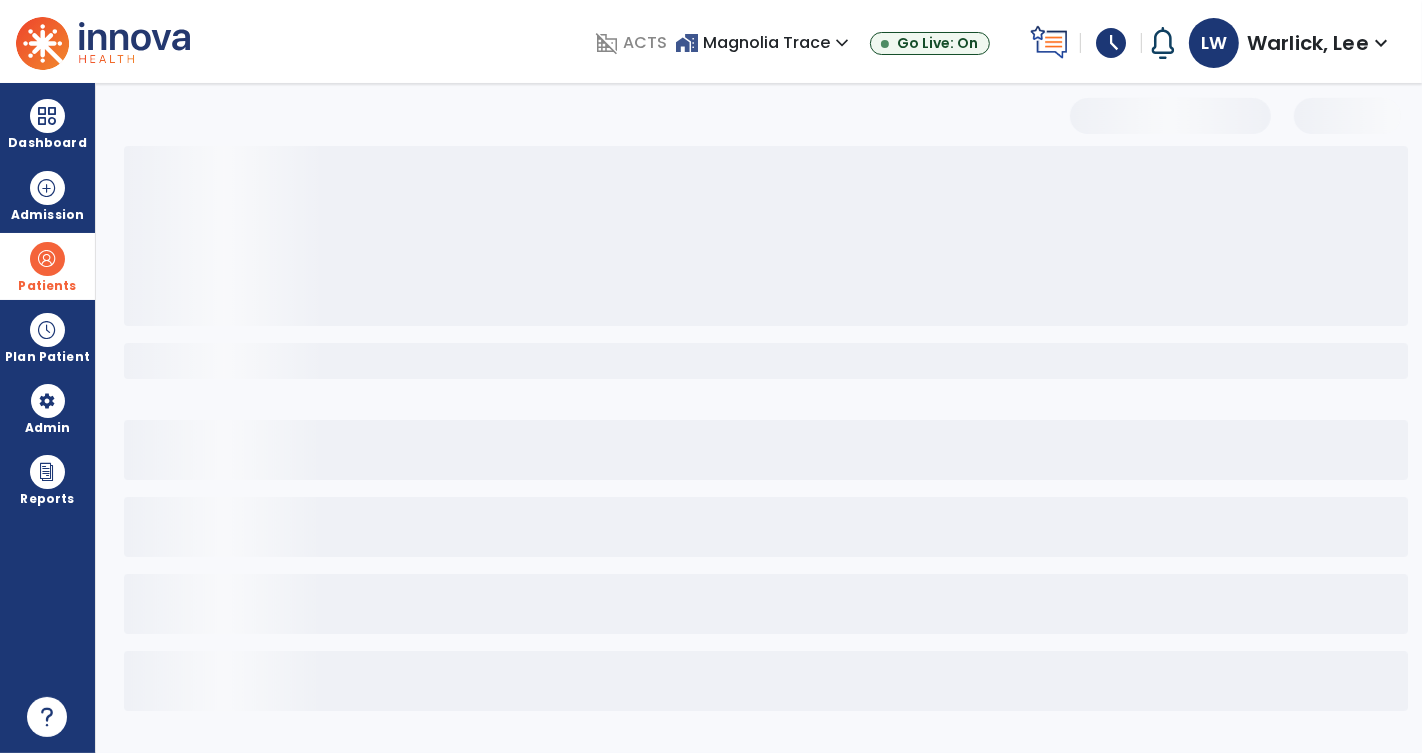 select on "***" 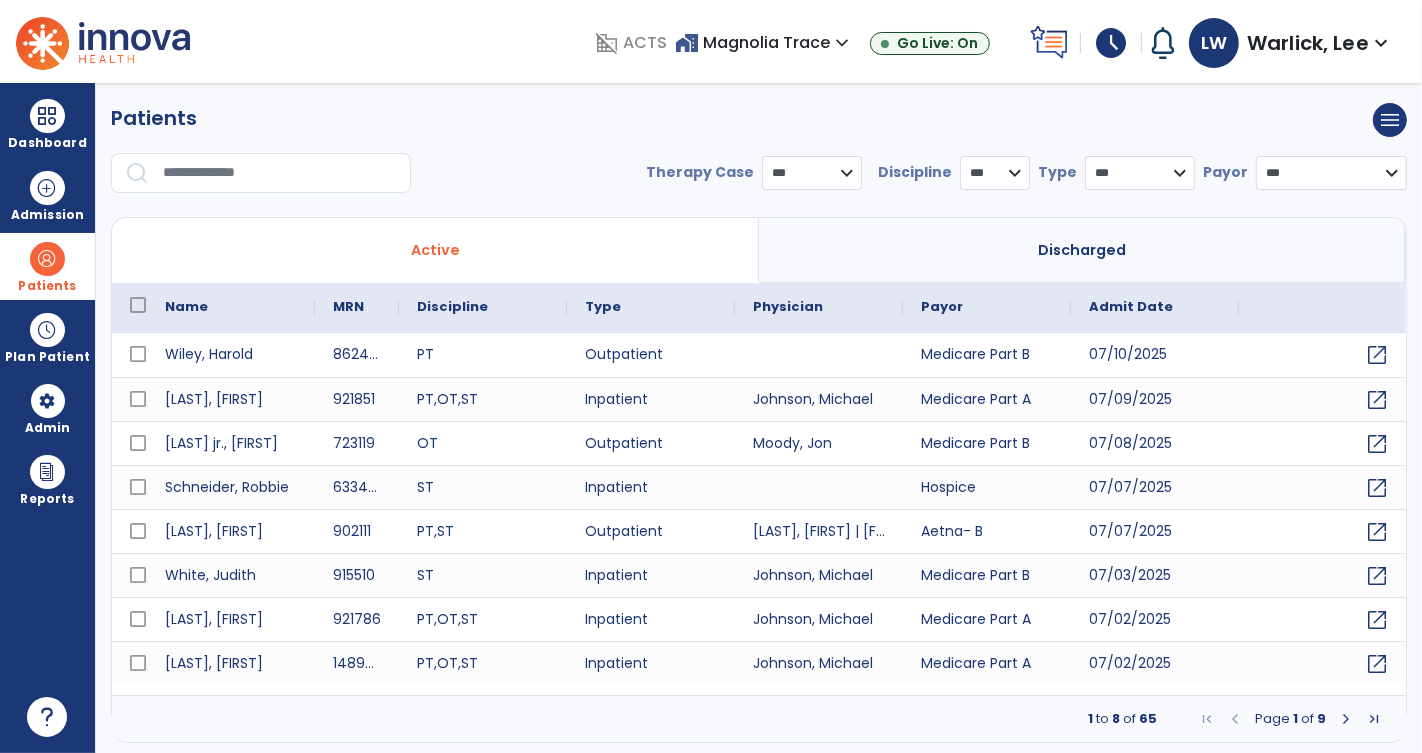 click at bounding box center [280, 173] 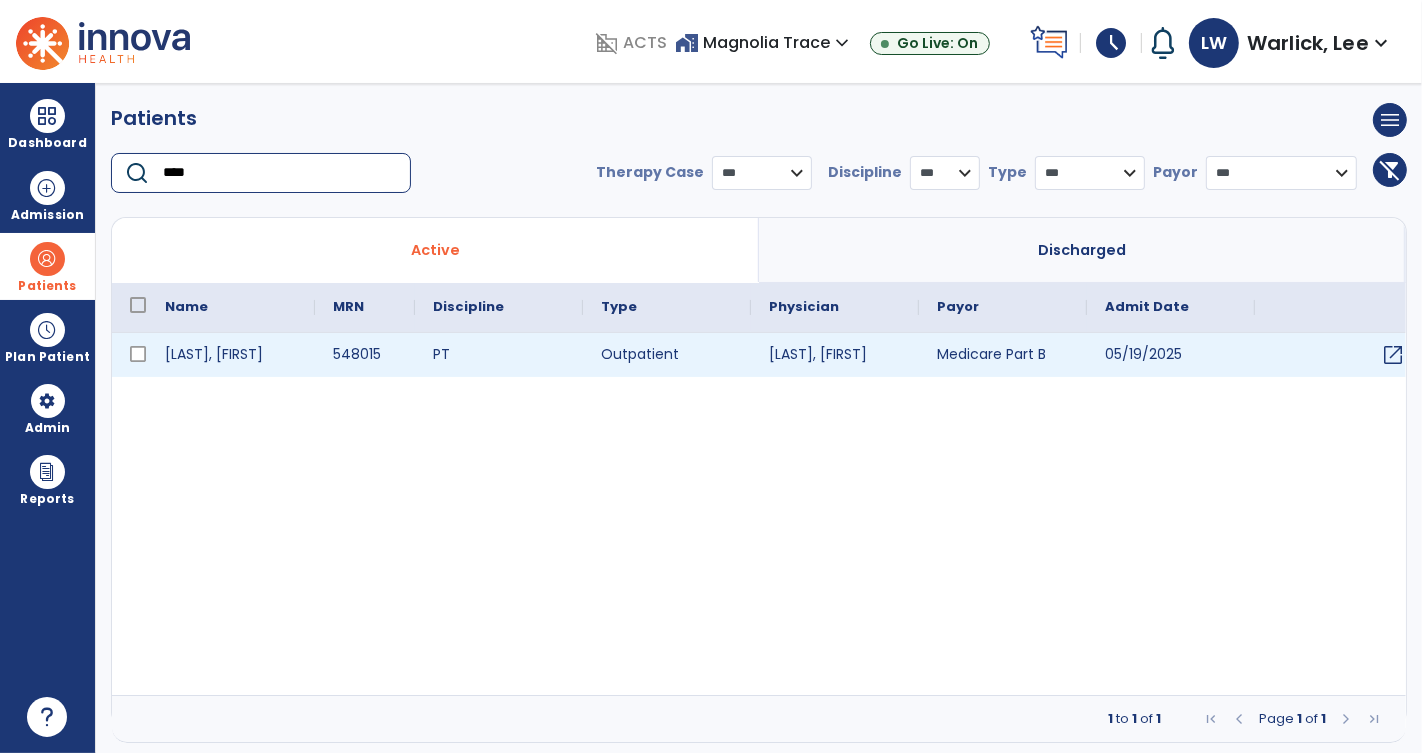 type on "****" 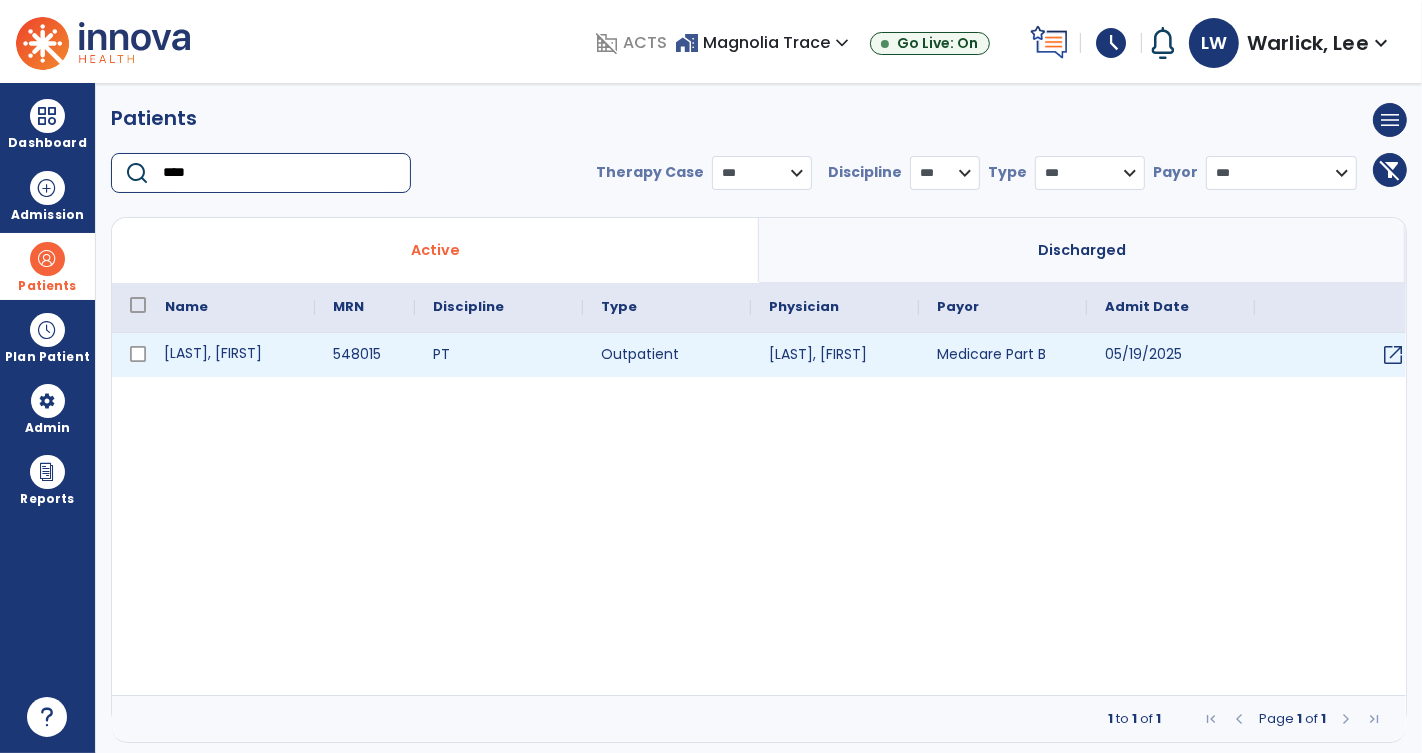 click on "[LAST], [FIRST]" at bounding box center (231, 355) 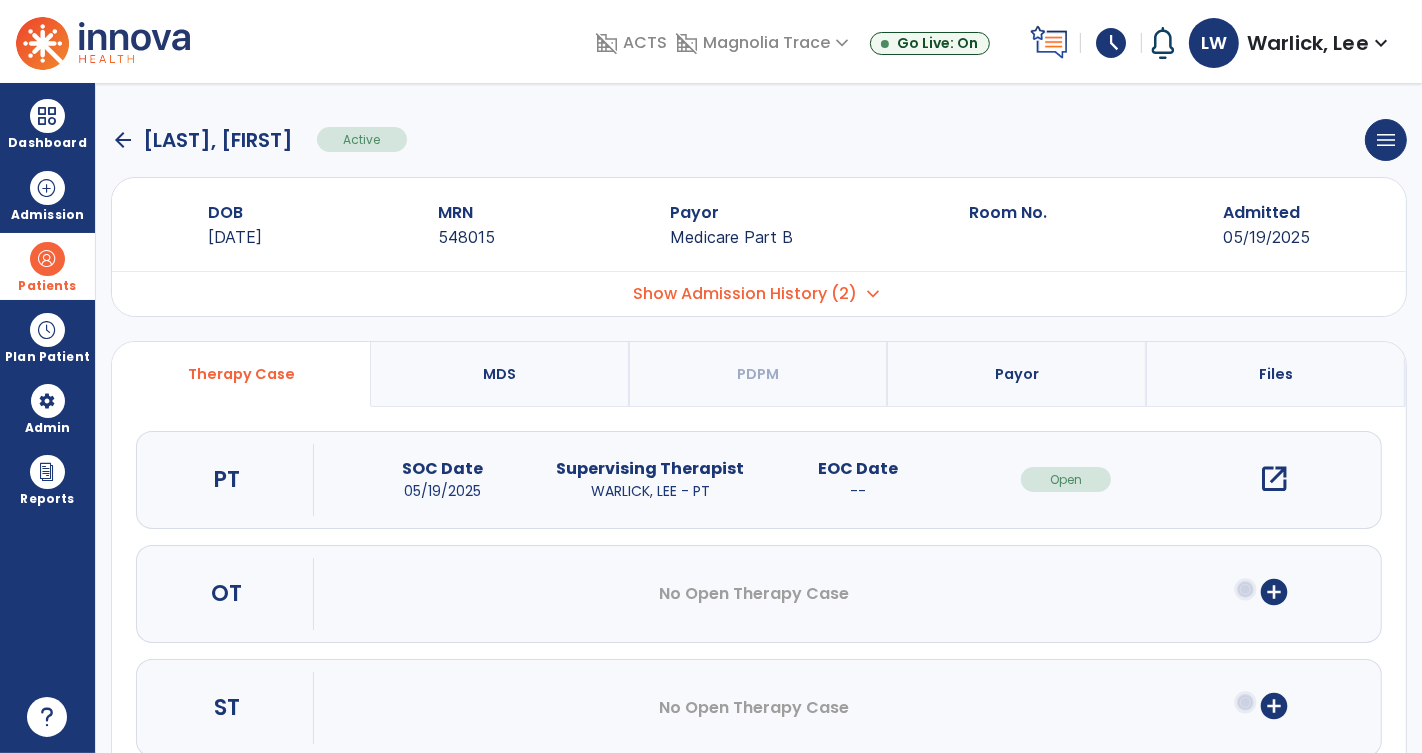 click on "open_in_new" at bounding box center [1274, 479] 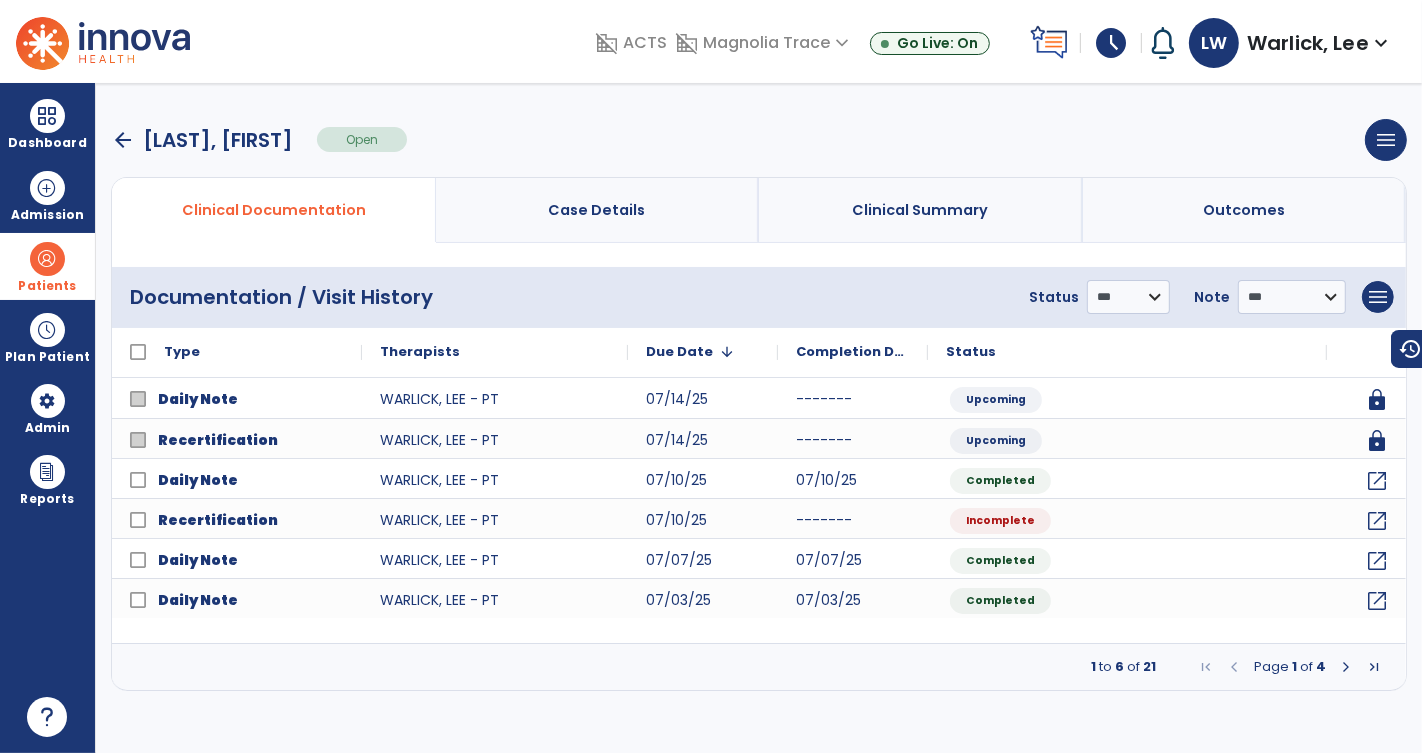 click at bounding box center (1374, 667) 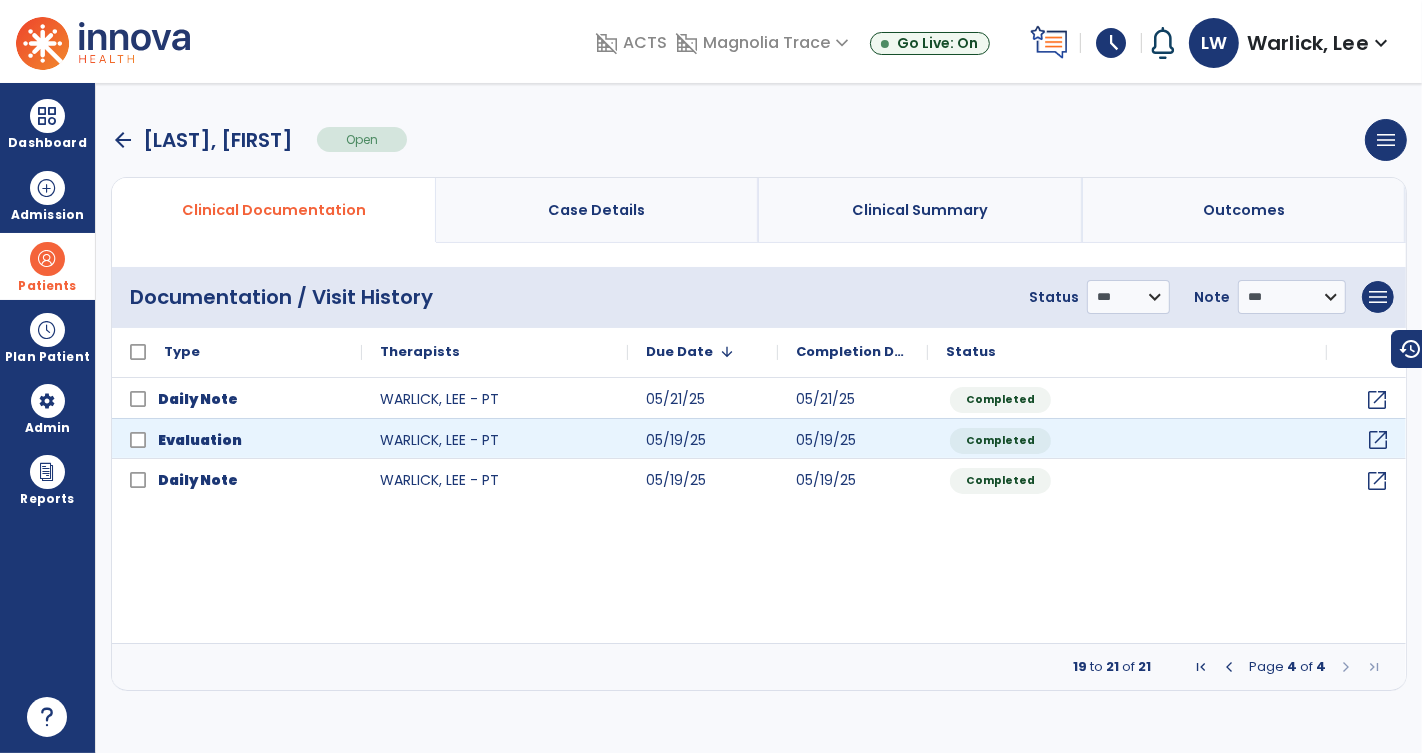 click on "open_in_new" 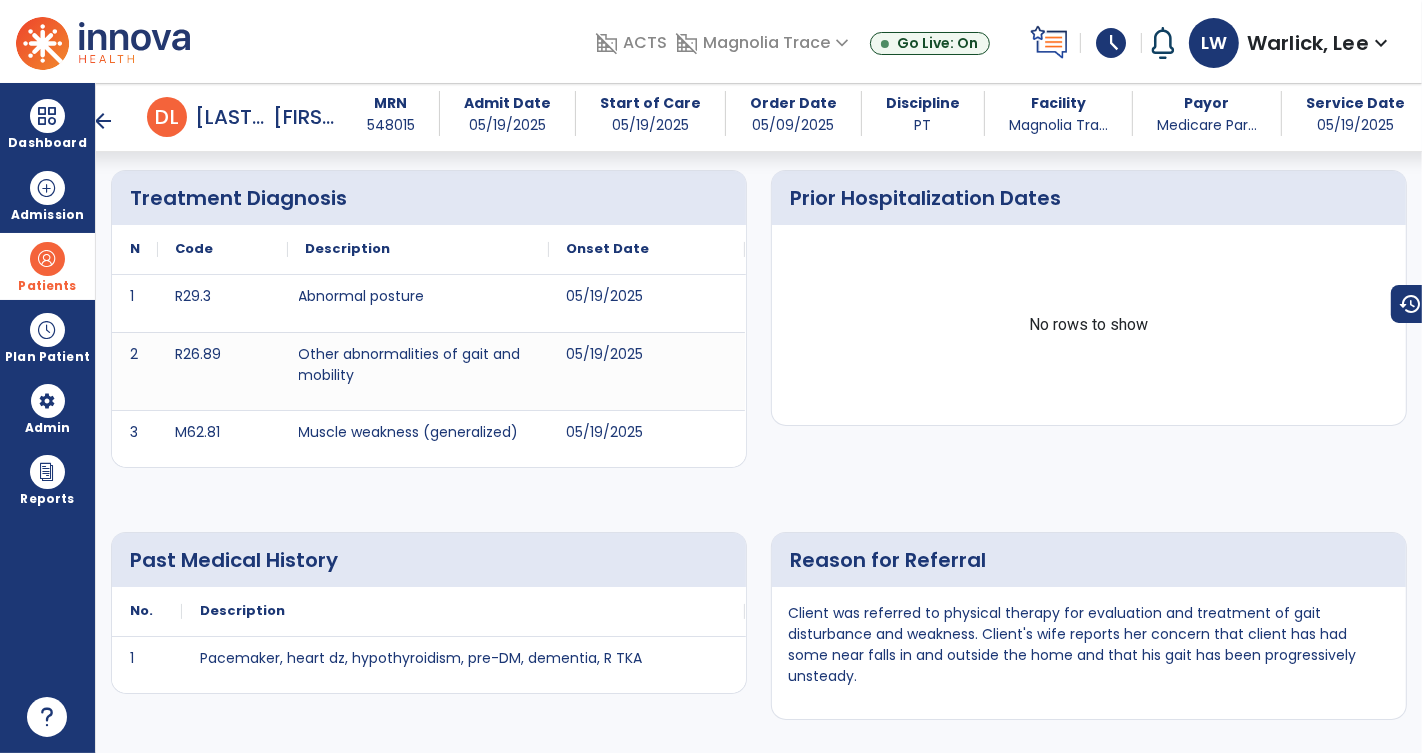 scroll, scrollTop: 544, scrollLeft: 0, axis: vertical 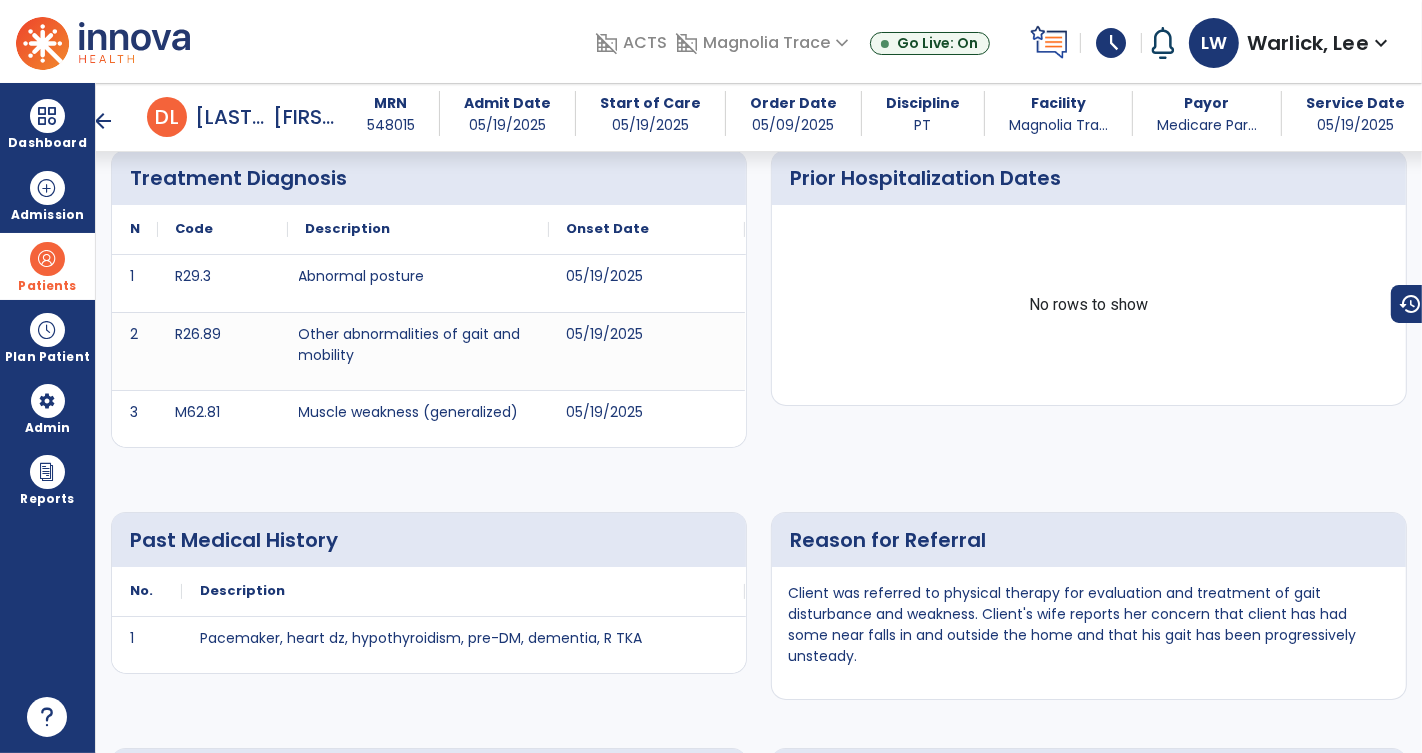 click on "Past Medical History
No.
Description
1 Pacemaker, heart dz, hypothyroidism, pre-DM, dementia, R TKA
to" 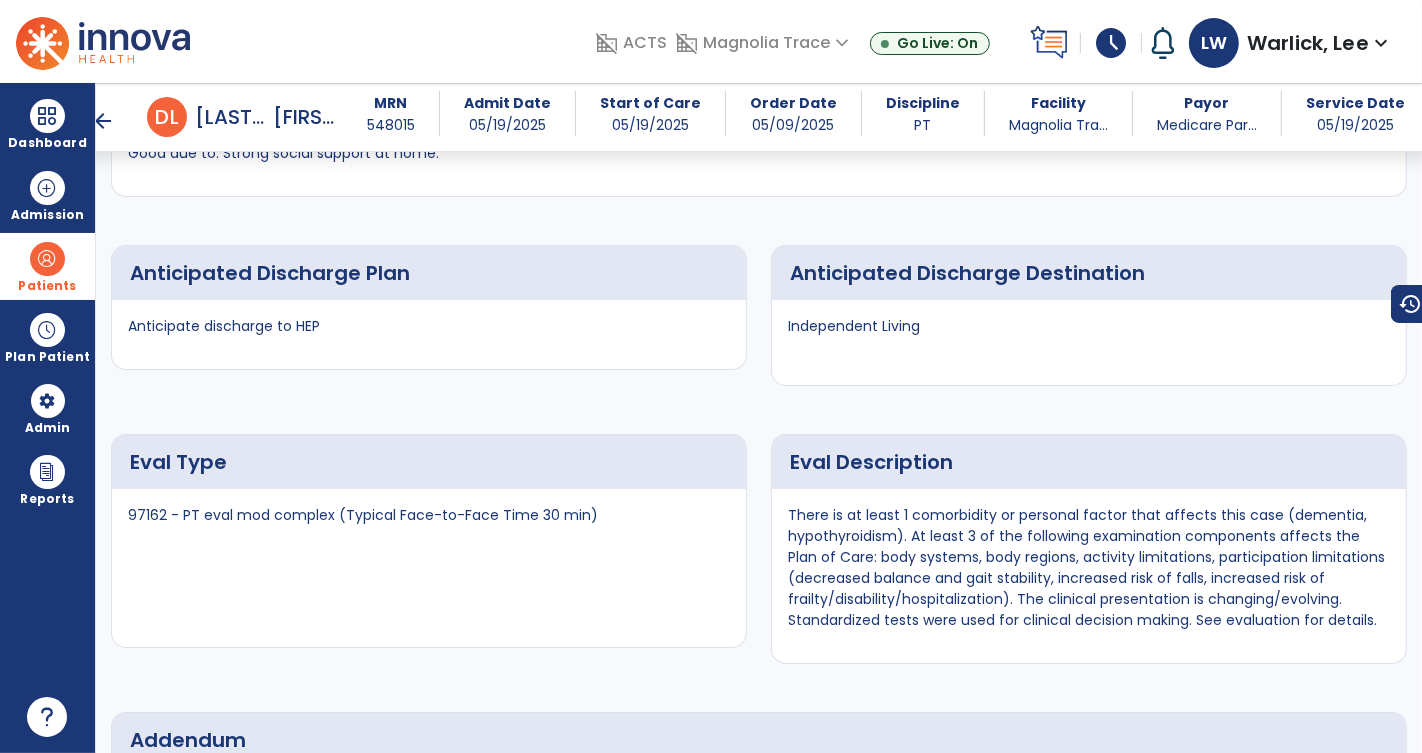 scroll, scrollTop: 6007, scrollLeft: 0, axis: vertical 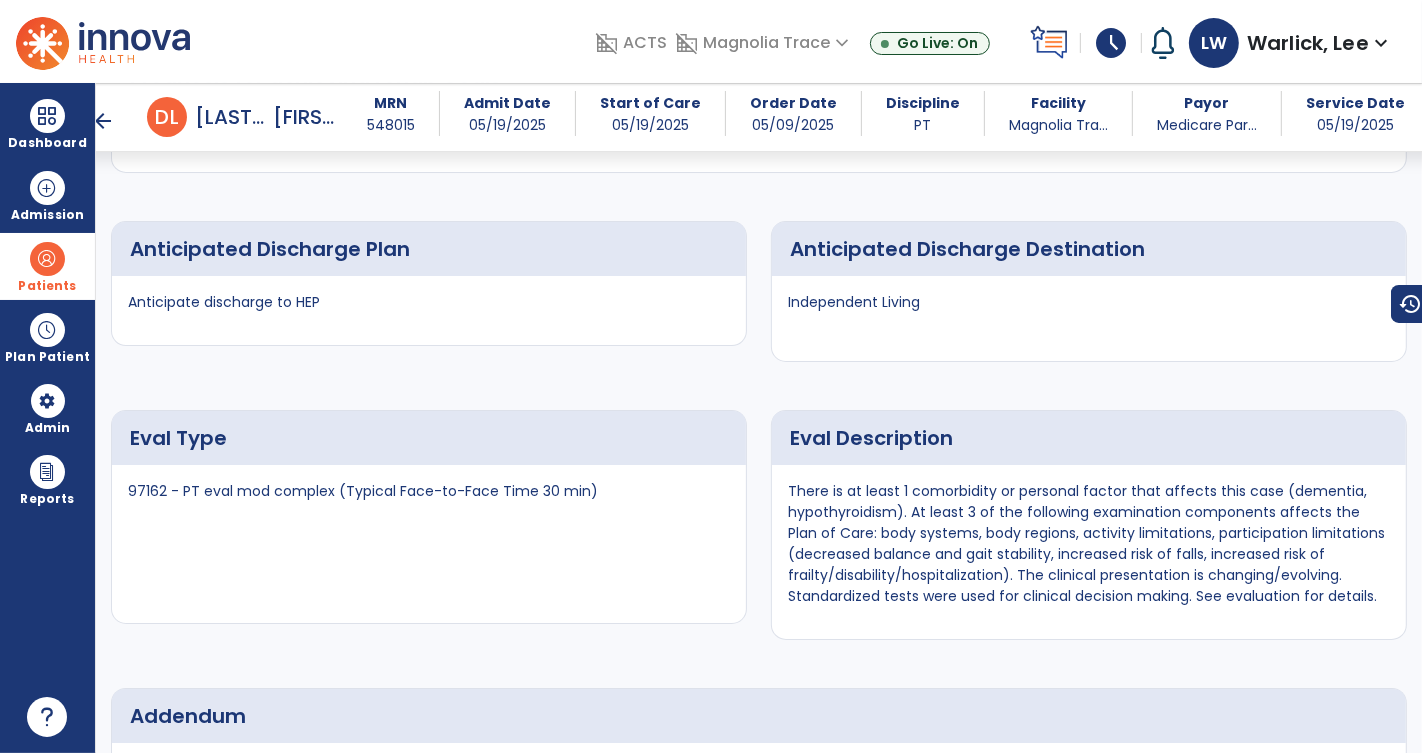 click on "arrow_back" at bounding box center [103, 121] 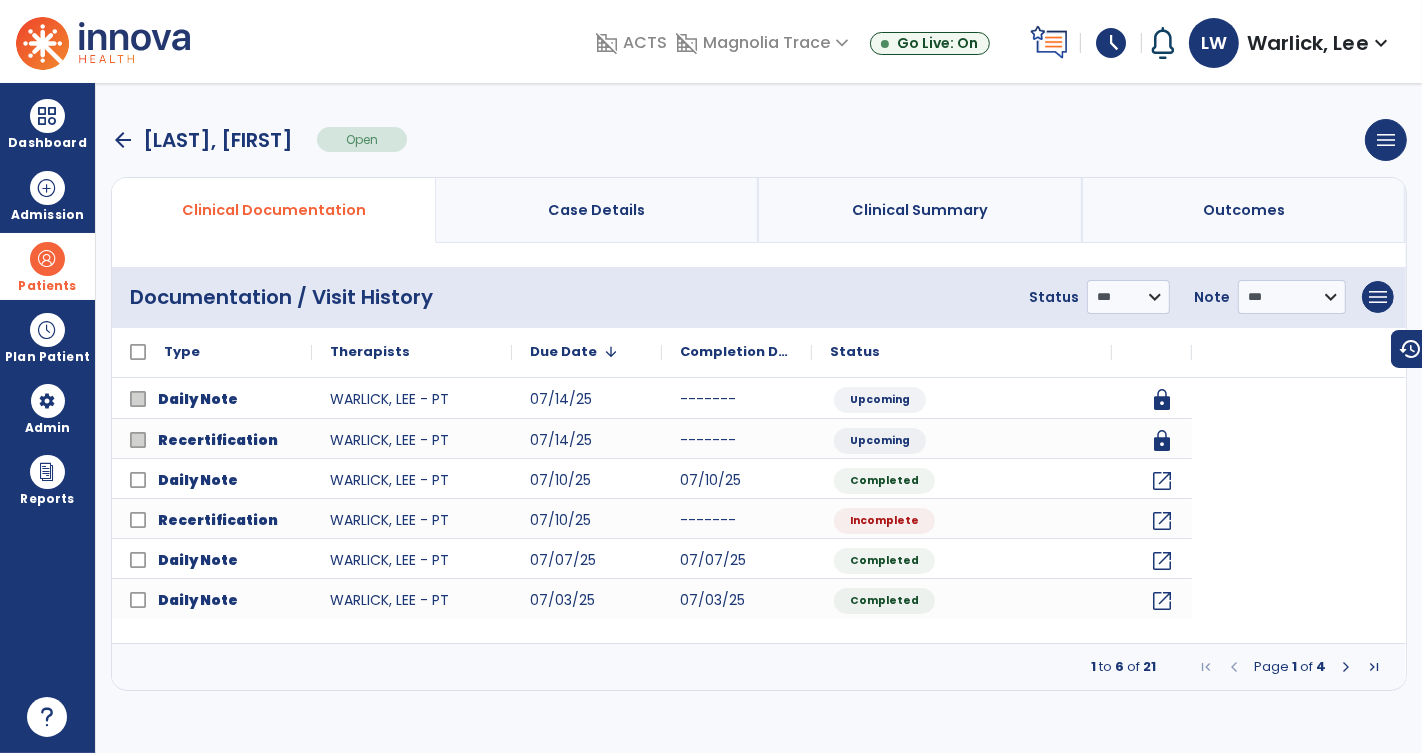 scroll, scrollTop: 0, scrollLeft: 0, axis: both 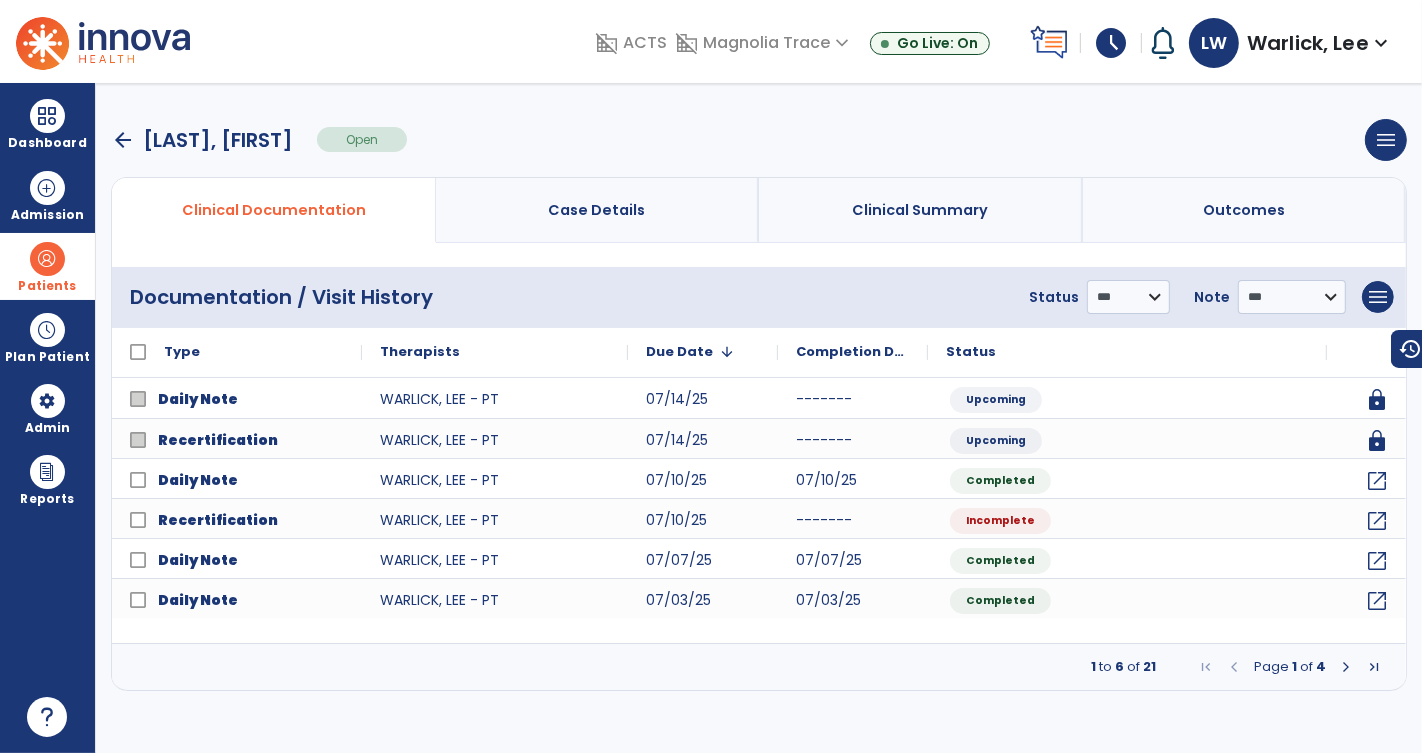 click at bounding box center [1346, 667] 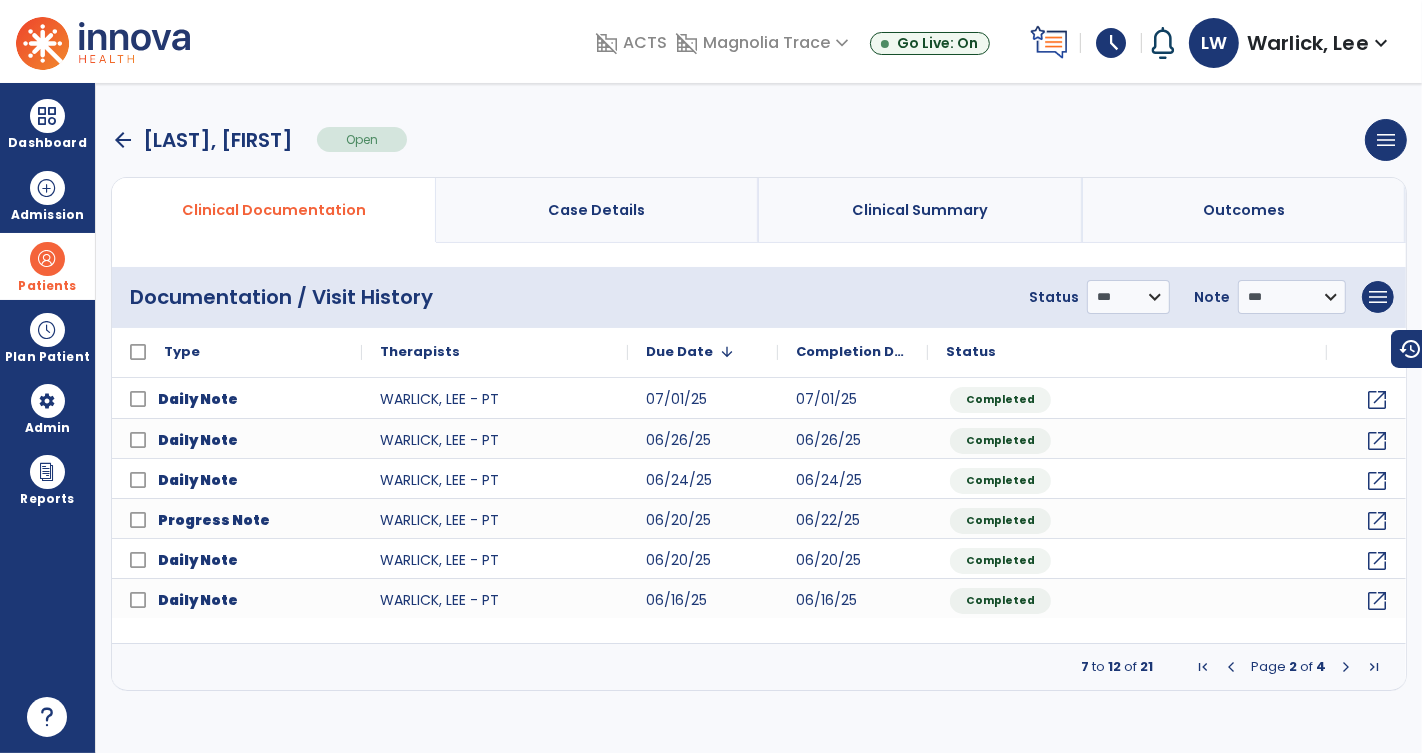 click on "Clinical Summary" at bounding box center [921, 210] 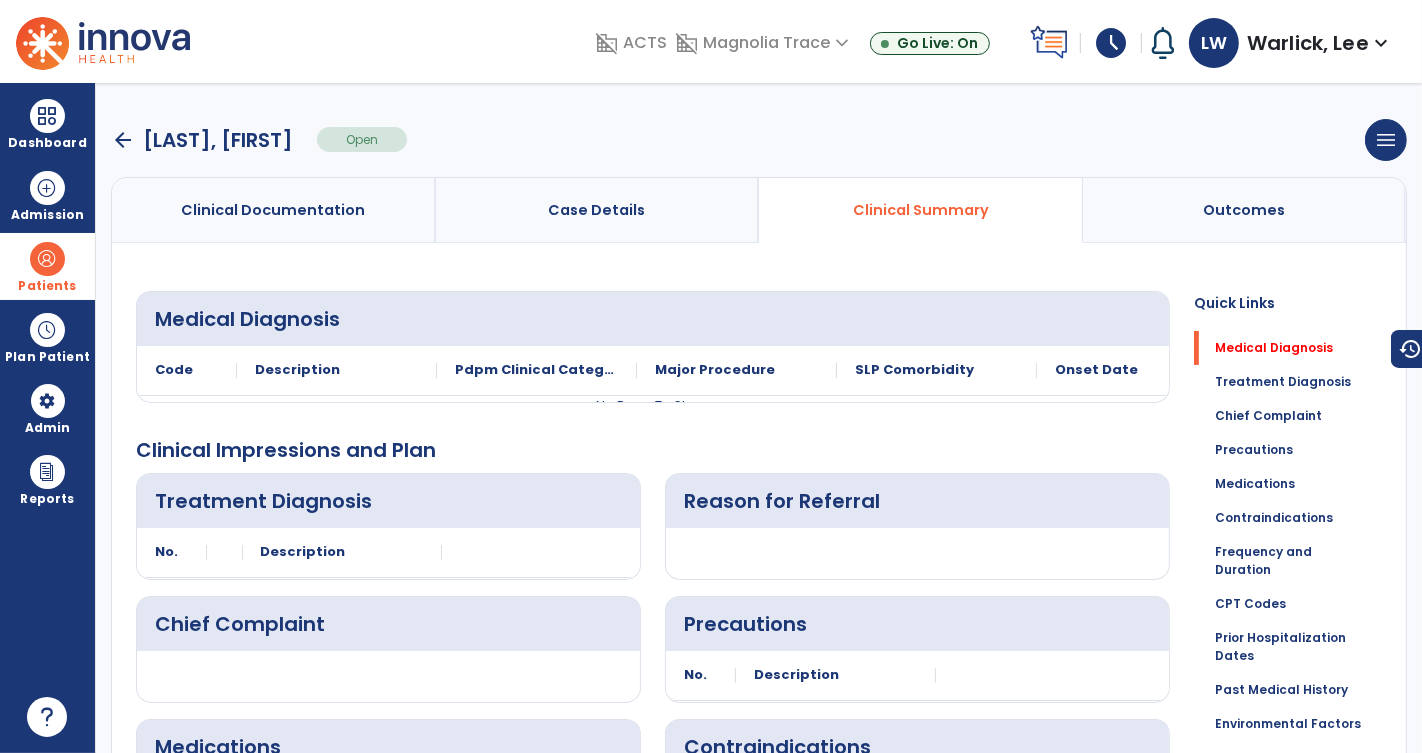 click on "Outcomes" at bounding box center (1245, 210) 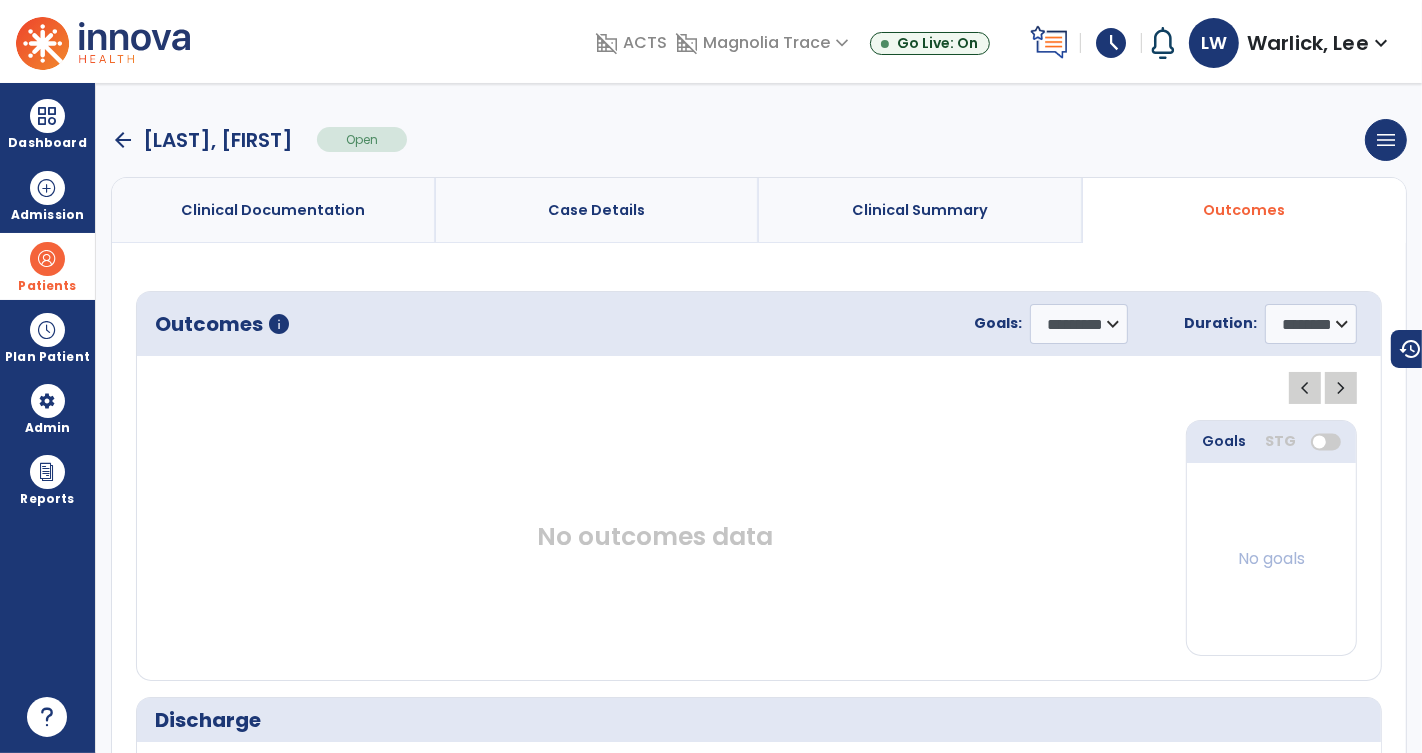 scroll, scrollTop: 177, scrollLeft: 0, axis: vertical 